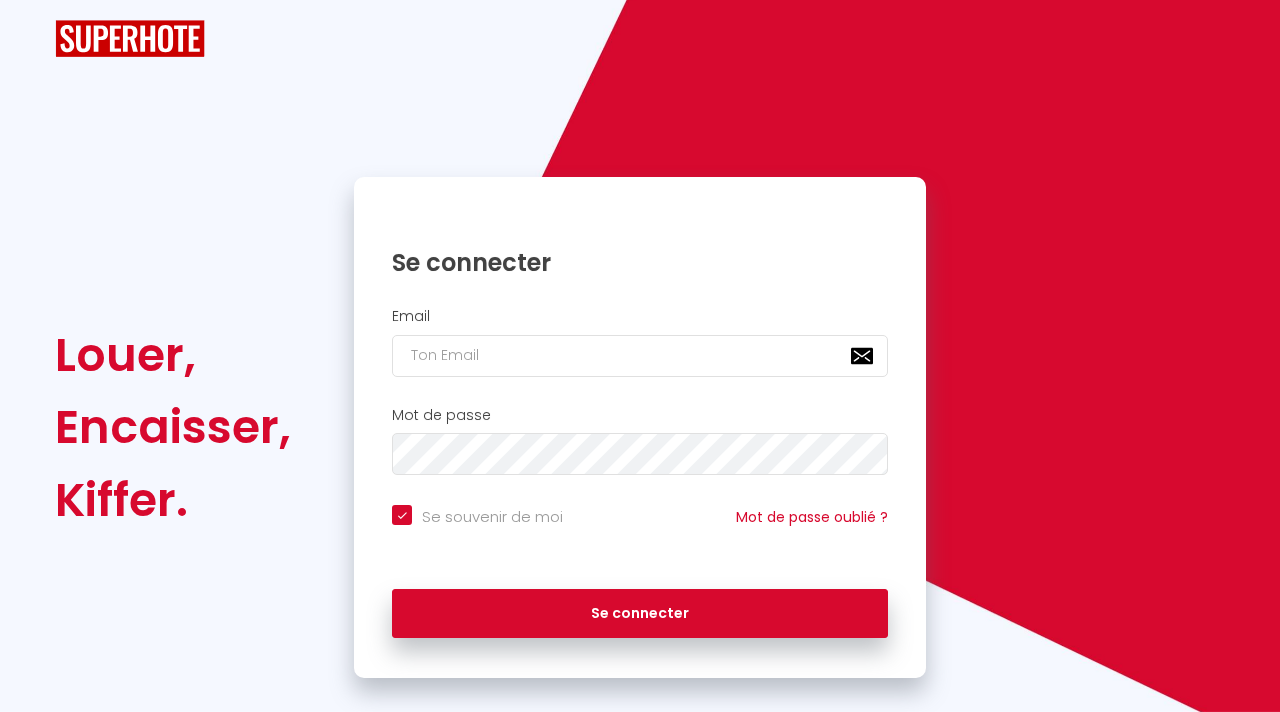 checkbox on "true" 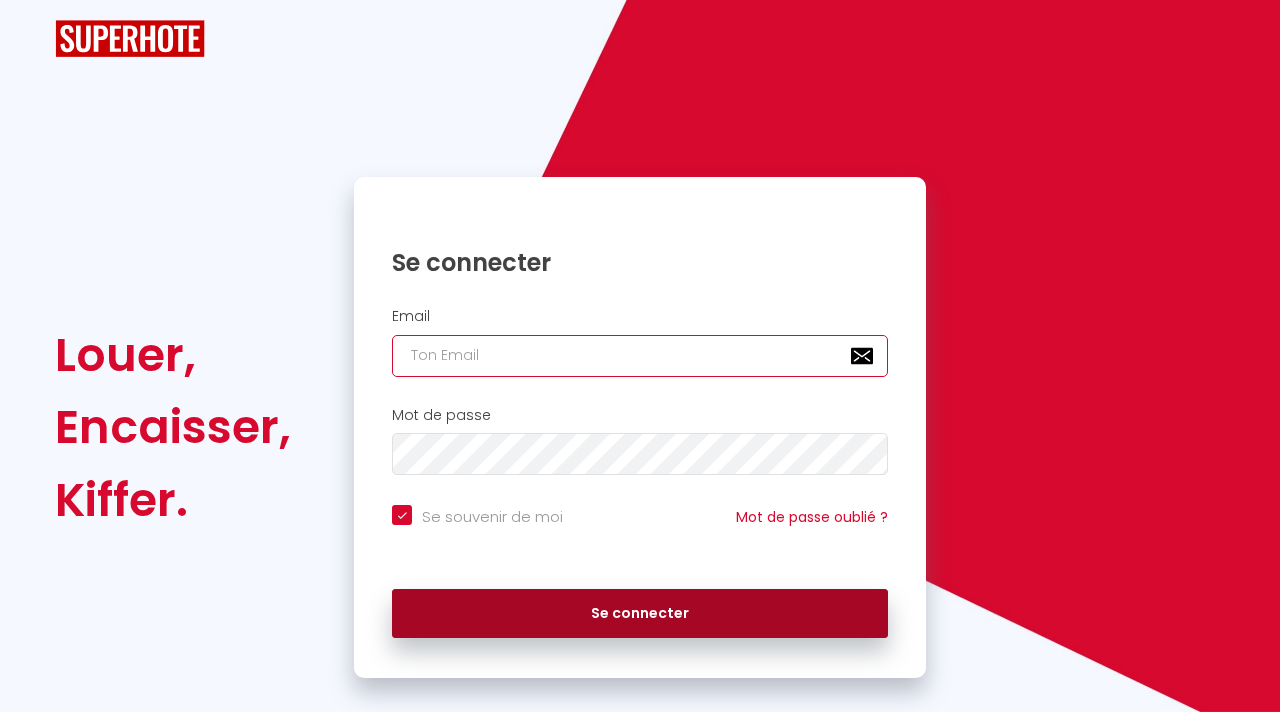 type on "[EMAIL_ADDRESS][DOMAIN_NAME]" 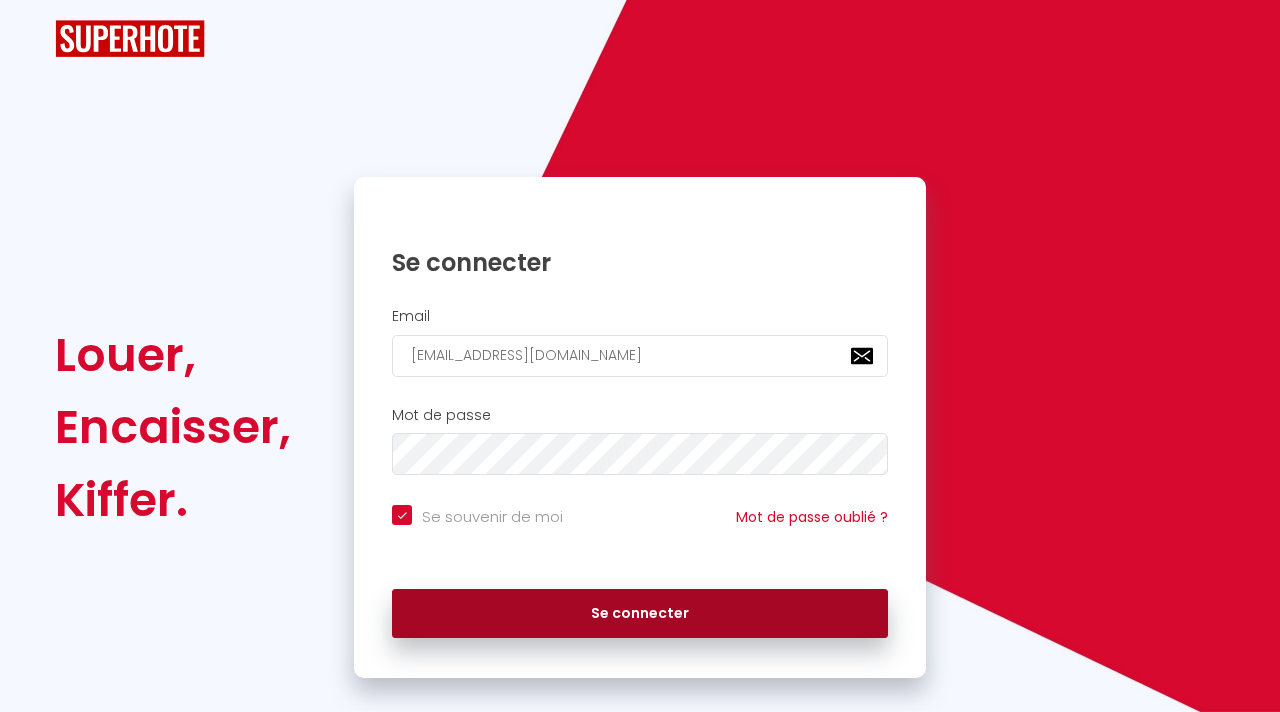 click on "Se connecter" at bounding box center (640, 614) 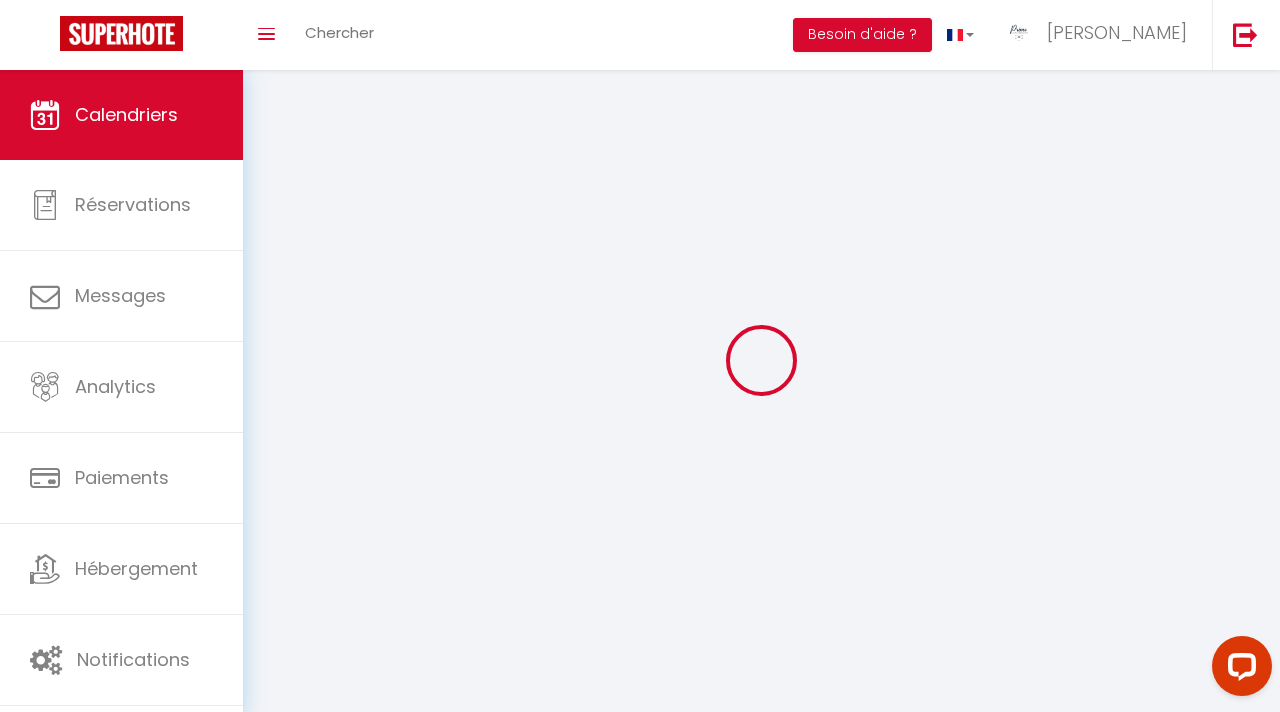 scroll, scrollTop: 0, scrollLeft: 0, axis: both 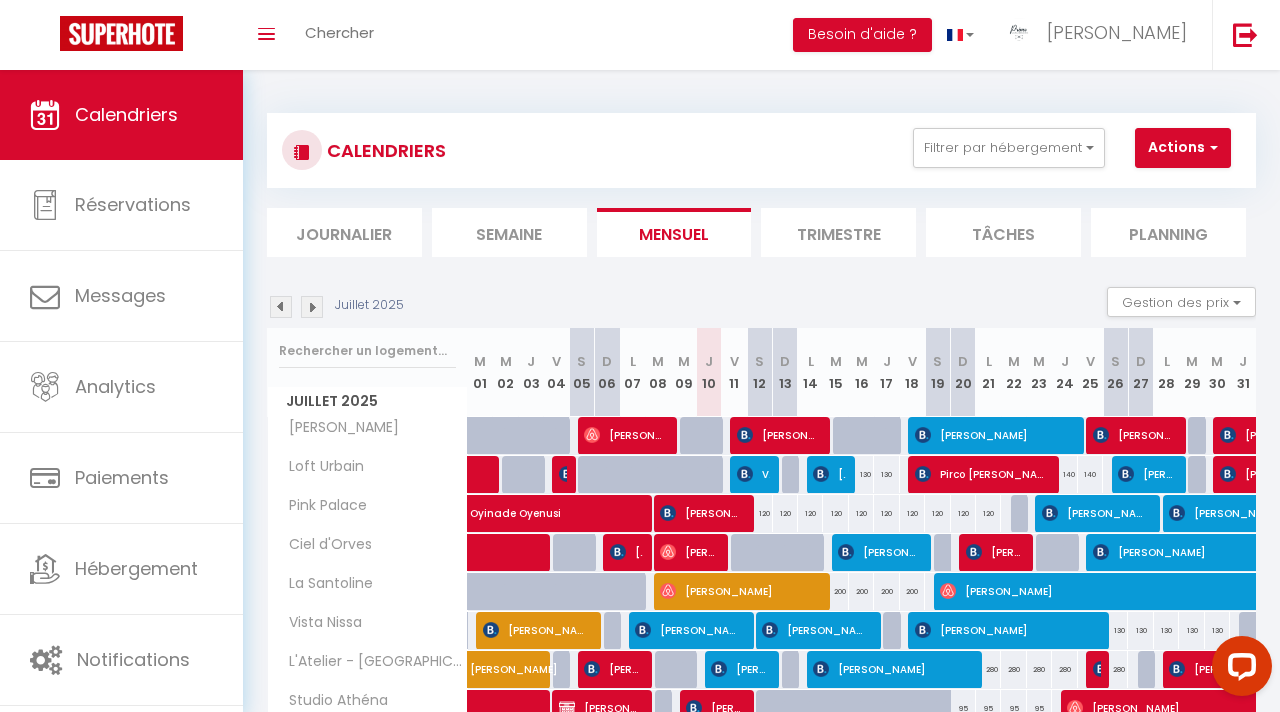 click on "130" at bounding box center [861, 474] 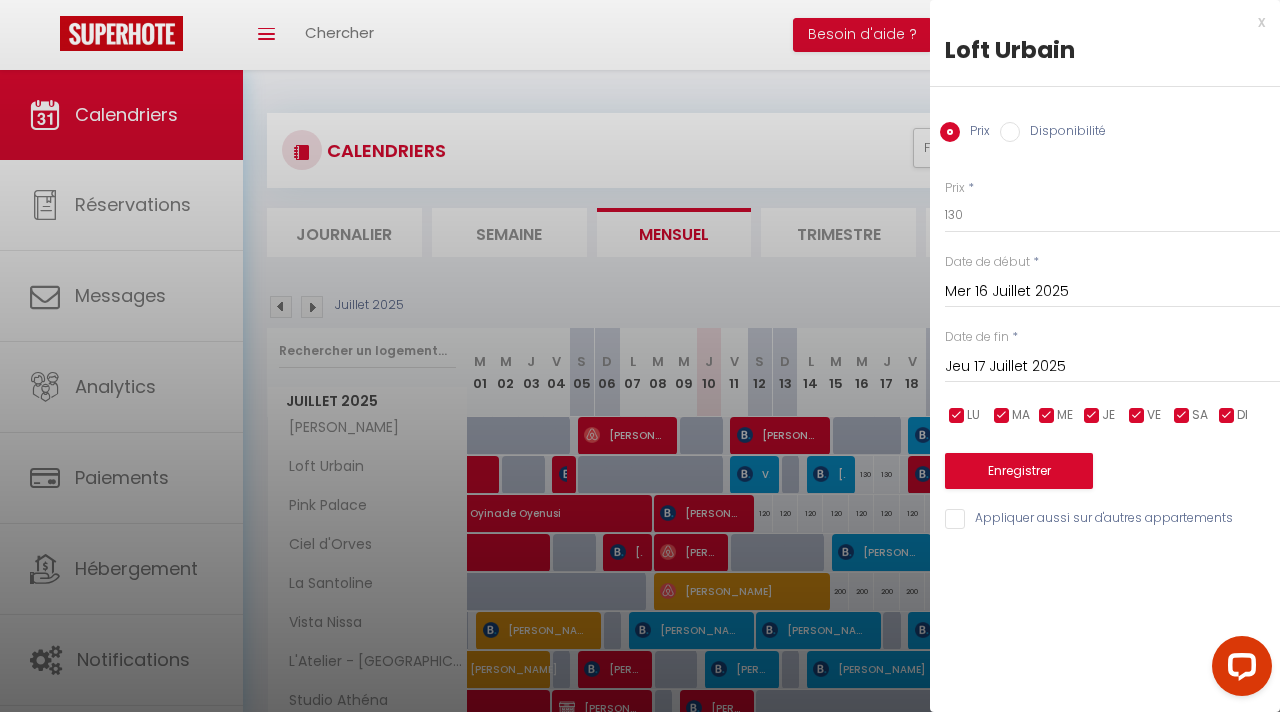 click on "Jeu 17 Juillet 2025" at bounding box center (1112, 367) 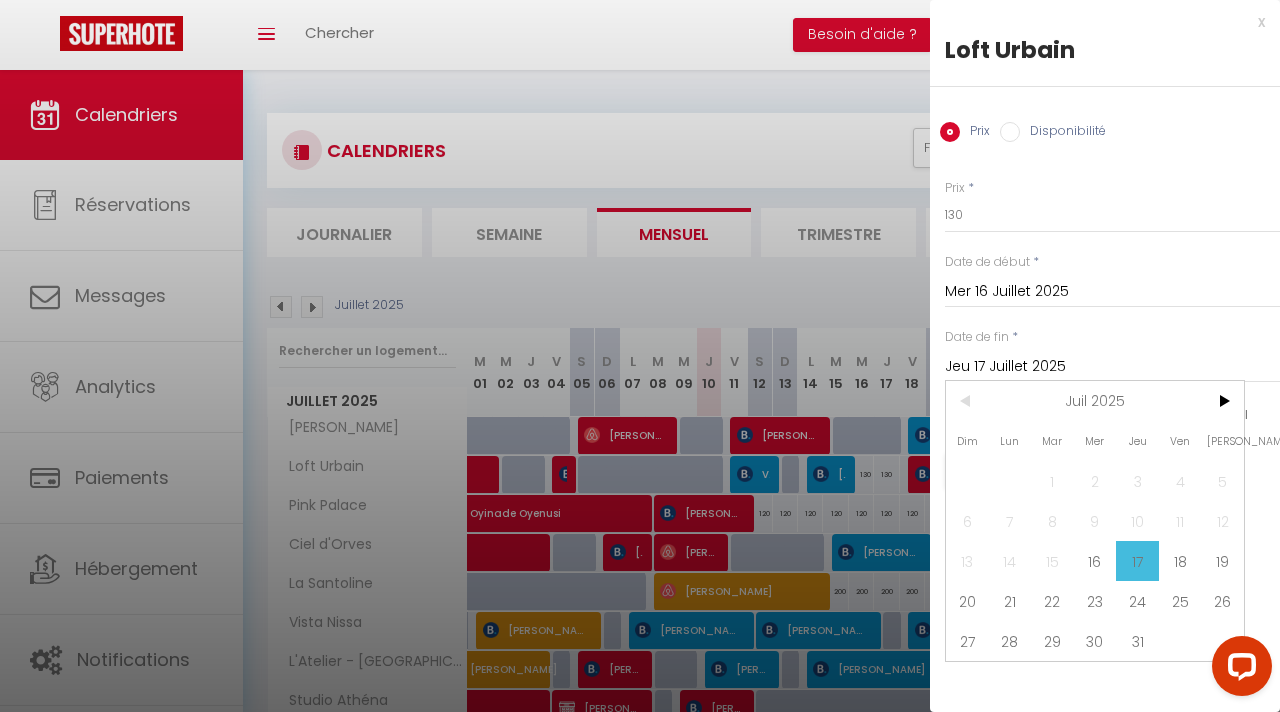 click on "Jeu 17 Juillet 2025" at bounding box center [1112, 367] 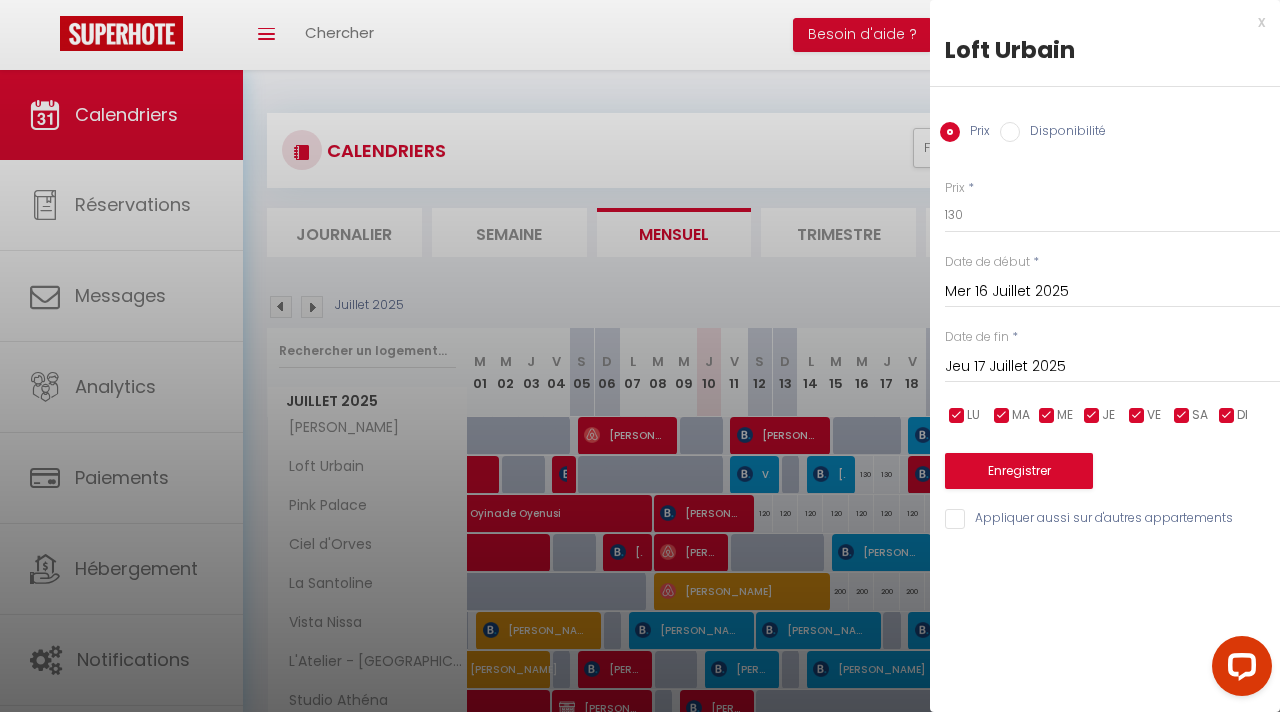 click on "x" at bounding box center (1097, 22) 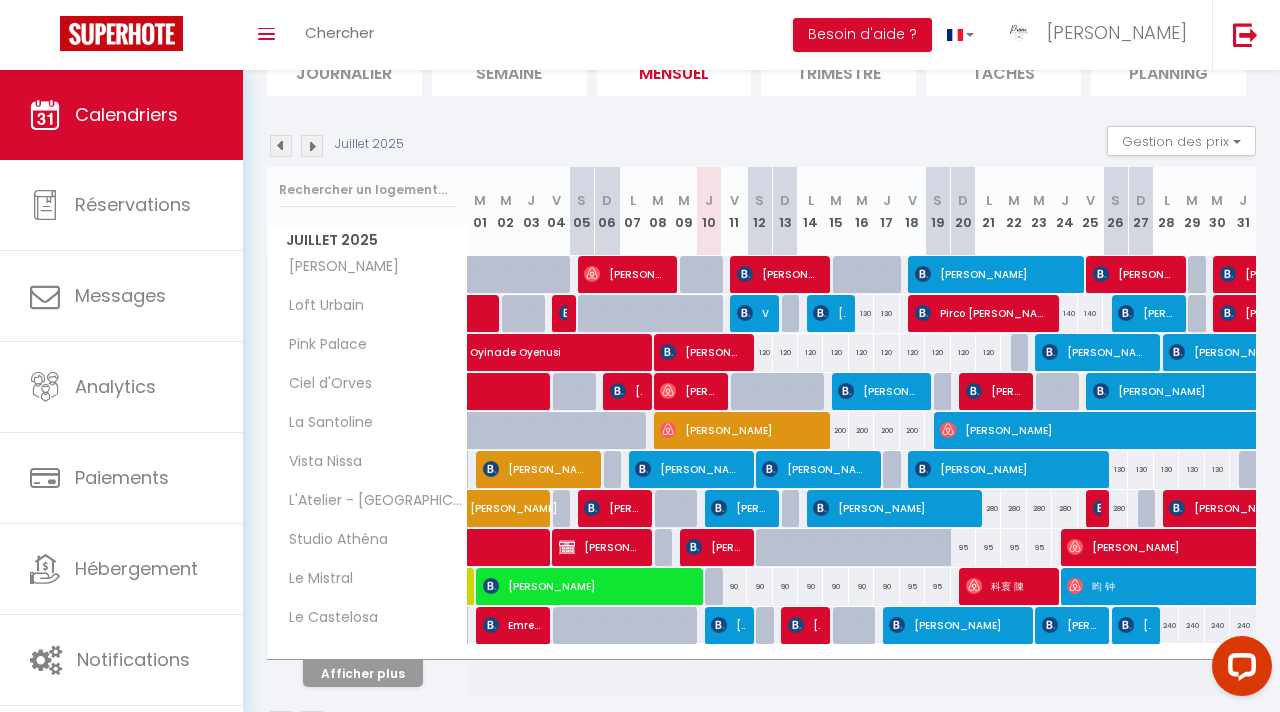 scroll, scrollTop: 158, scrollLeft: 0, axis: vertical 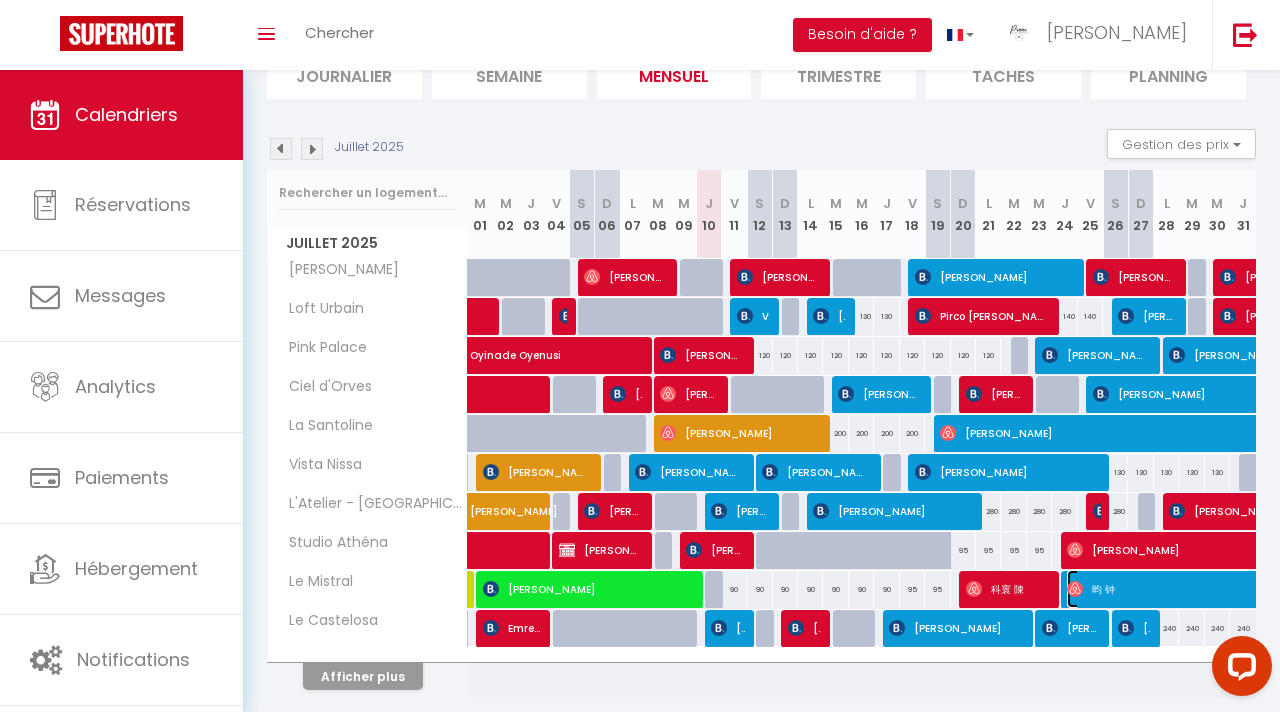 click on "昀 钟" at bounding box center [1343, 589] 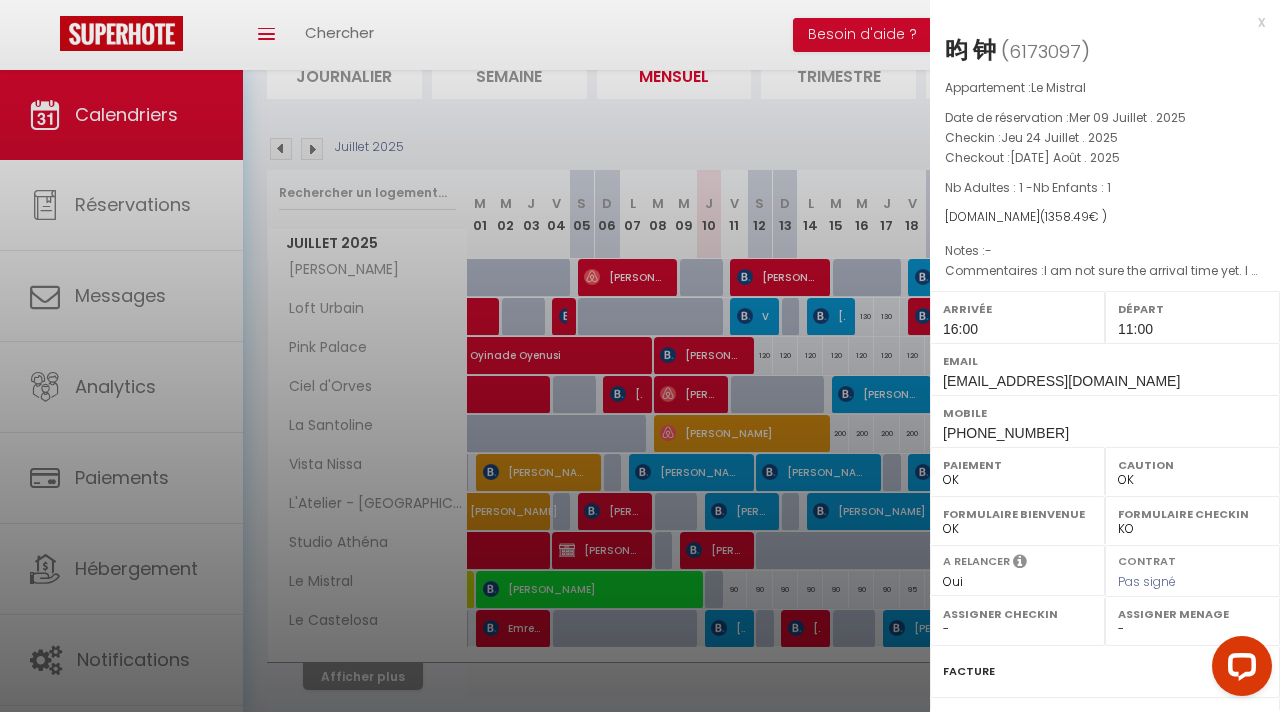 click on "x" at bounding box center [1097, 22] 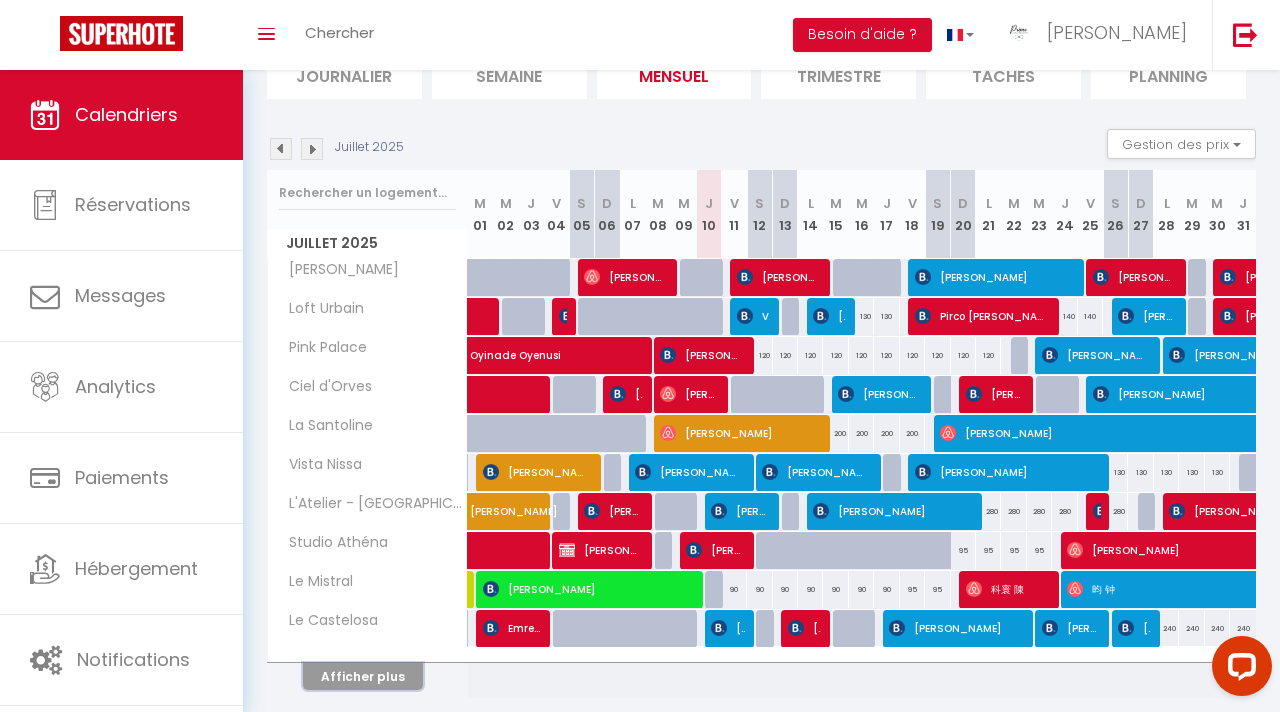 click on "Afficher plus" at bounding box center (363, 676) 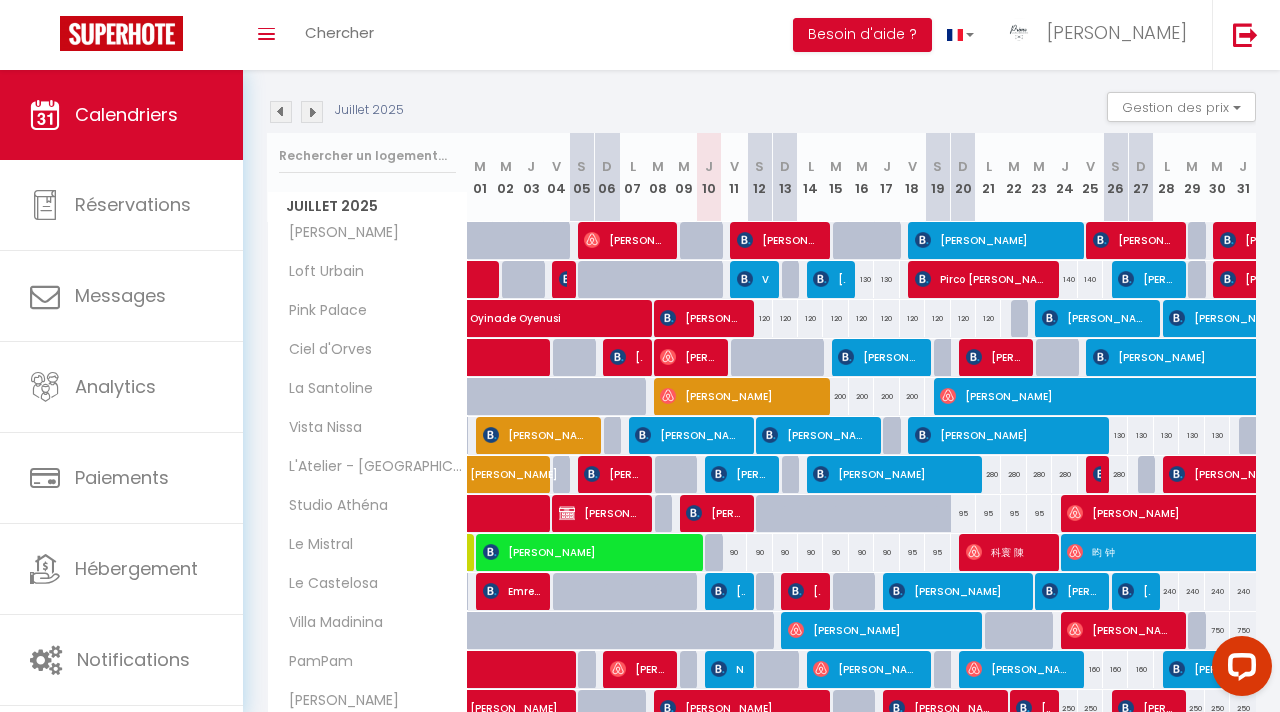 scroll, scrollTop: 180, scrollLeft: 0, axis: vertical 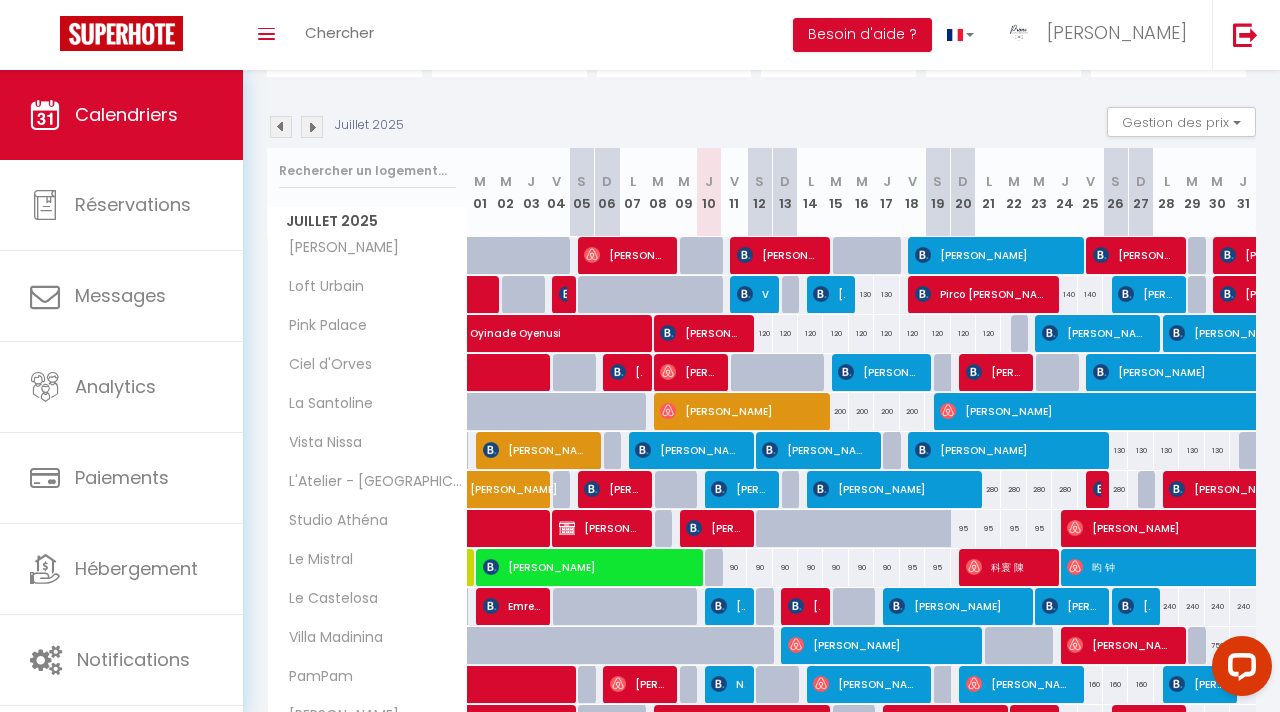 click at bounding box center [312, 127] 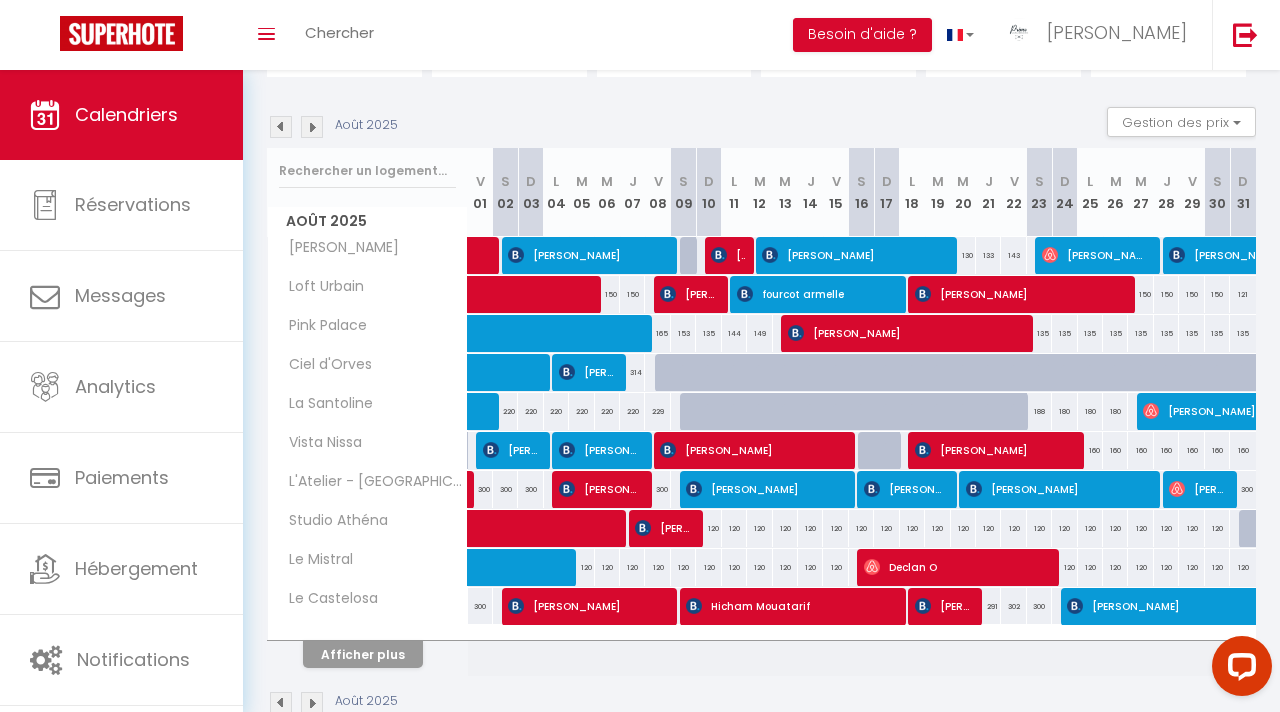 scroll, scrollTop: 226, scrollLeft: 0, axis: vertical 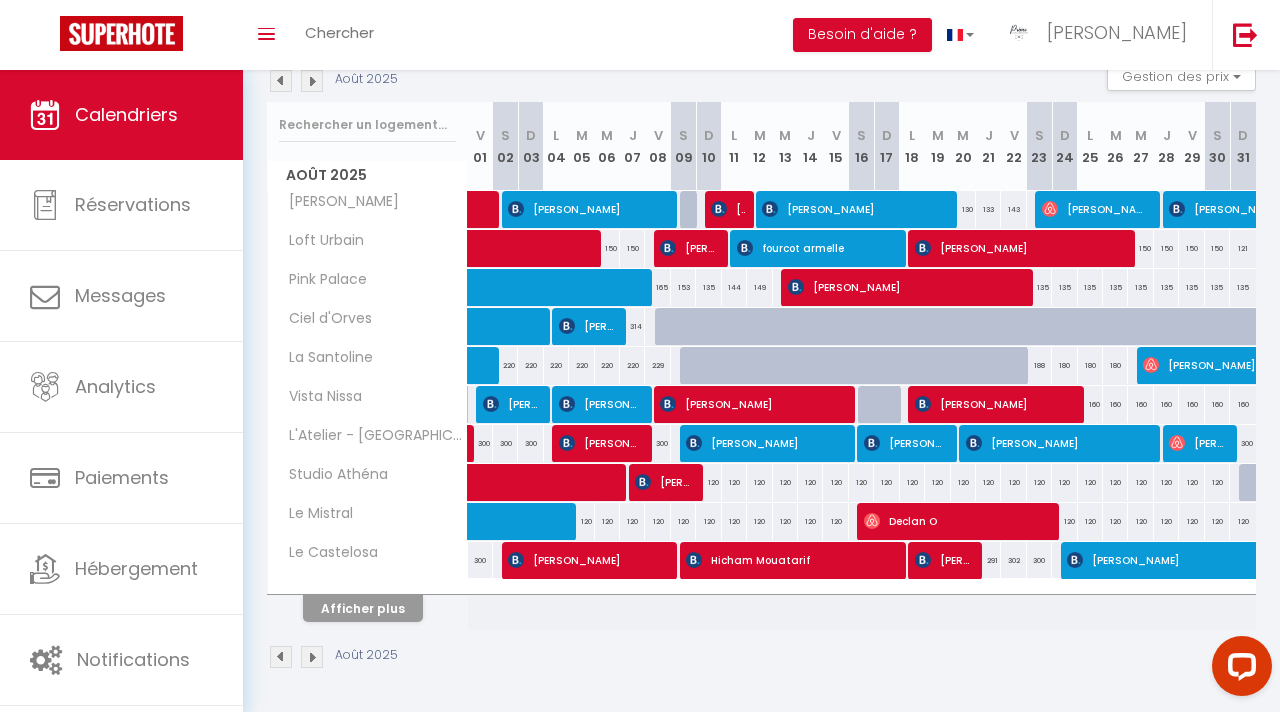 click on "Afficher plus" at bounding box center [368, 605] 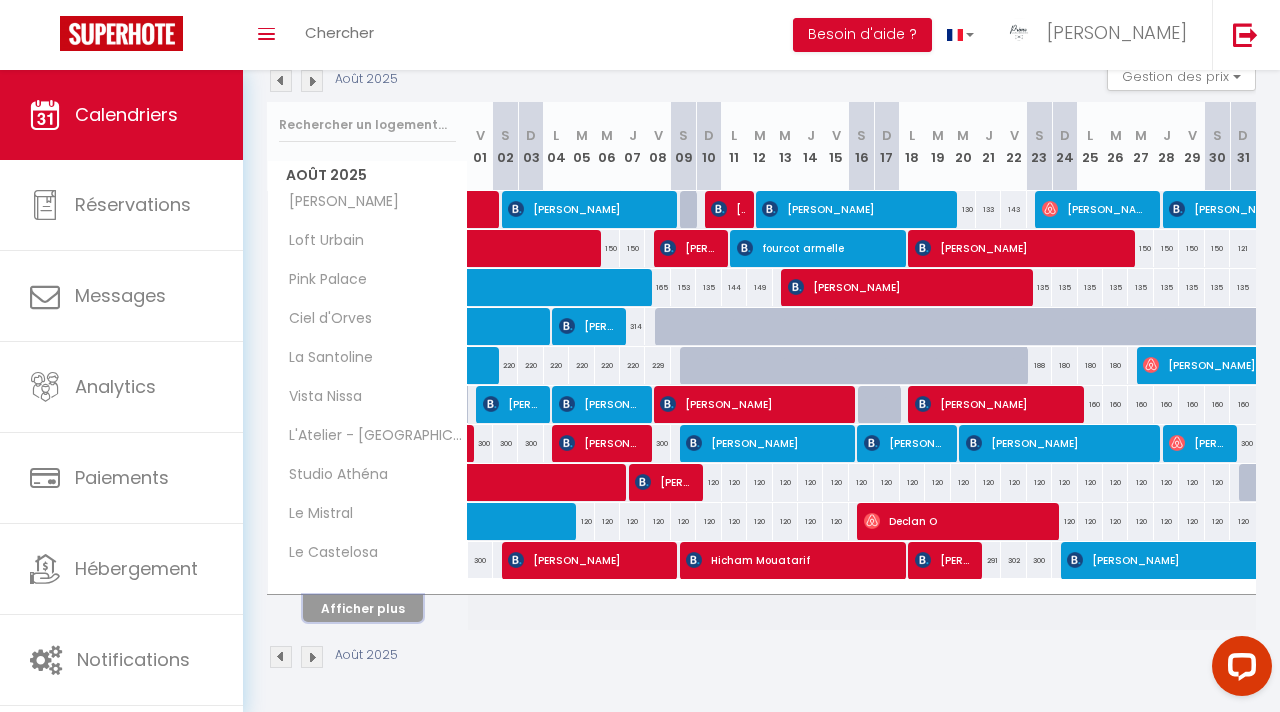 click on "Afficher plus" at bounding box center (363, 608) 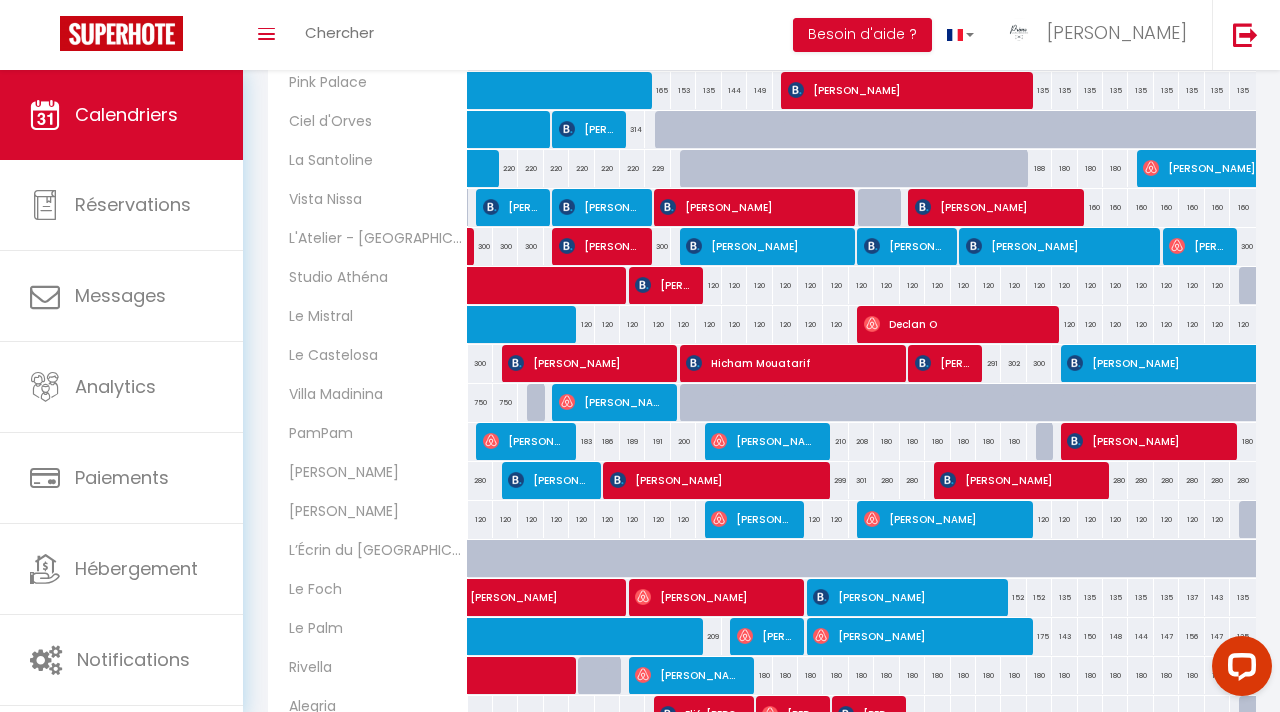 scroll, scrollTop: 616, scrollLeft: 0, axis: vertical 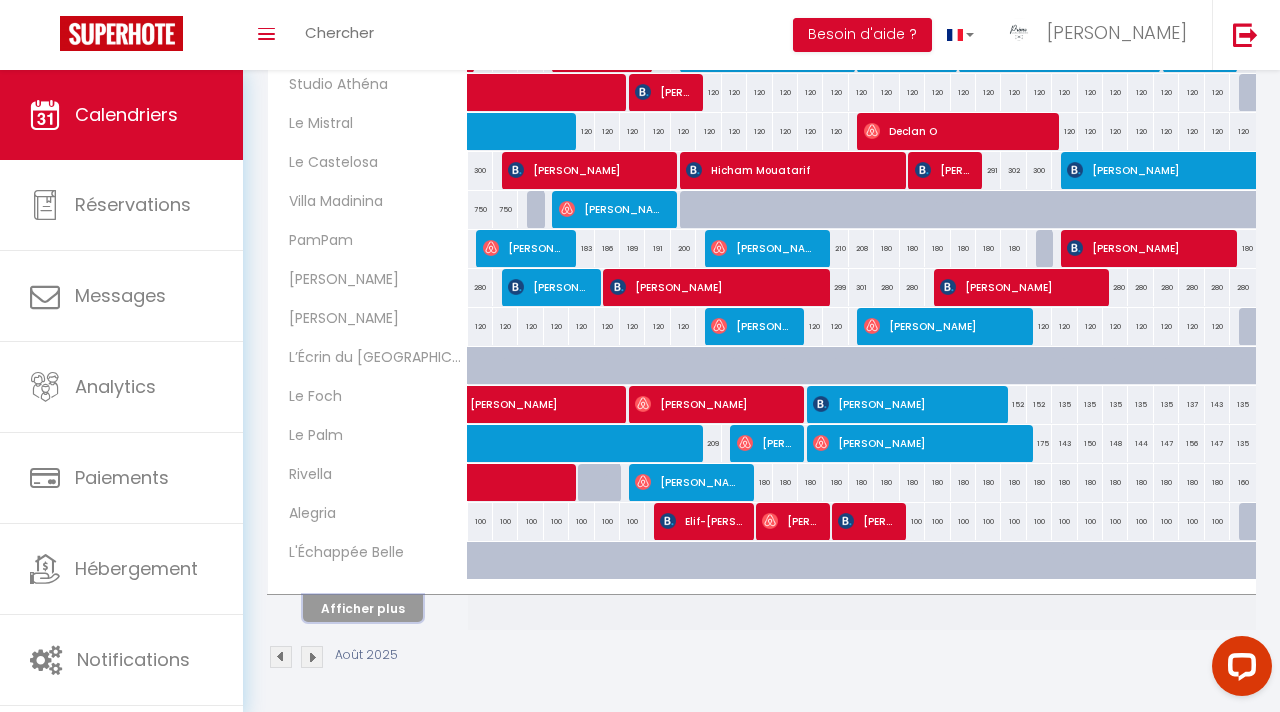 click on "Afficher plus" at bounding box center (363, 608) 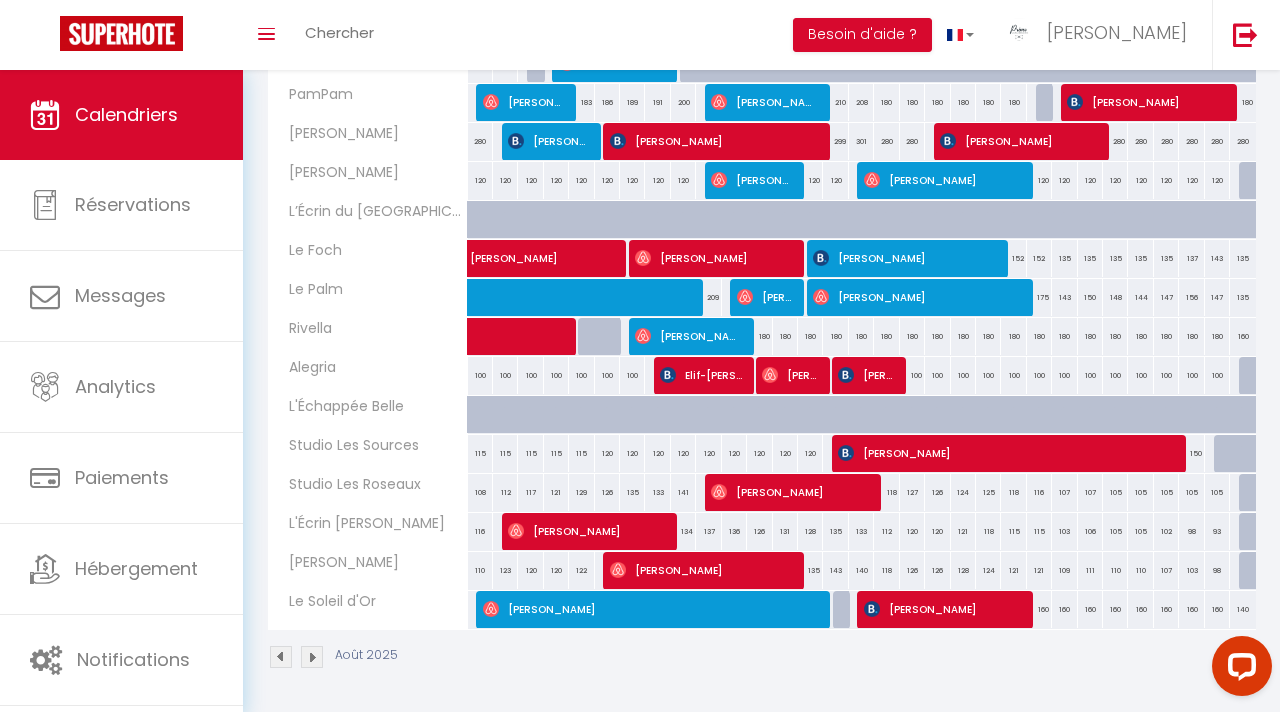 scroll, scrollTop: 760, scrollLeft: 0, axis: vertical 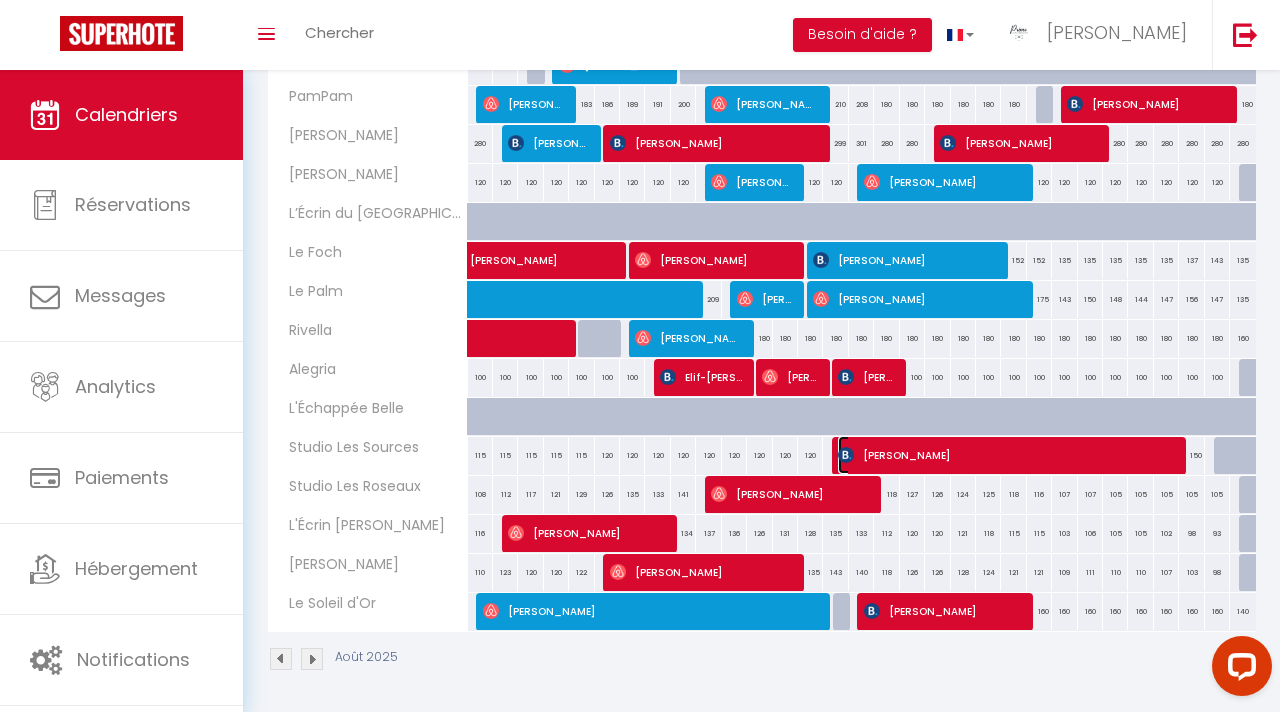 click on "[PERSON_NAME]" at bounding box center (1004, 455) 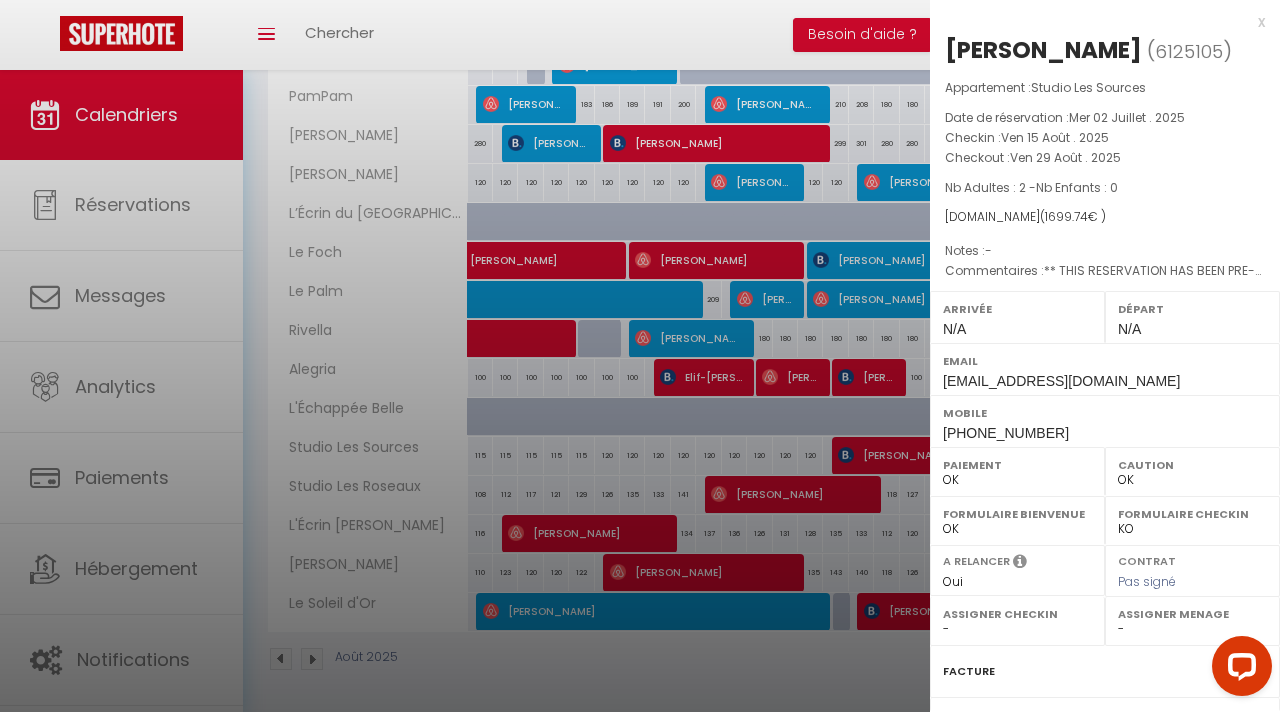 click on "x" at bounding box center [1097, 22] 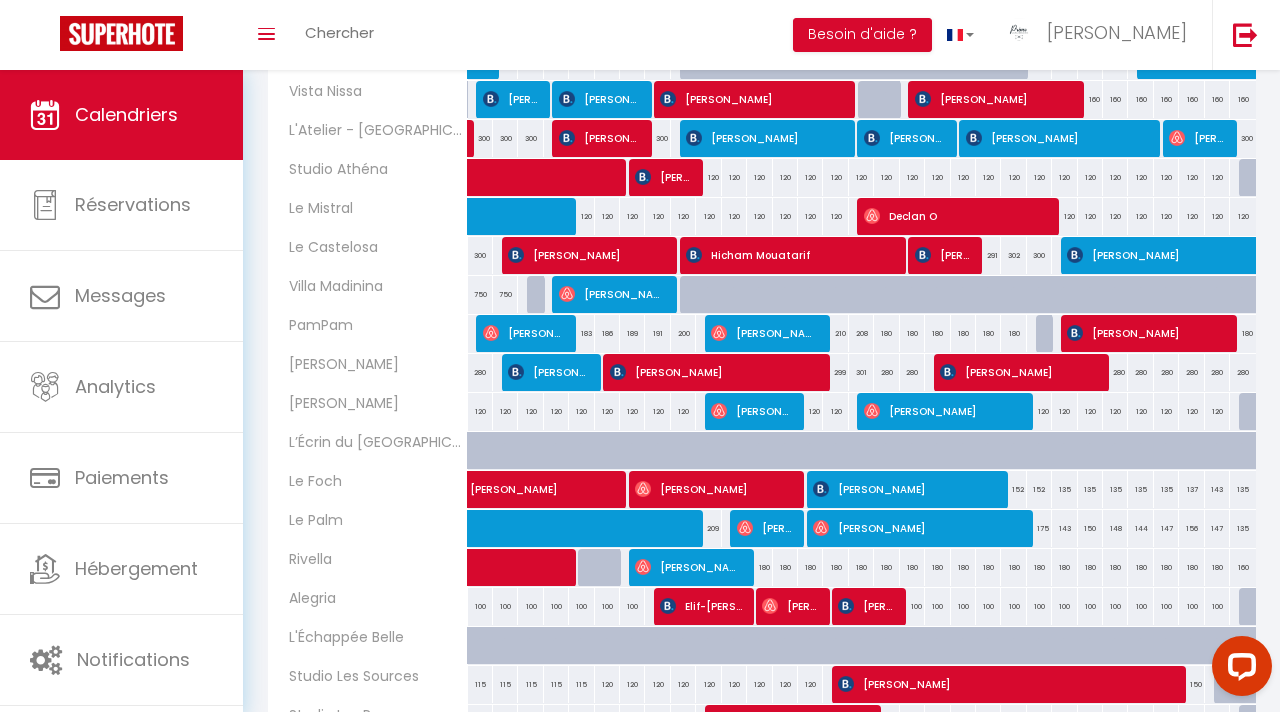 scroll, scrollTop: 495, scrollLeft: 0, axis: vertical 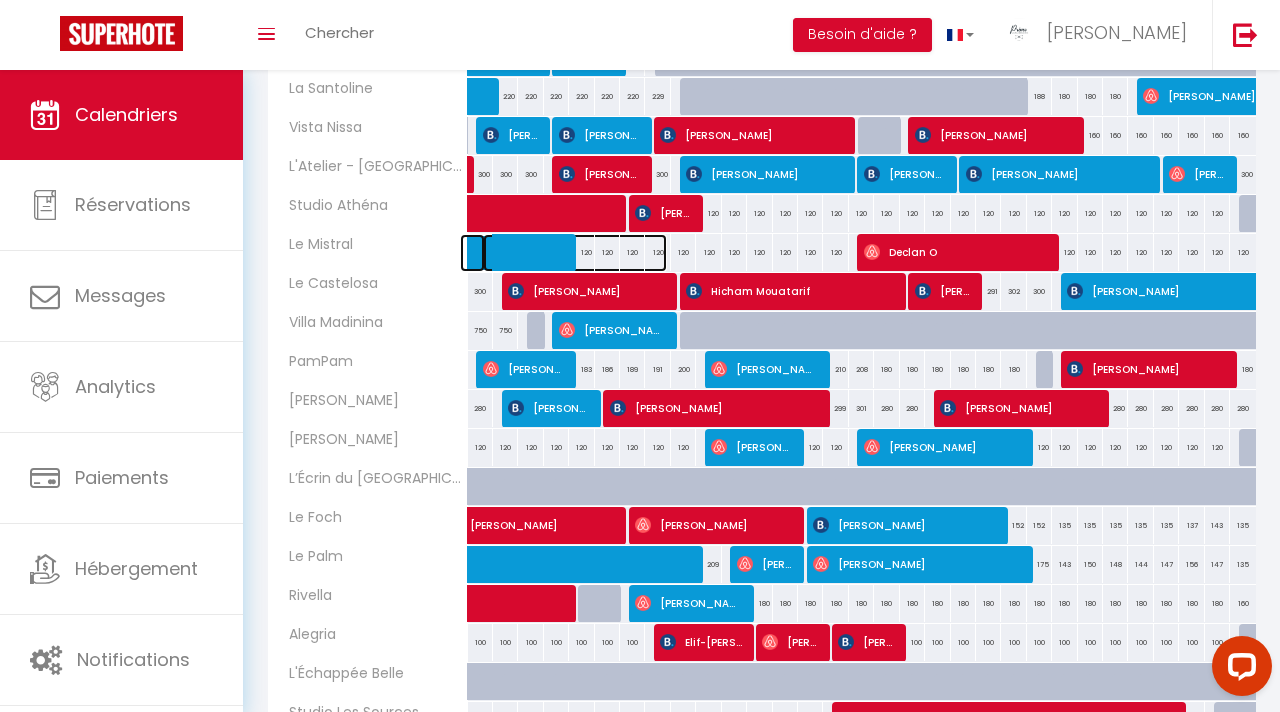 click at bounding box center (575, 253) 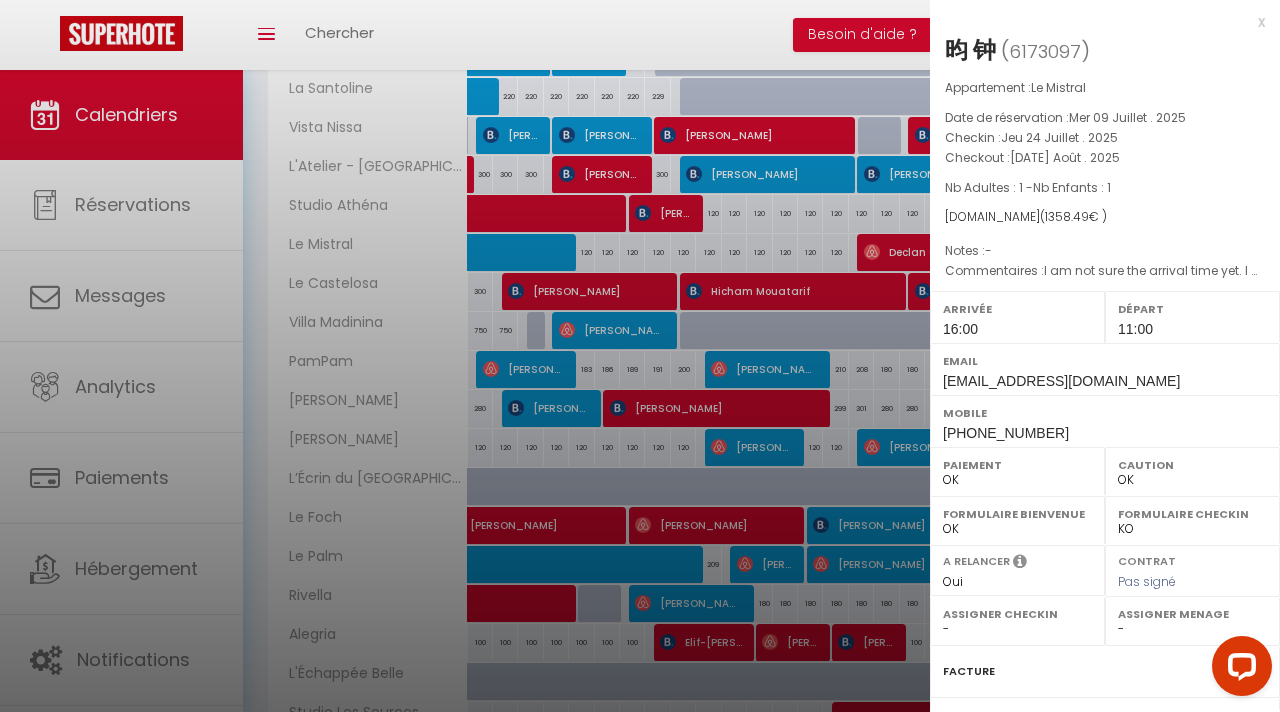 click on "x" at bounding box center (1097, 22) 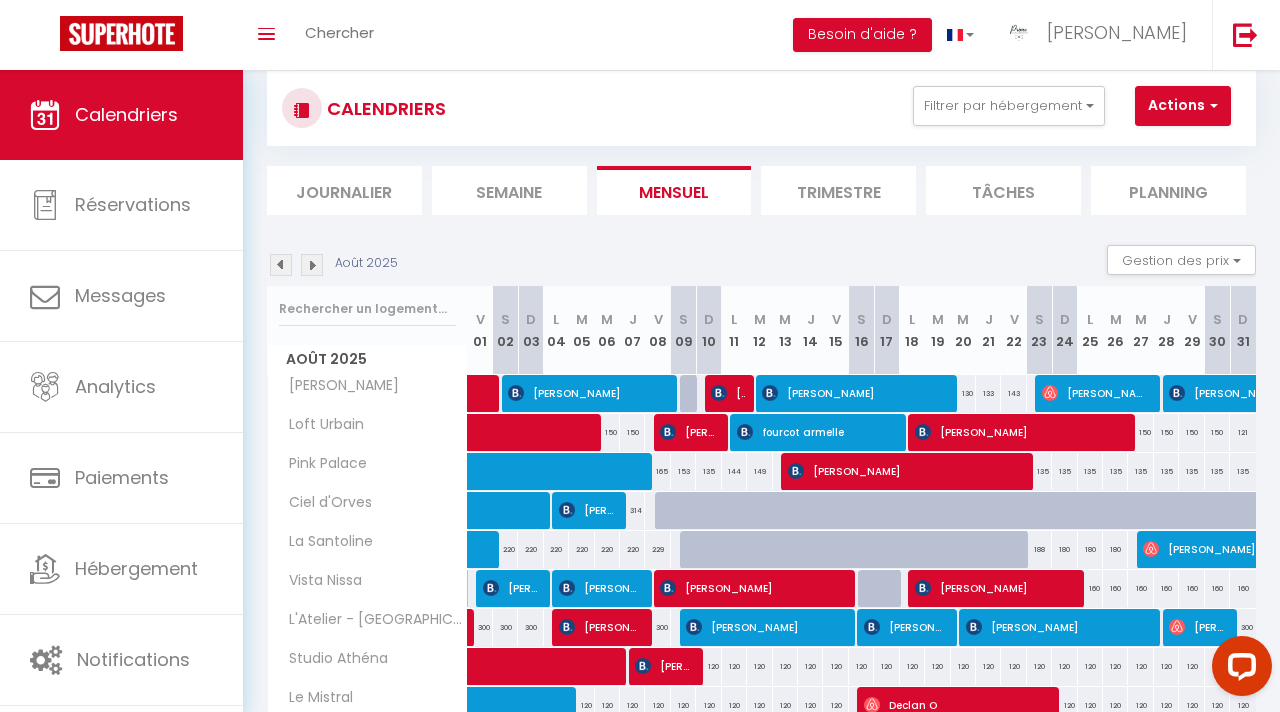 scroll, scrollTop: 0, scrollLeft: 0, axis: both 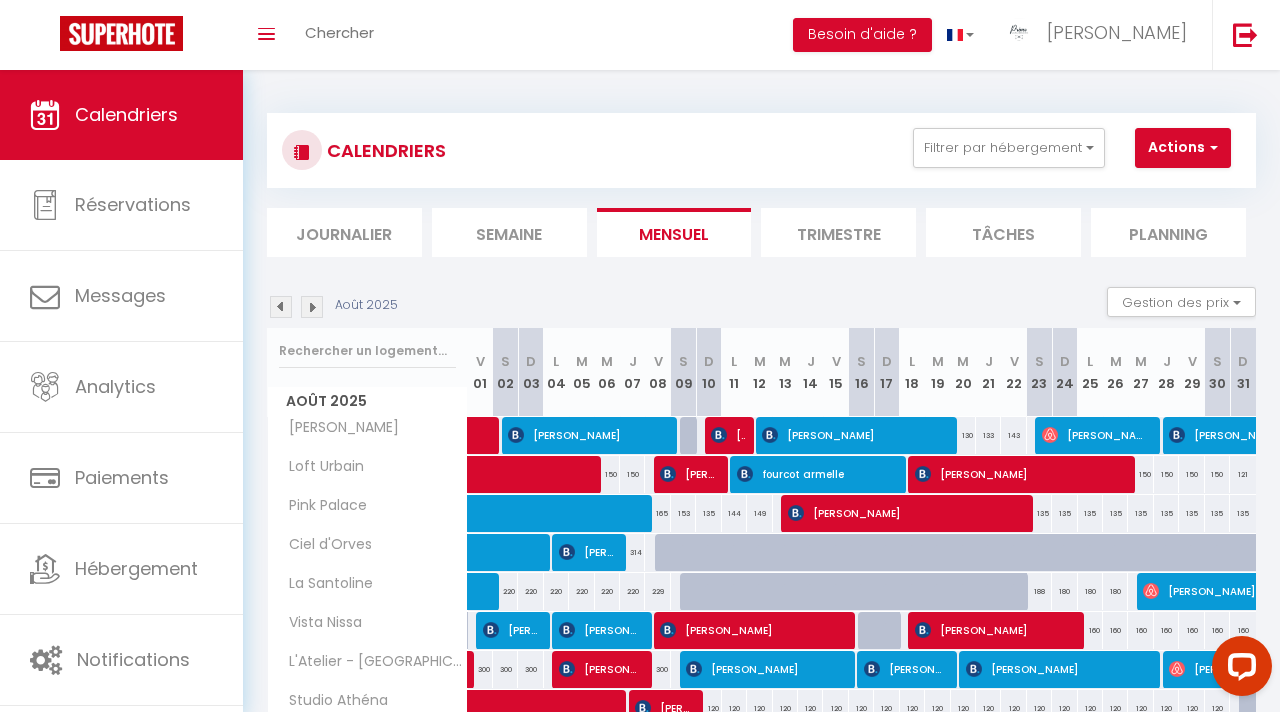 click at bounding box center [281, 307] 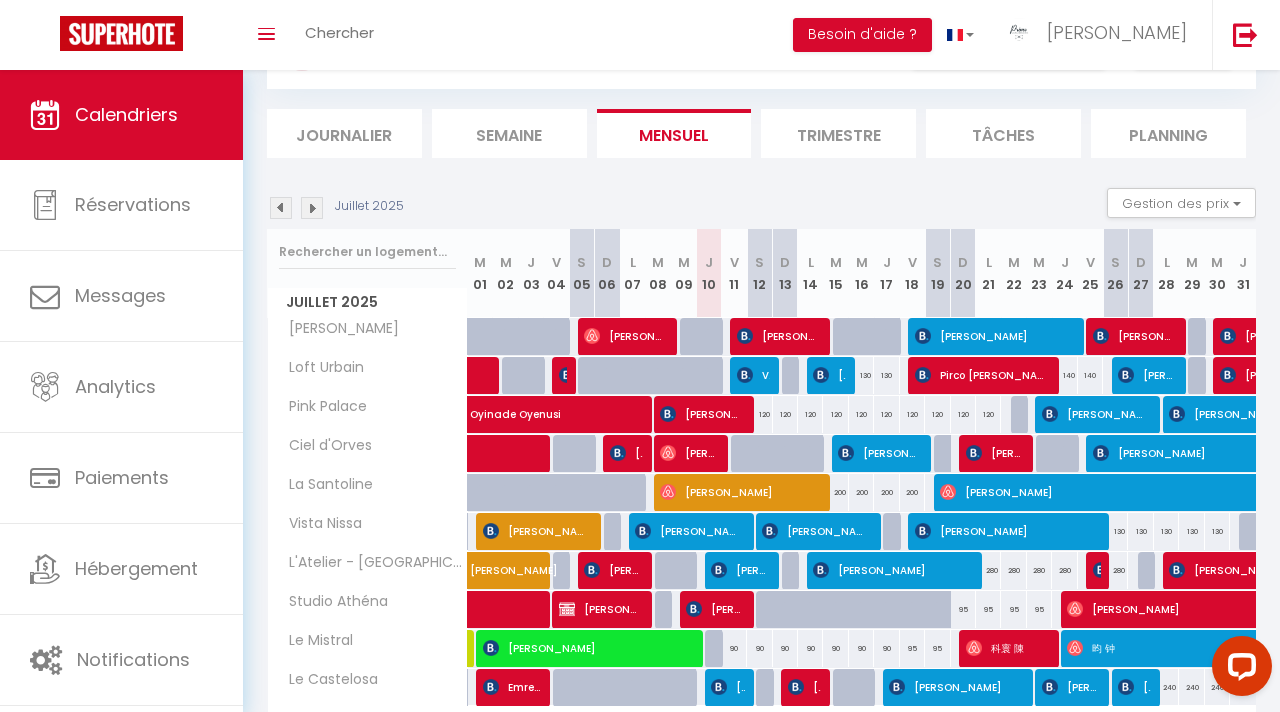 scroll, scrollTop: 226, scrollLeft: 0, axis: vertical 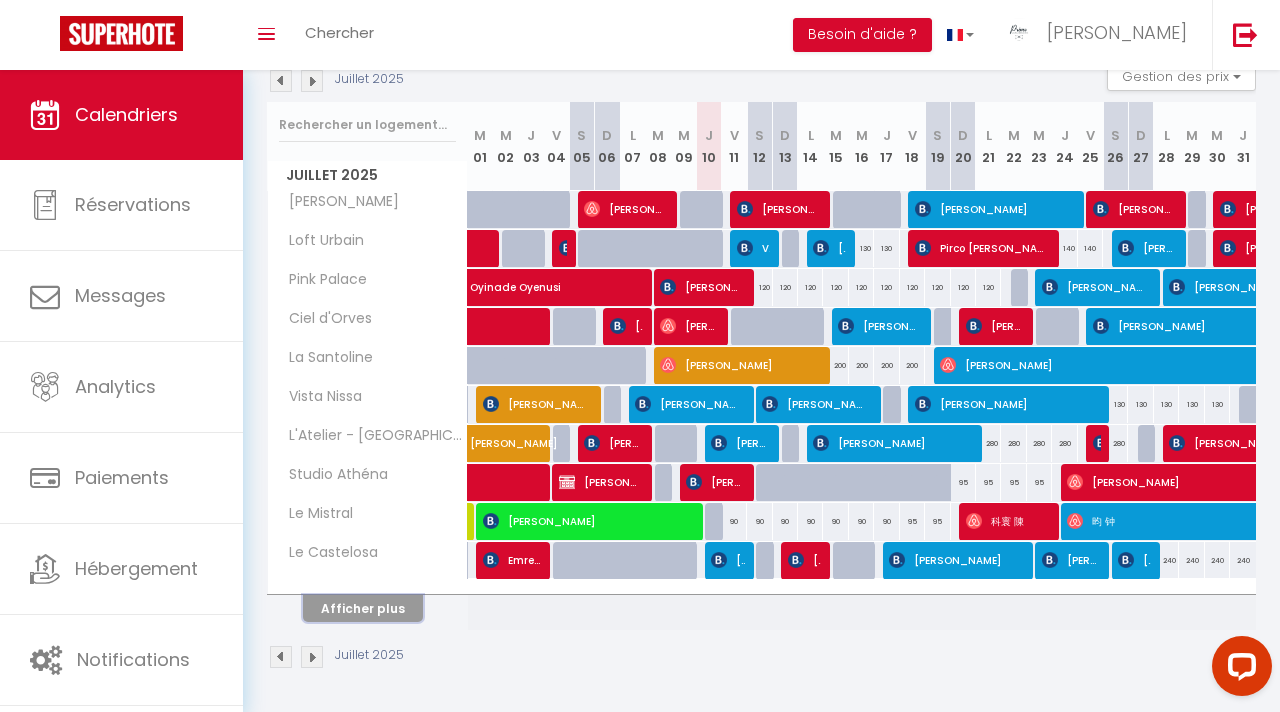click on "Afficher plus" at bounding box center [363, 608] 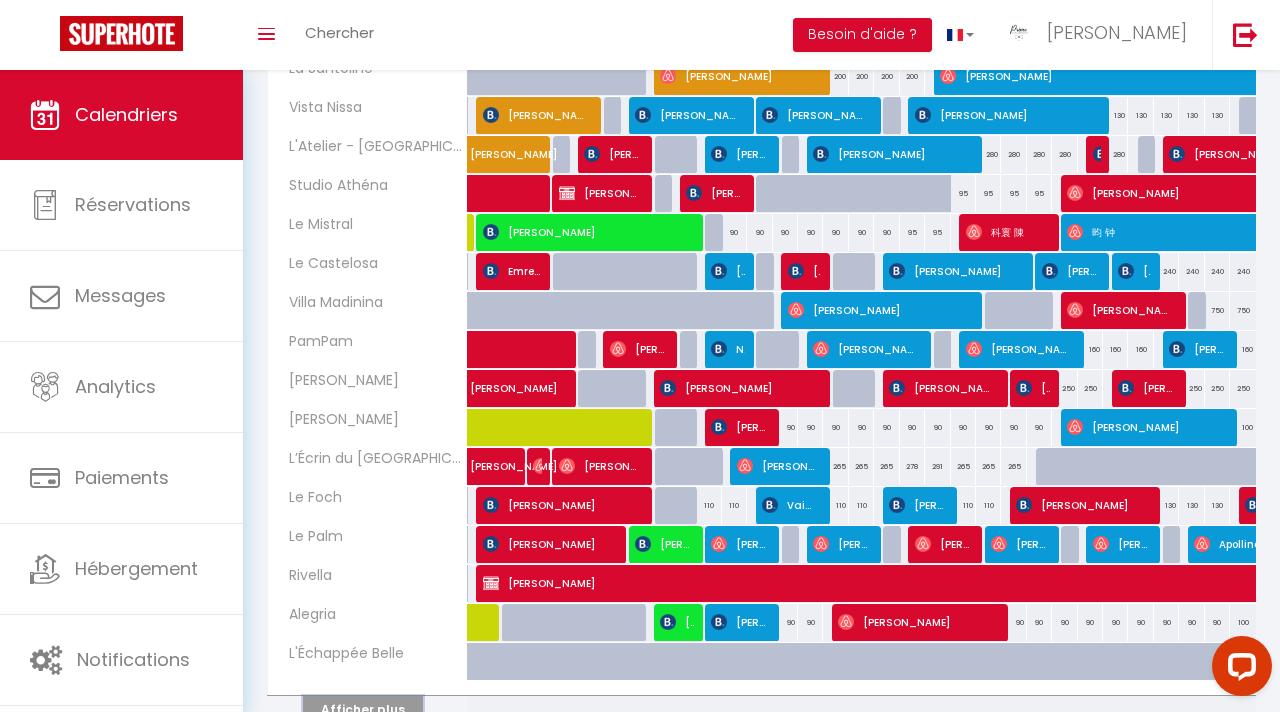 scroll, scrollTop: 512, scrollLeft: 0, axis: vertical 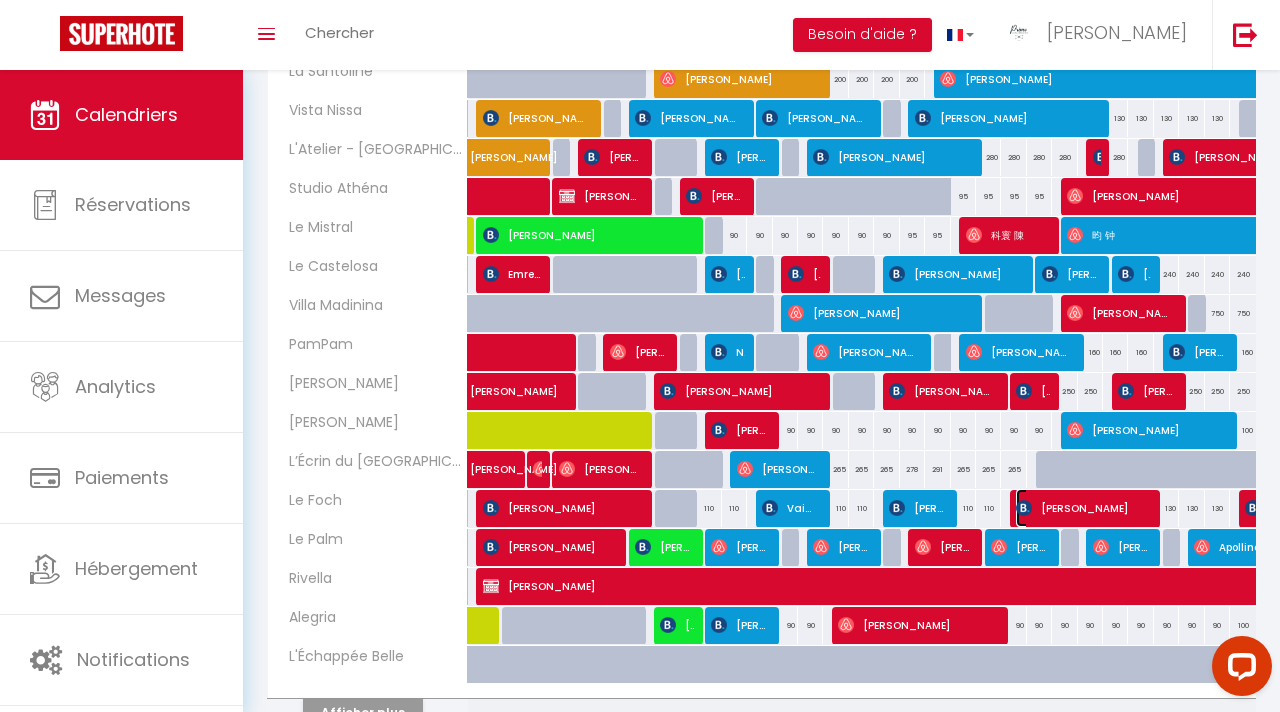 click on "[PERSON_NAME]" at bounding box center (1082, 508) 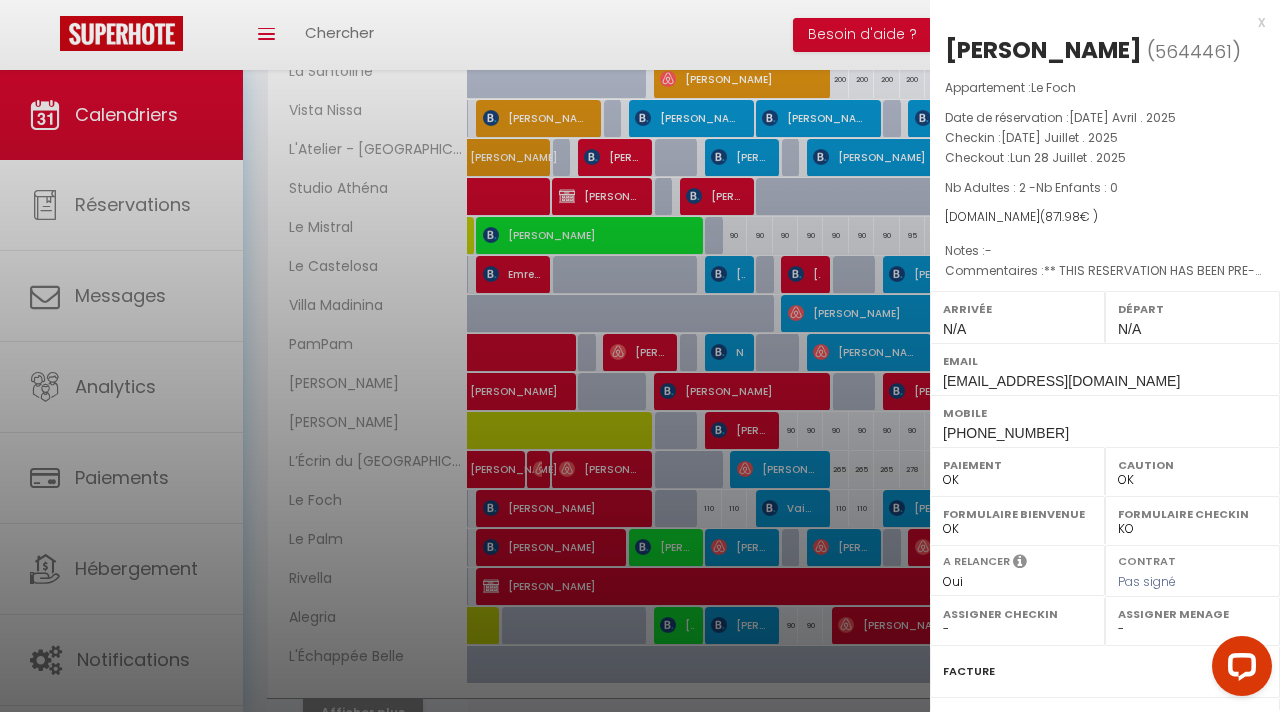 click at bounding box center (640, 356) 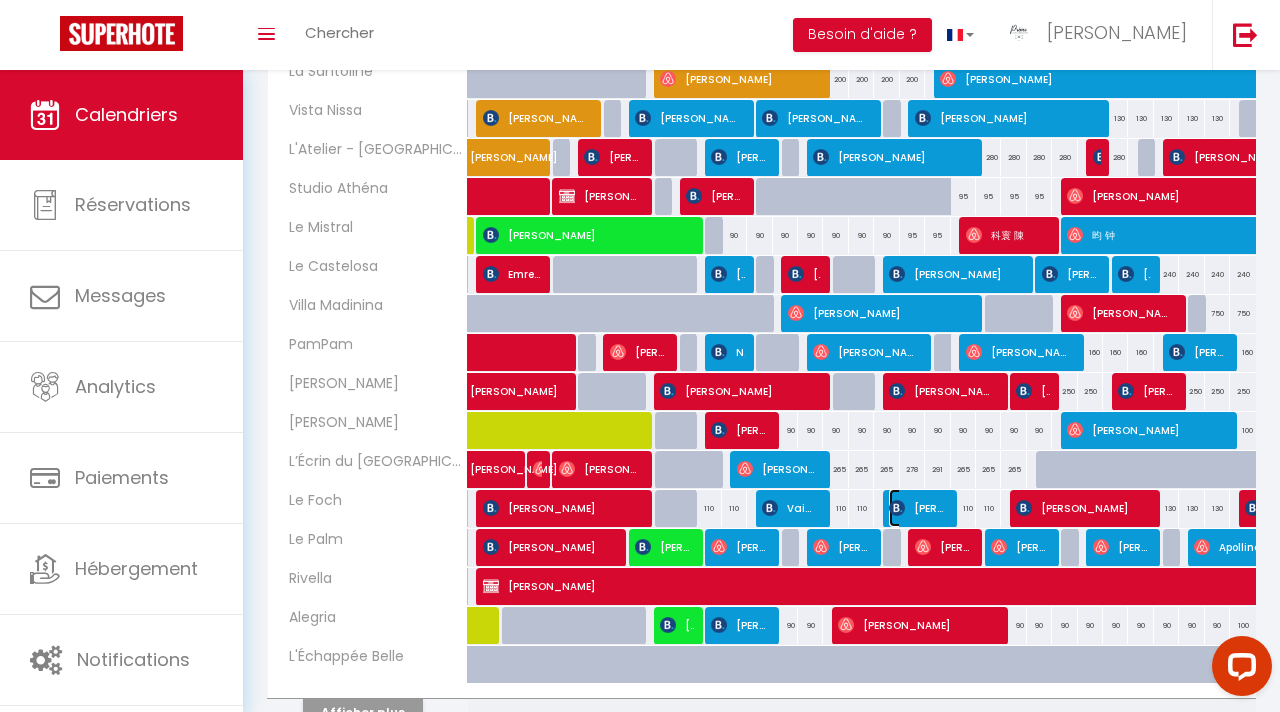 click on "[PERSON_NAME]" at bounding box center (918, 508) 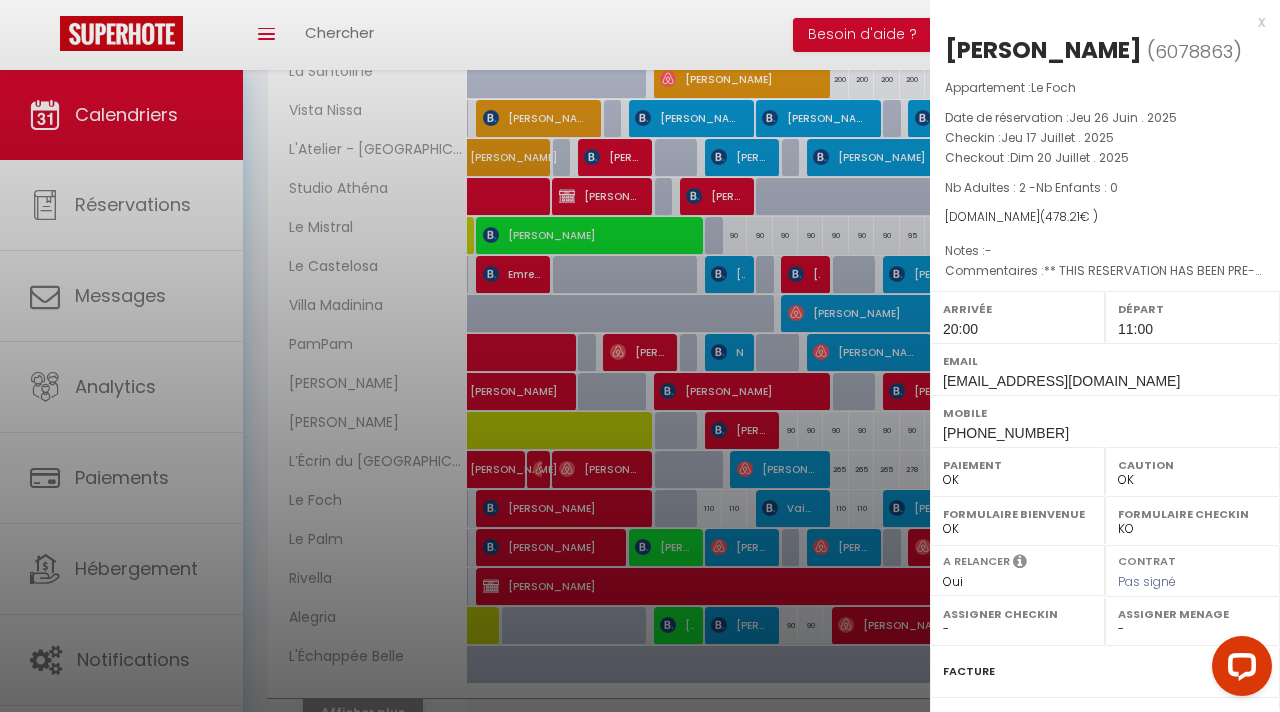 click on "x" at bounding box center [1097, 22] 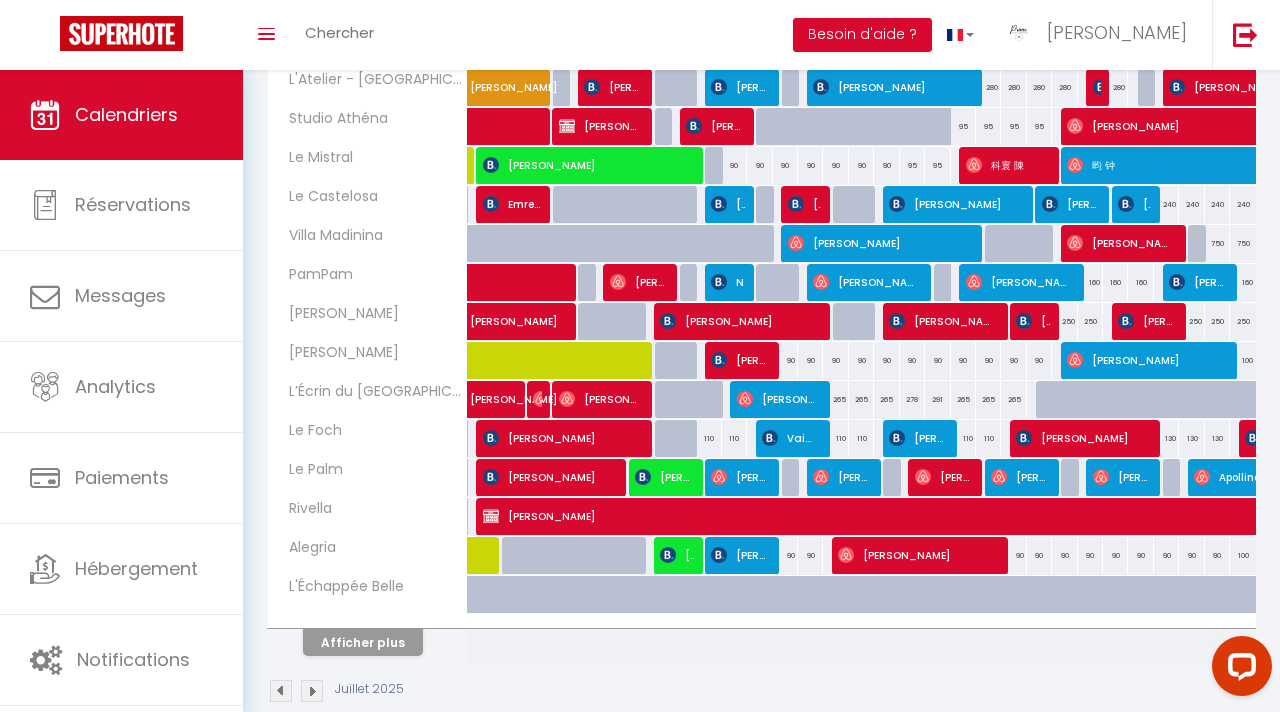 scroll, scrollTop: 596, scrollLeft: 0, axis: vertical 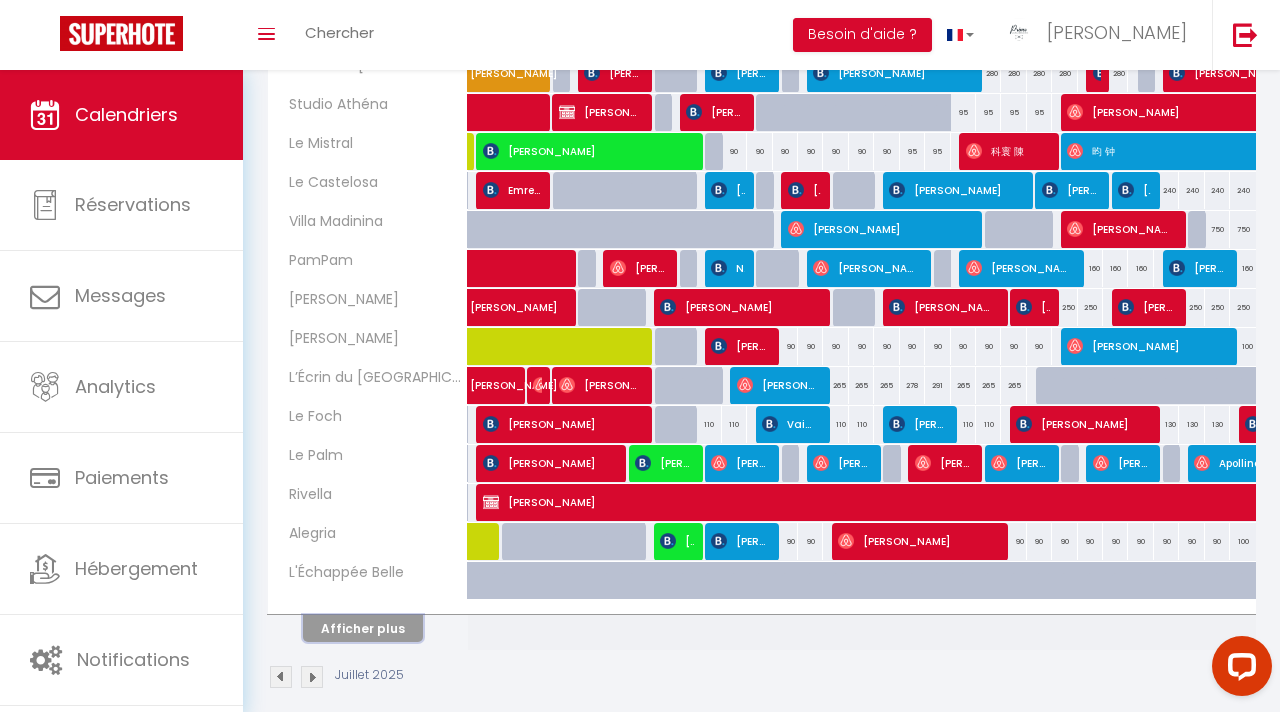 click on "Afficher plus" at bounding box center (363, 628) 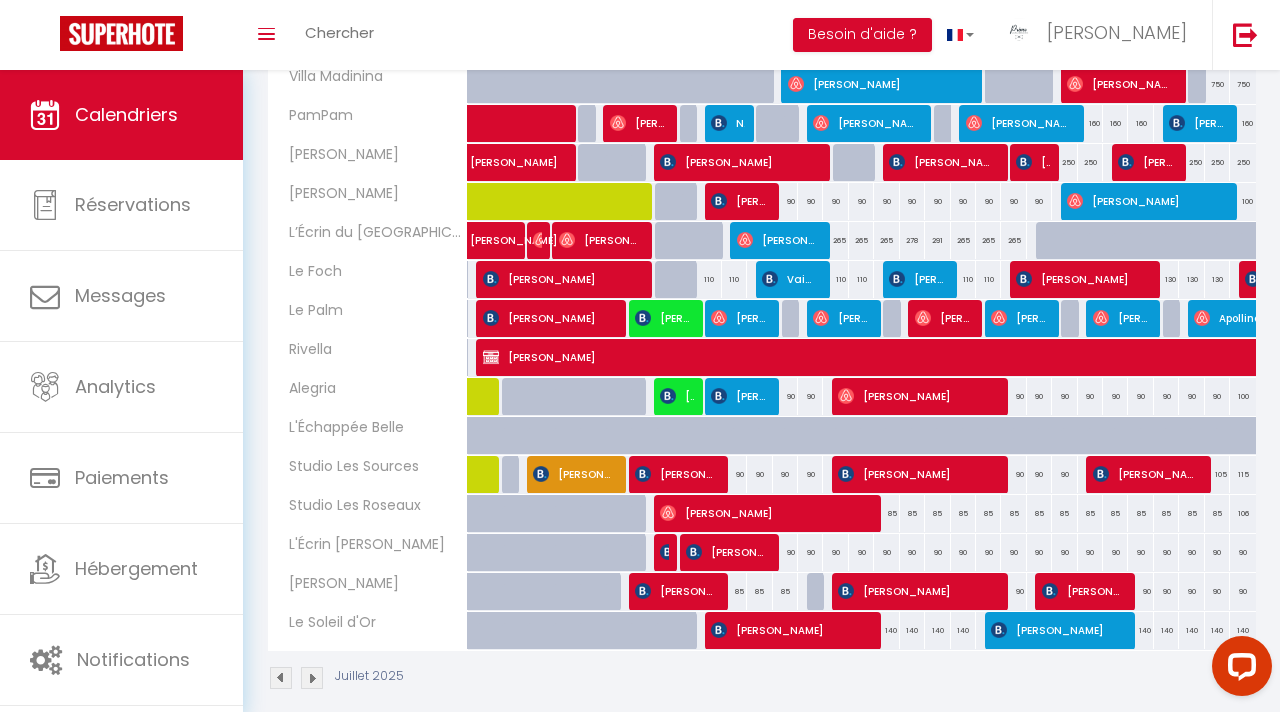 scroll, scrollTop: 739, scrollLeft: 0, axis: vertical 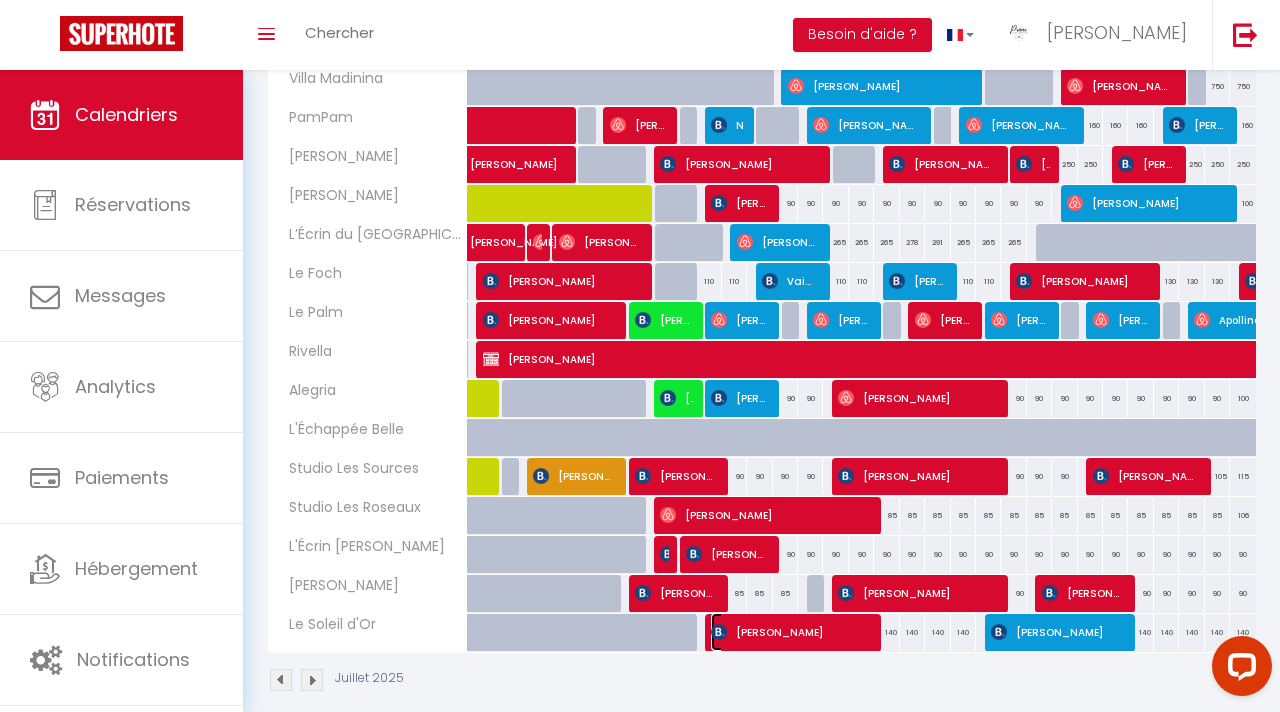 click on "[PERSON_NAME]" at bounding box center (790, 632) 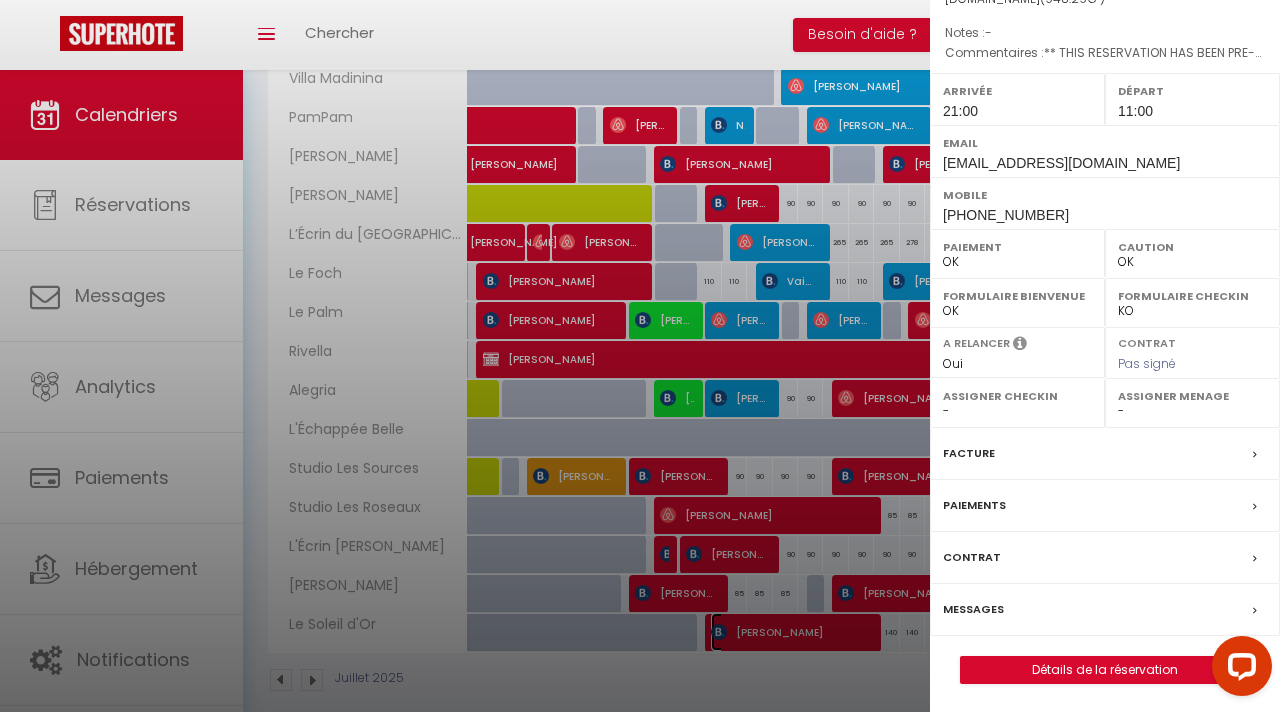 scroll, scrollTop: 220, scrollLeft: 0, axis: vertical 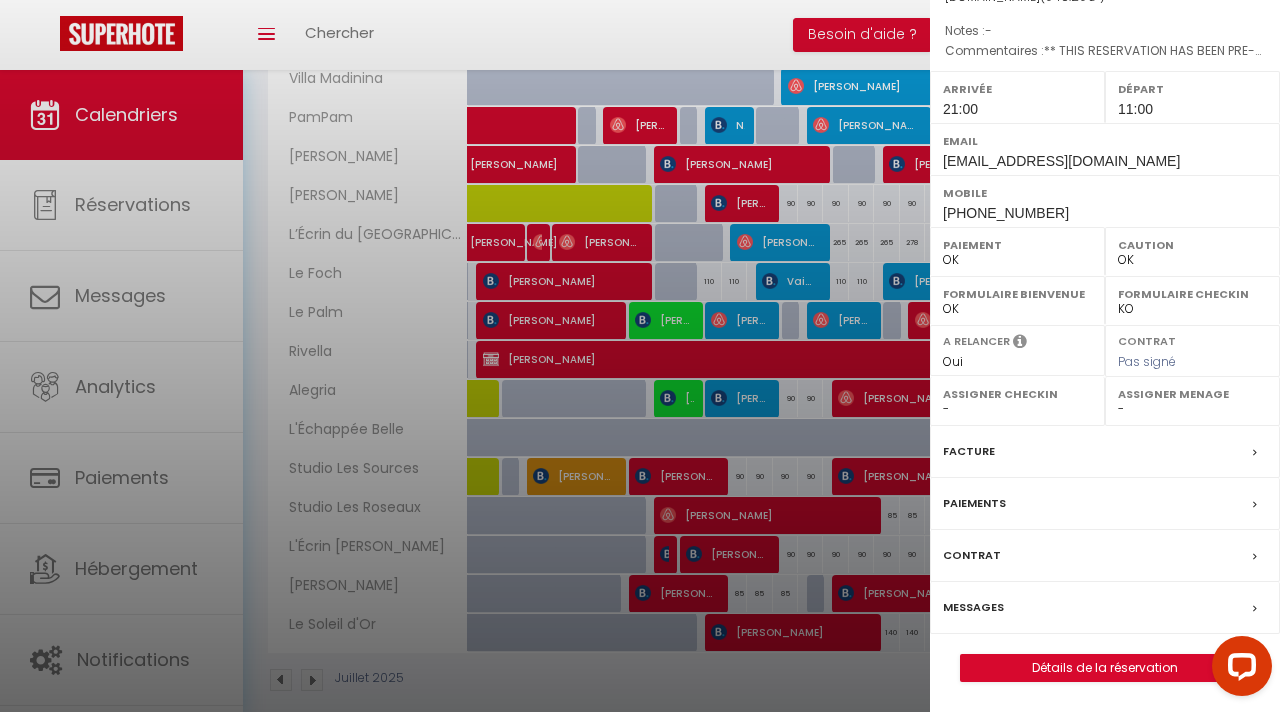 click on "Messages" at bounding box center (973, 607) 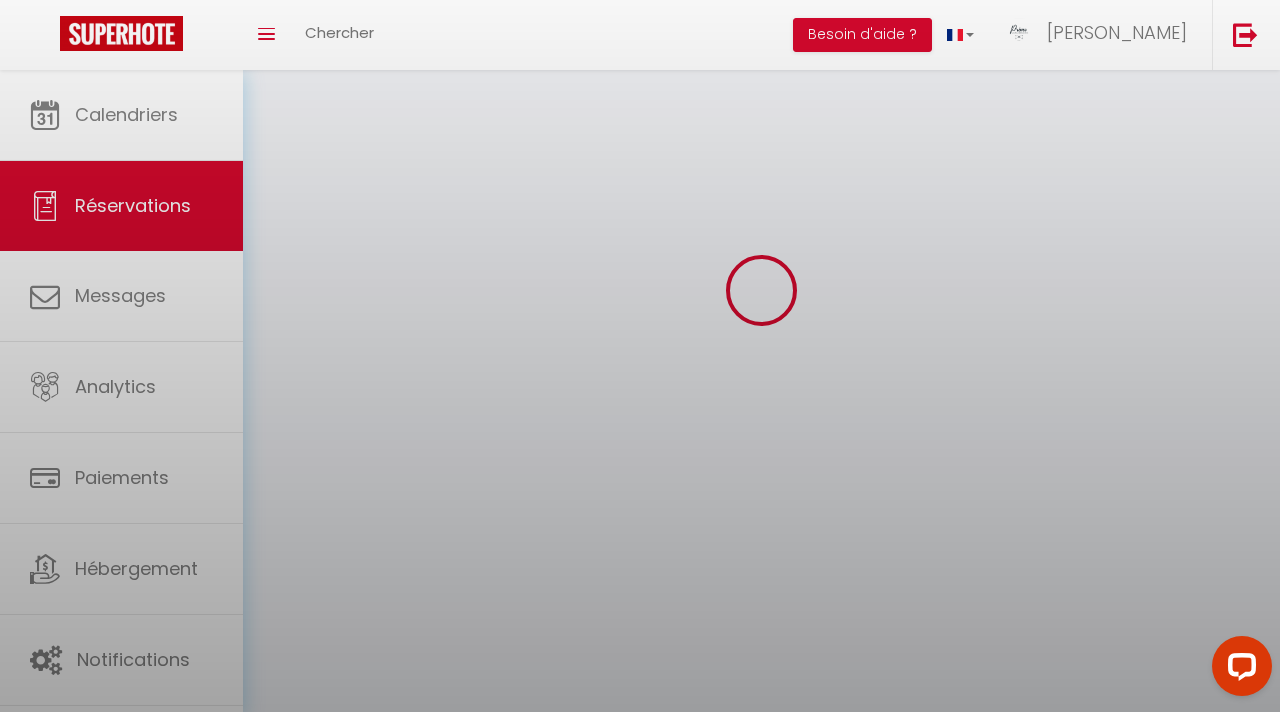 scroll, scrollTop: 0, scrollLeft: 0, axis: both 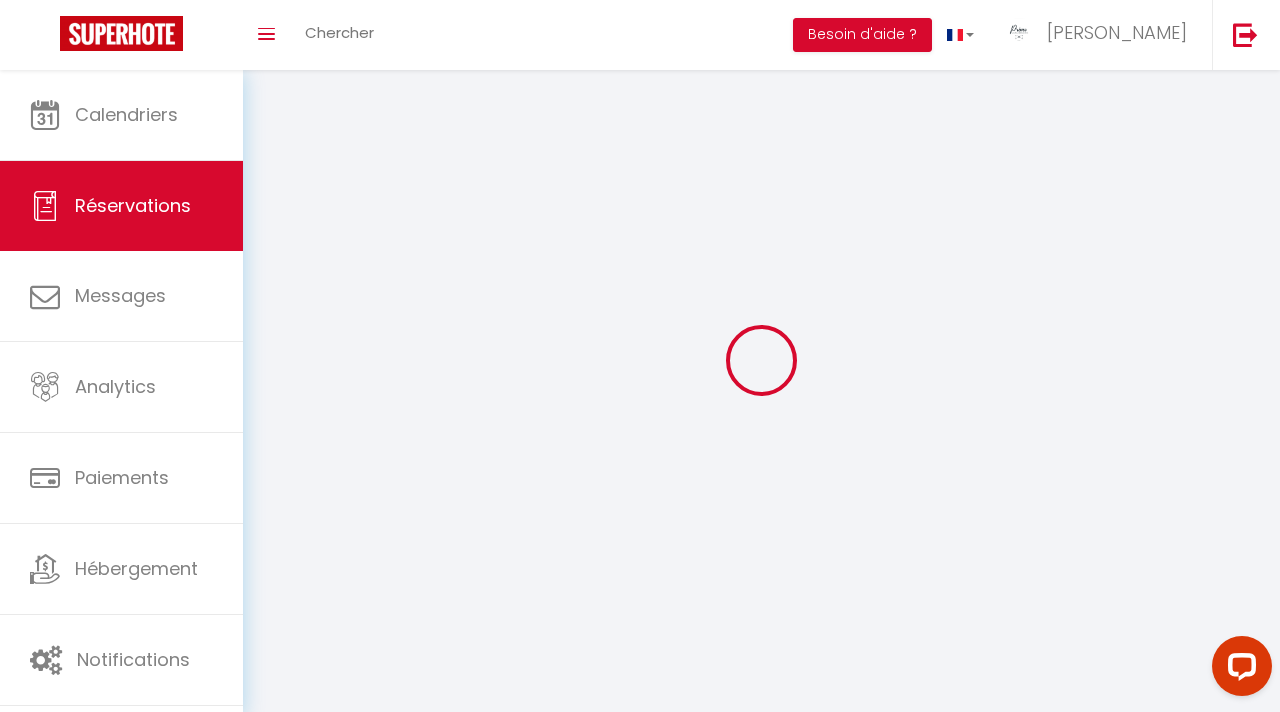 select 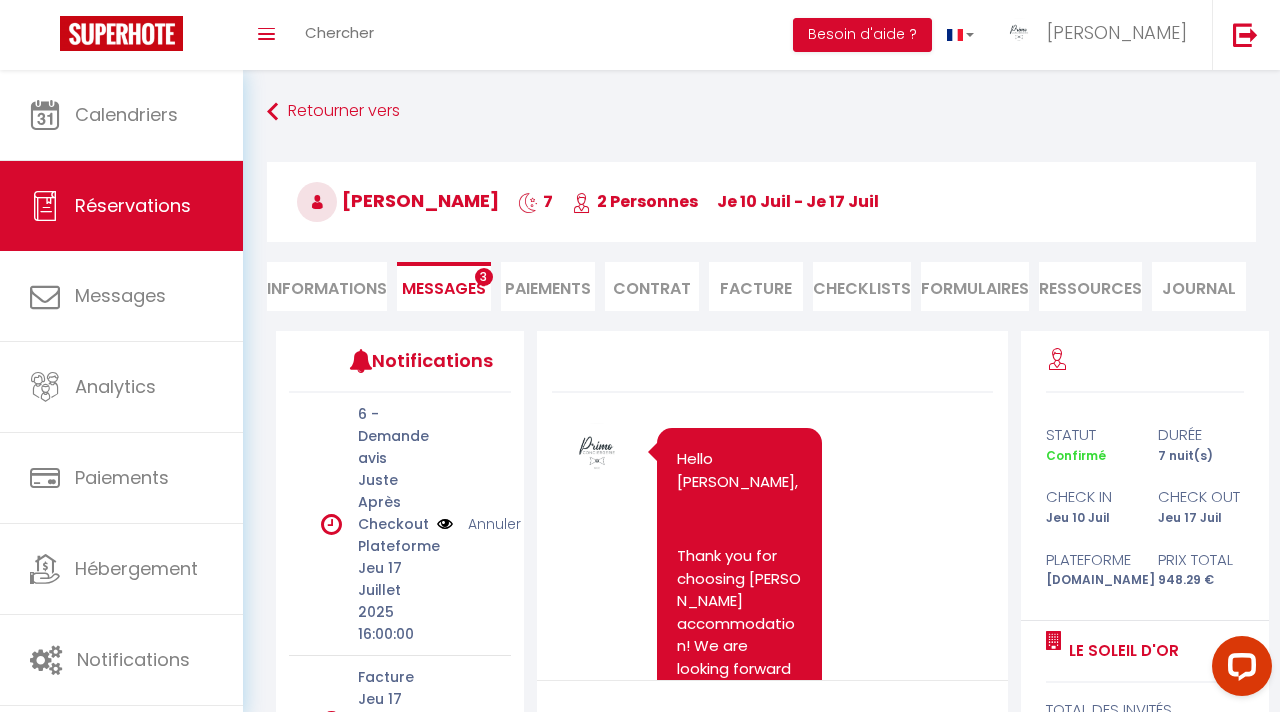 scroll, scrollTop: 7407, scrollLeft: 0, axis: vertical 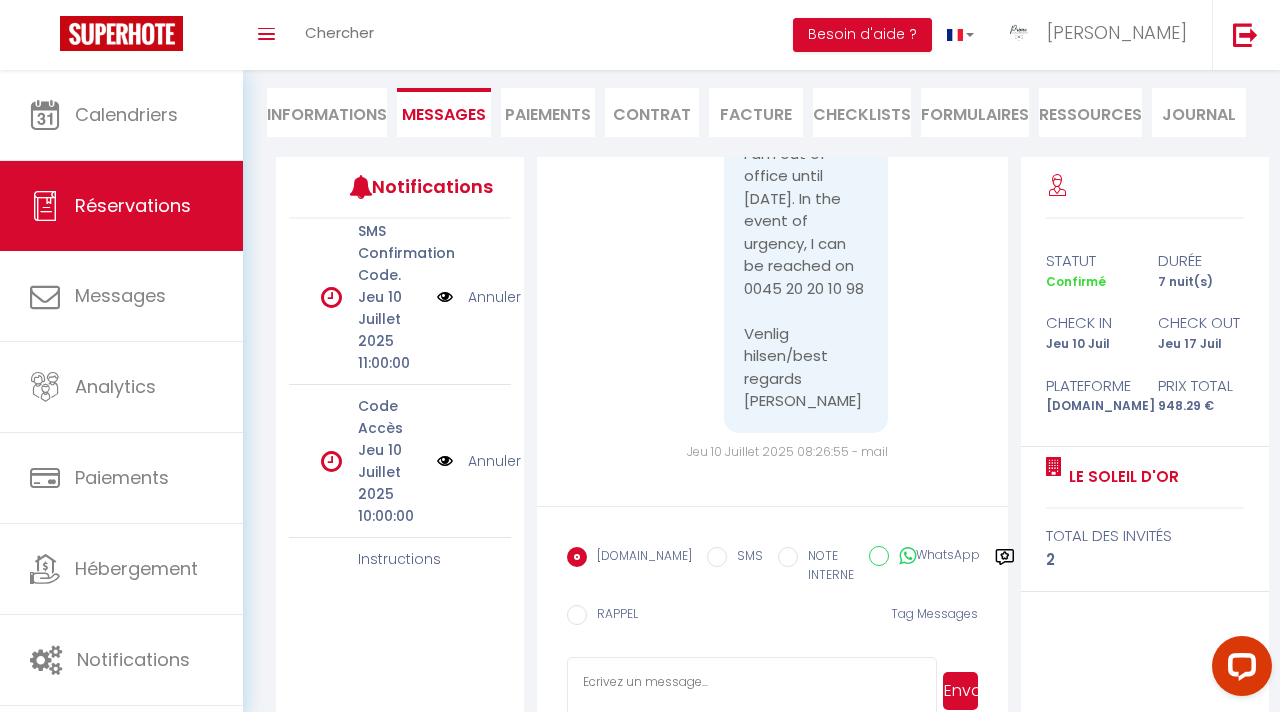 click on "Annuler" at bounding box center [494, 461] 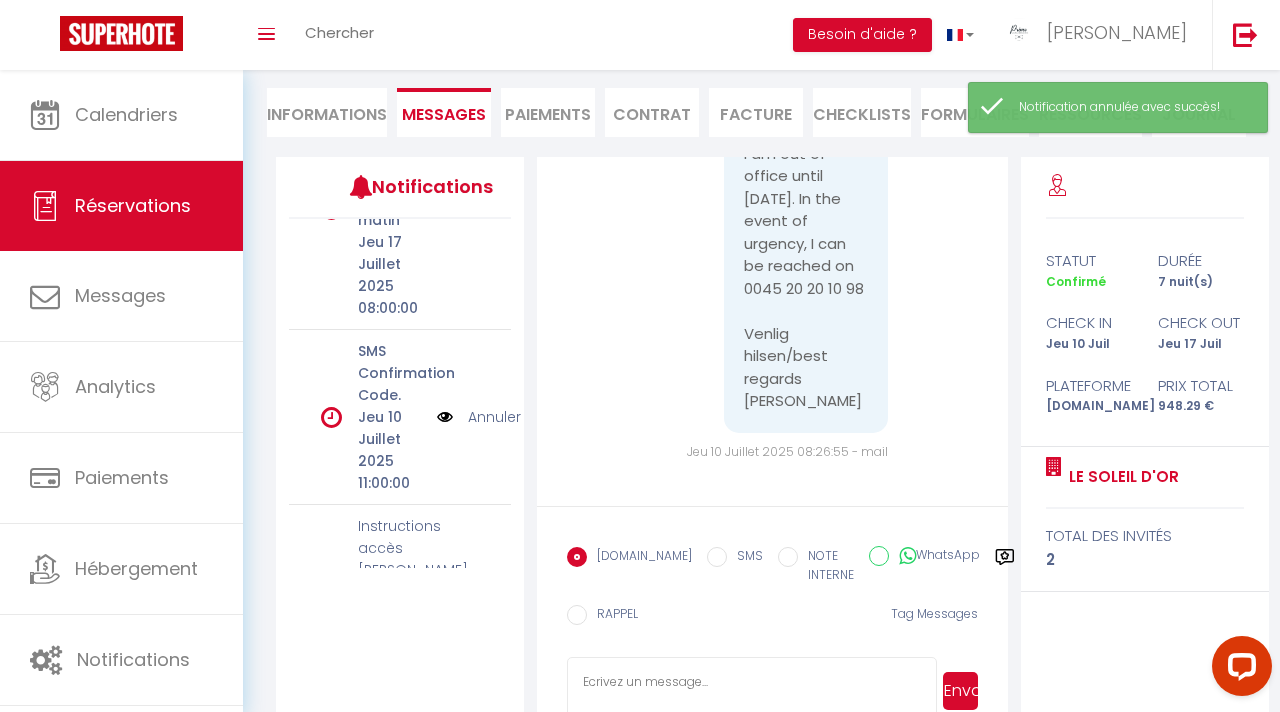 scroll, scrollTop: 522, scrollLeft: 0, axis: vertical 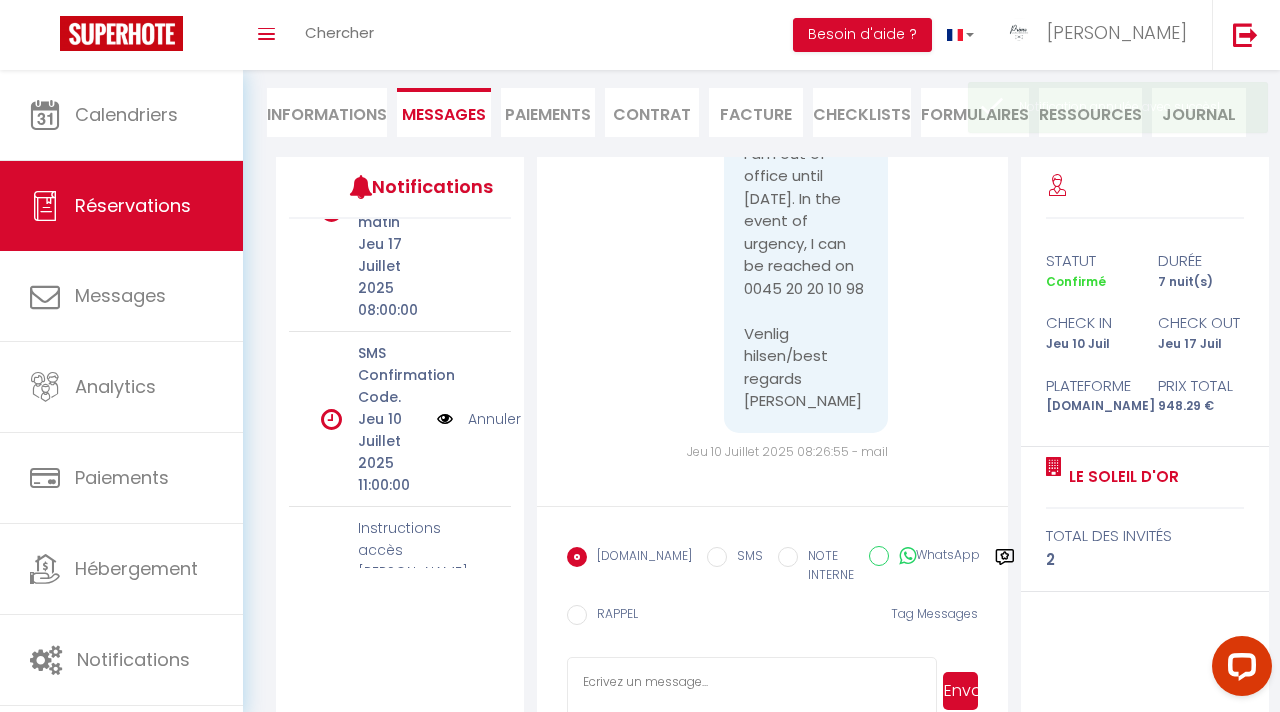 click on "Annuler" at bounding box center [494, 419] 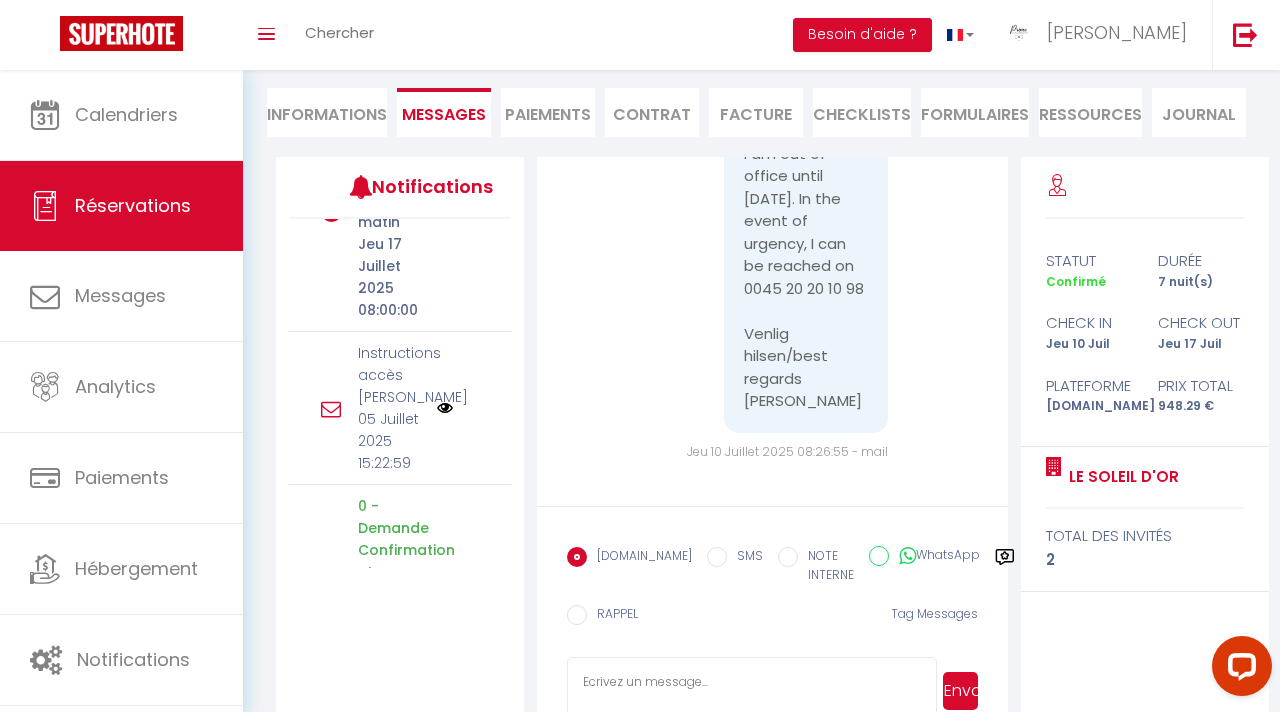 click 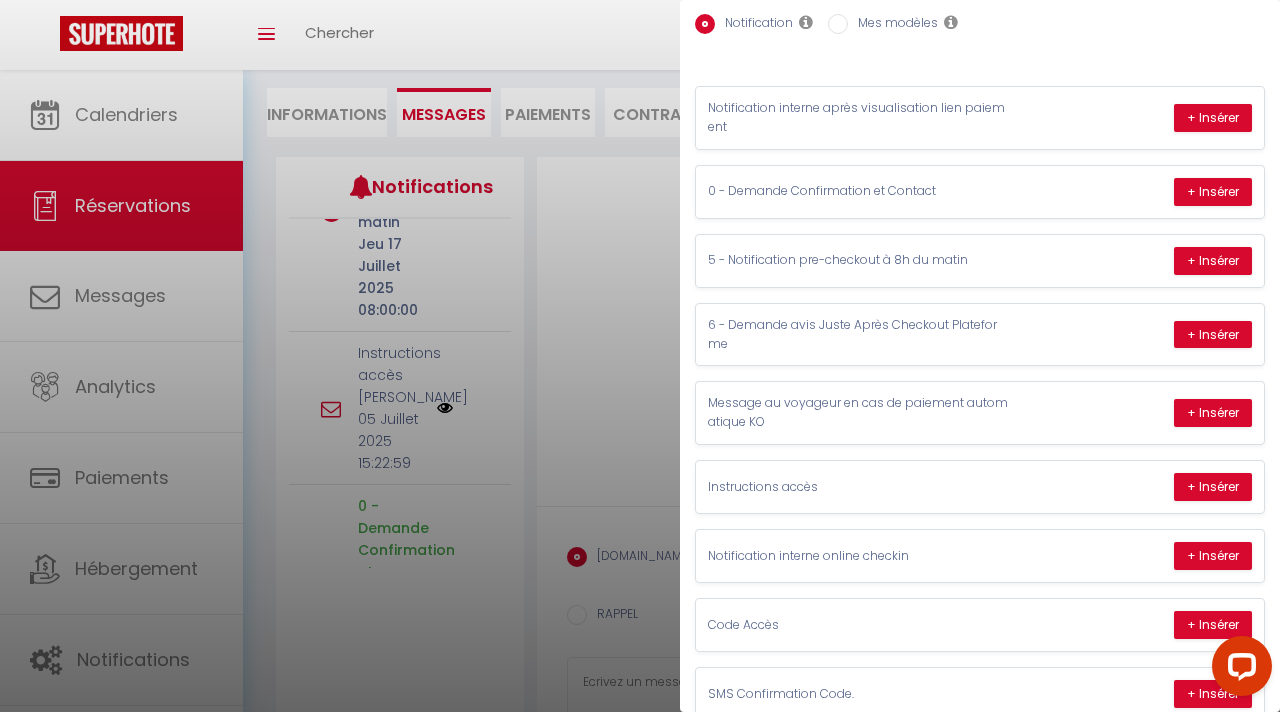 scroll, scrollTop: 129, scrollLeft: 0, axis: vertical 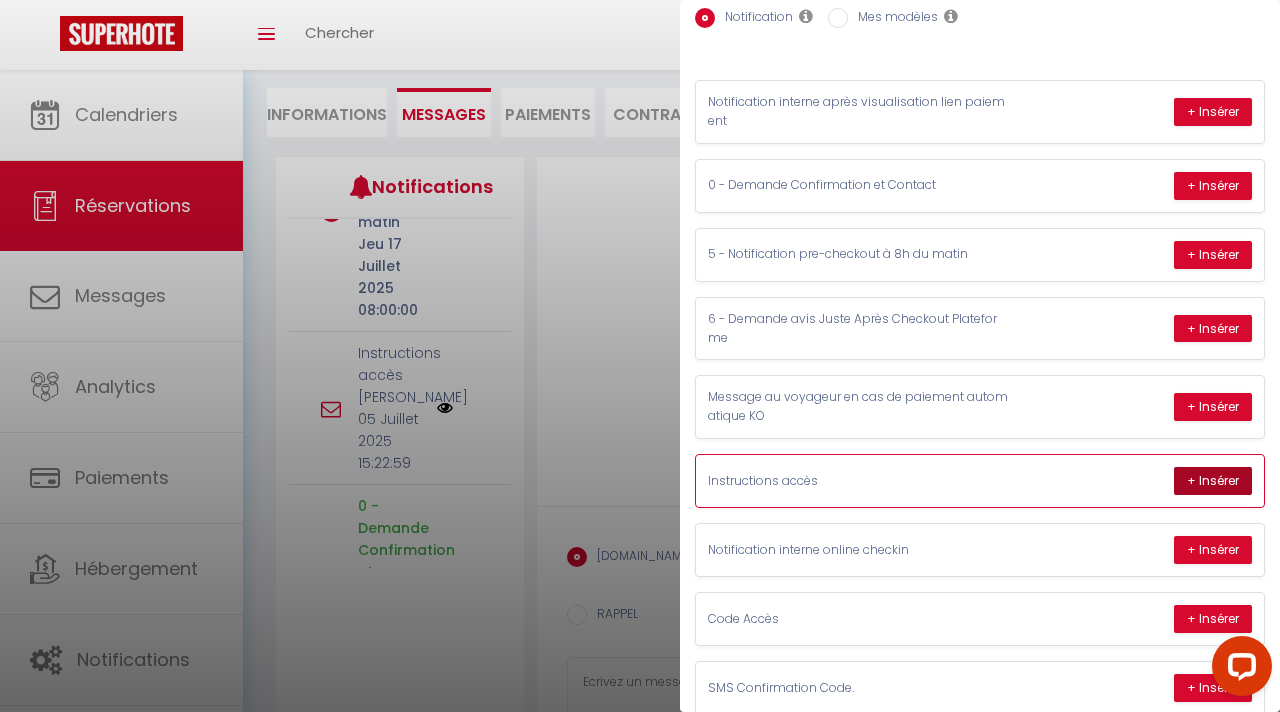 click on "+ Insérer" at bounding box center [1213, 481] 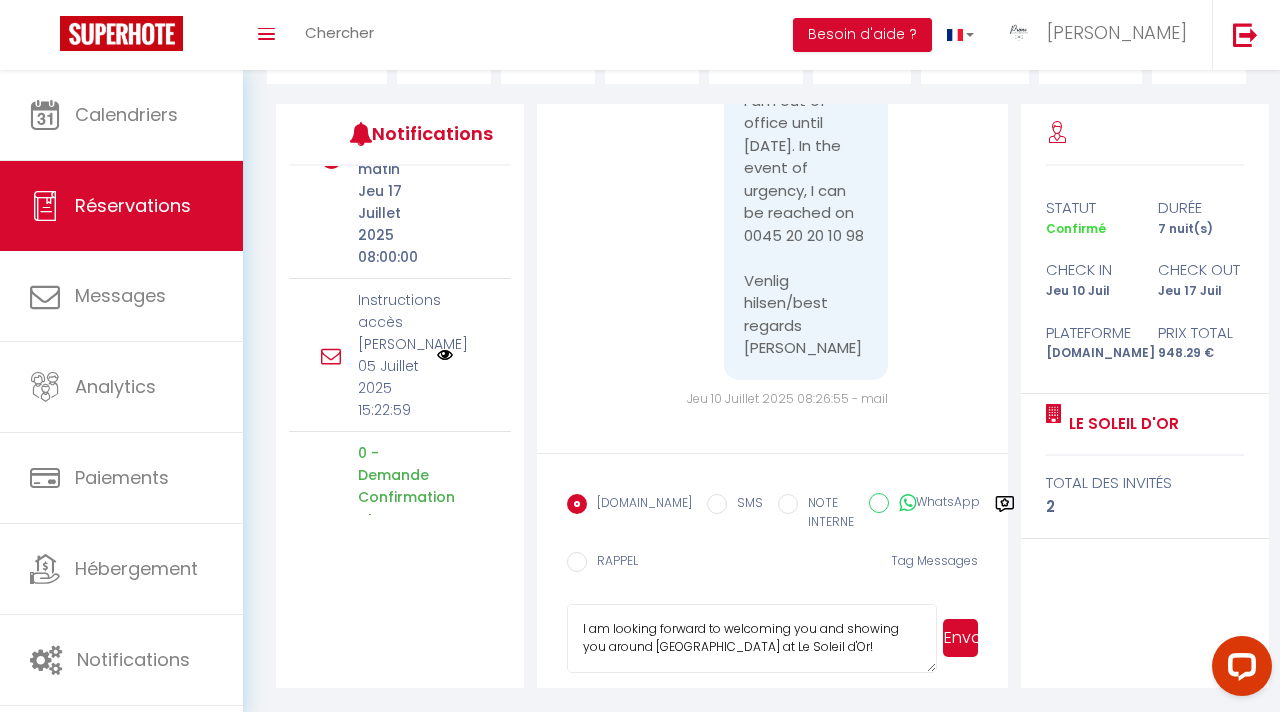 scroll, scrollTop: 227, scrollLeft: 0, axis: vertical 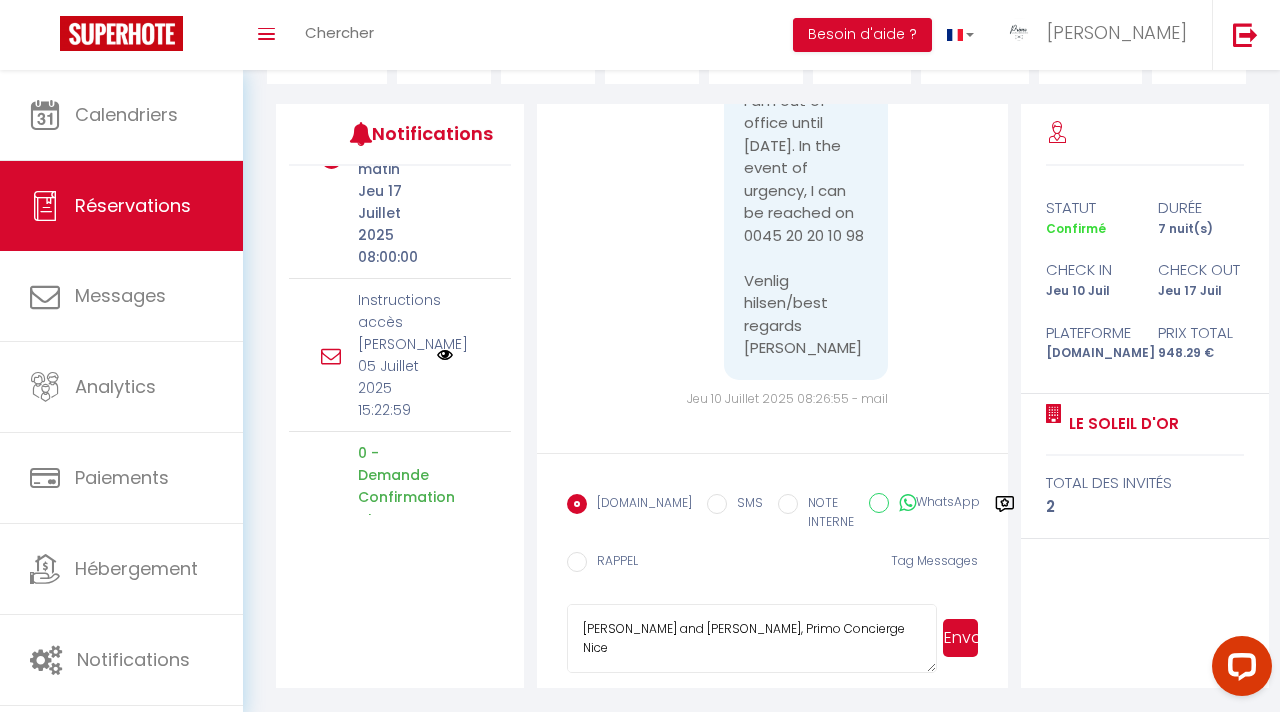 drag, startPoint x: 575, startPoint y: 622, endPoint x: 750, endPoint y: 711, distance: 196.33136 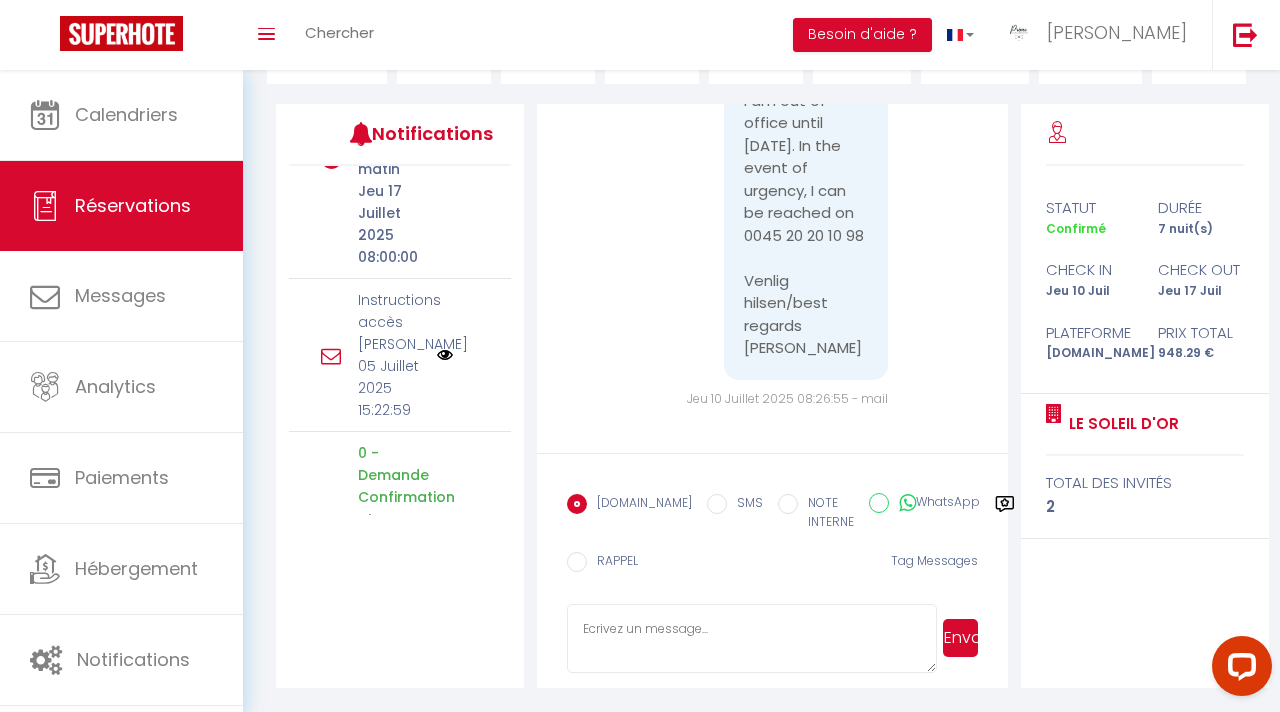 scroll, scrollTop: 0, scrollLeft: 0, axis: both 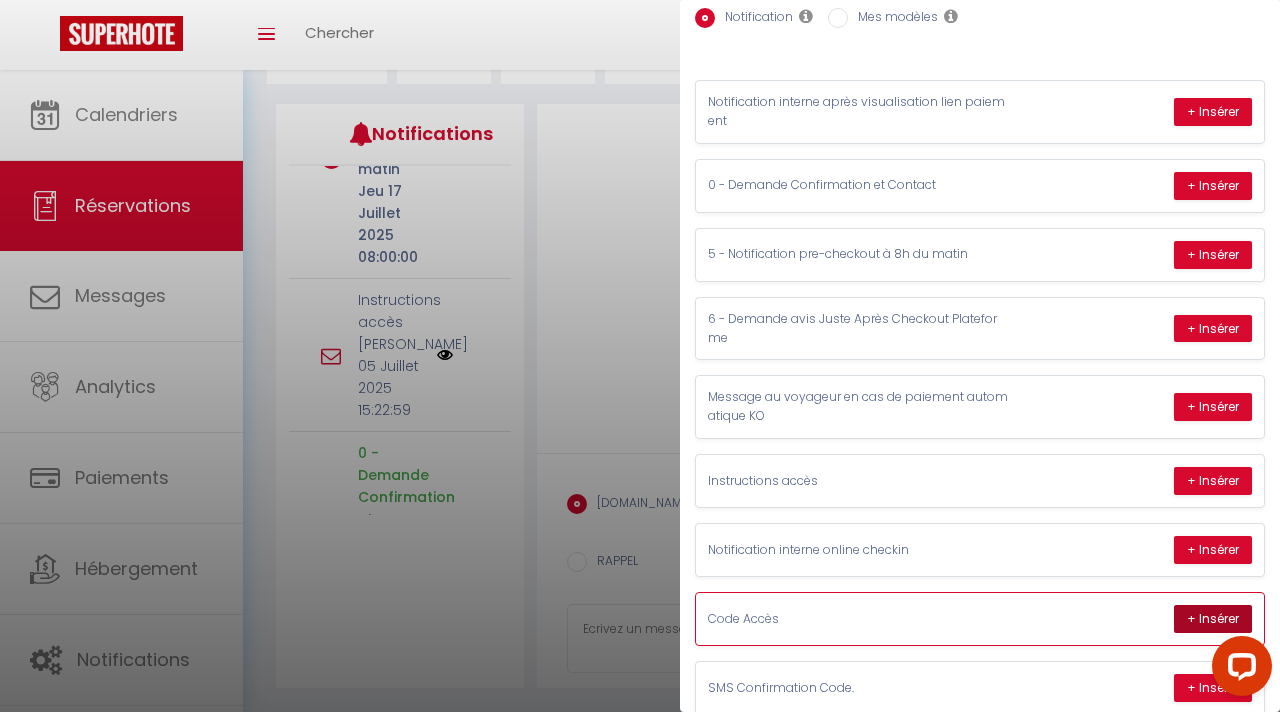 click on "+ Insérer" at bounding box center [1213, 619] 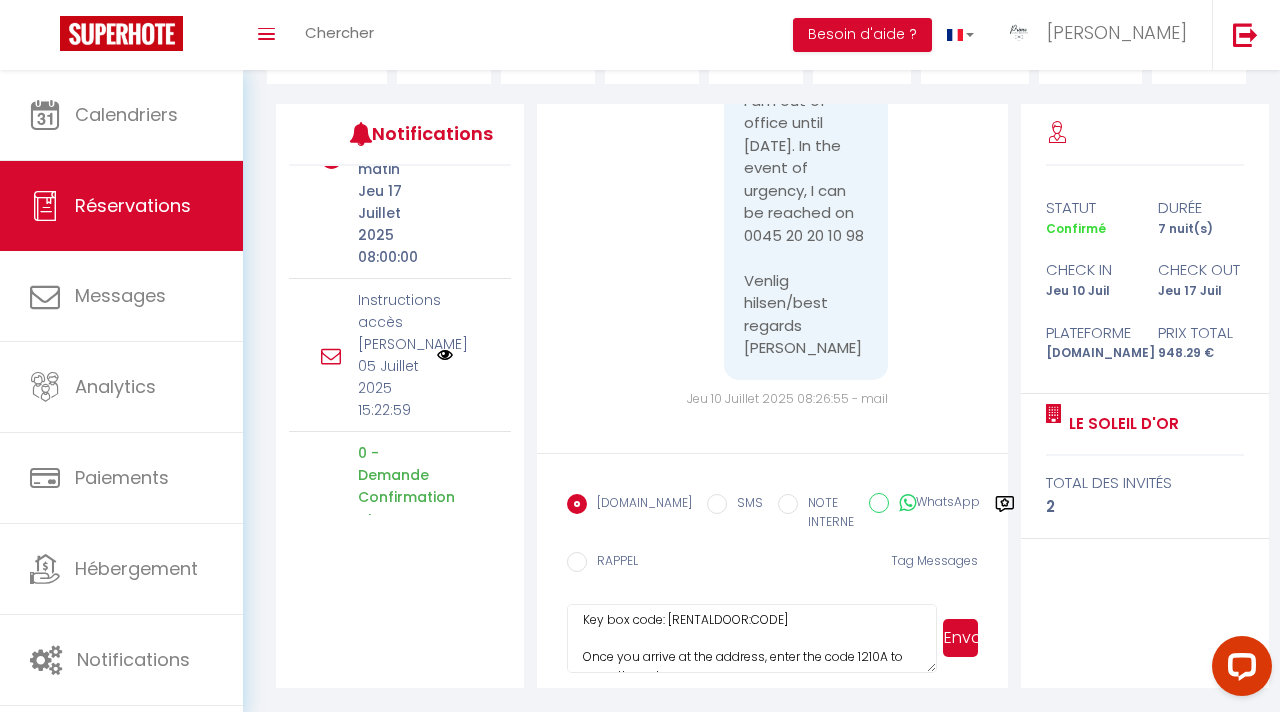 scroll, scrollTop: 117, scrollLeft: 0, axis: vertical 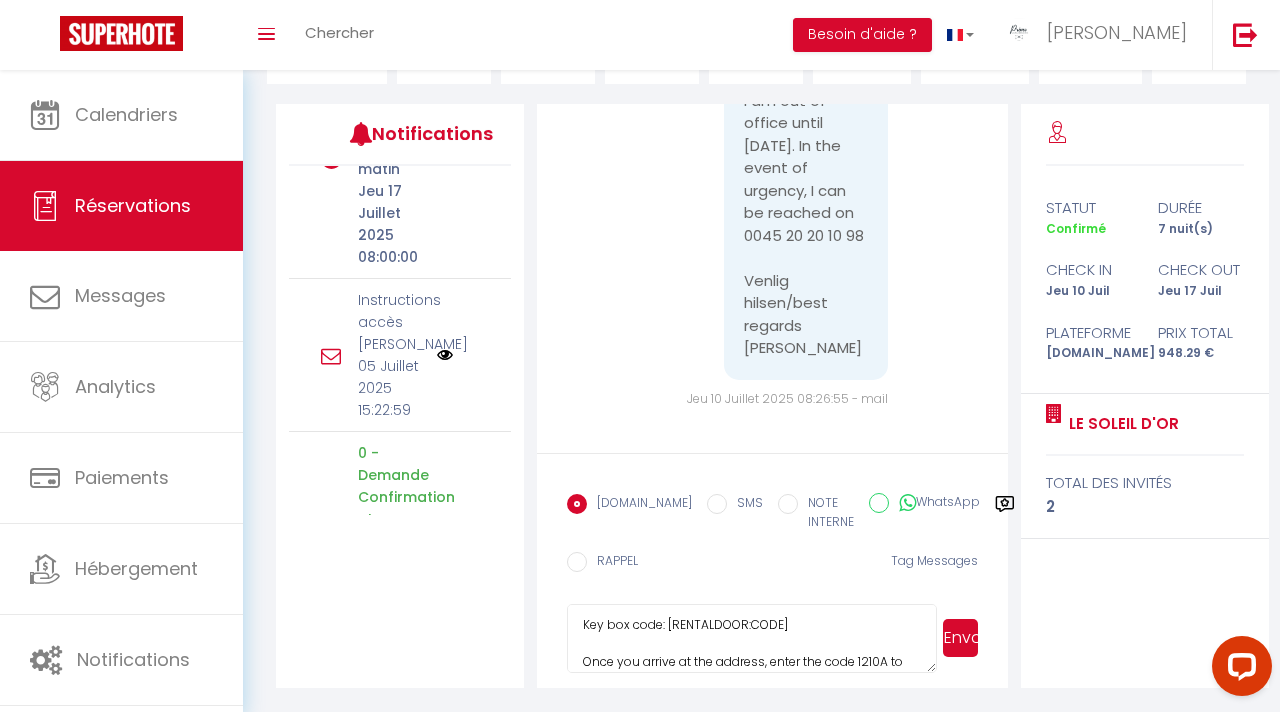 click on "Hello [PERSON_NAME],
Here is the access code for the key box of the rental Le Soleil d'Or in [GEOGRAPHIC_DATA]
Key box code: [RENTALDOOR:CODE]
Once you arrive at the address, enter the code 1210A to open the gate.
Take the first left and ring intercom number 13 to open the entrance to the residence.
Take the elevator to the 4th floor.
Turn left: the door is at the end of the hallway, straight ahead.
You will find the key box attached to the door.
You will find the arrival instructions in the video sent earlier at this link:
[URL][DOMAIN_NAME]
-
Apartment address: [STREET_ADDRESS]
We are available if needed, and we wish you a pleasant stay in [GEOGRAPHIC_DATA]." at bounding box center [751, 639] 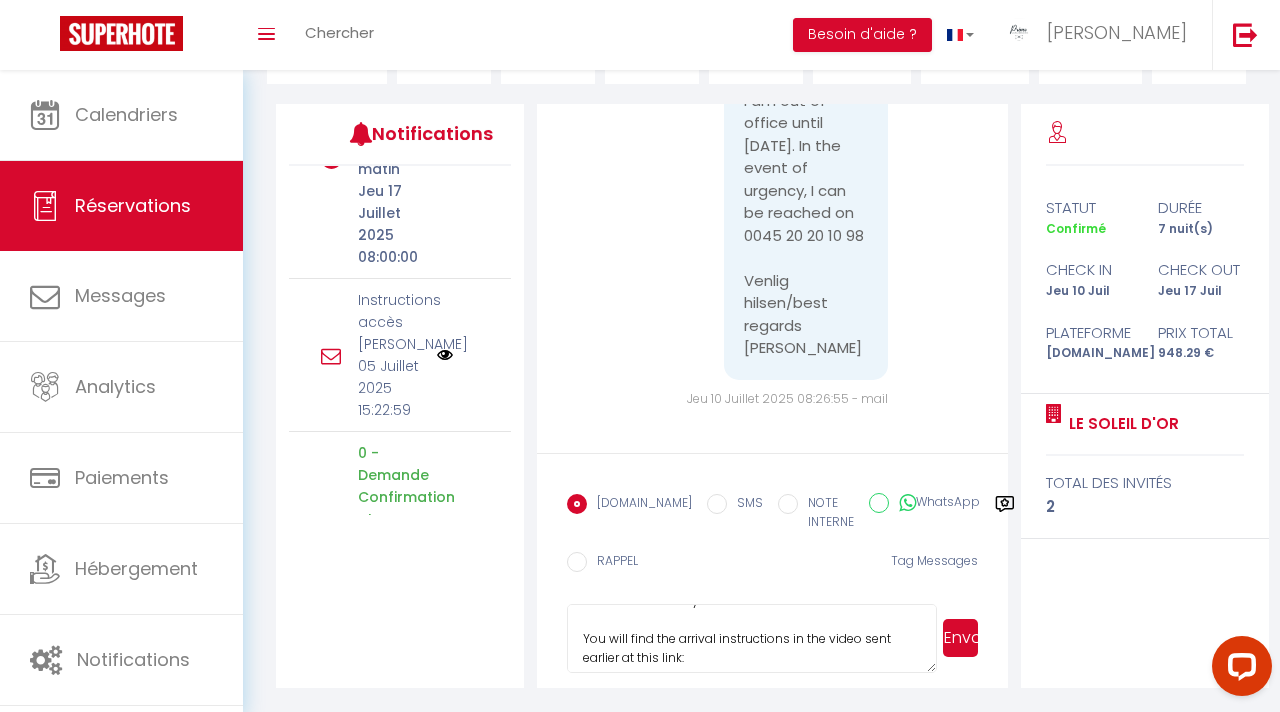 scroll, scrollTop: 509, scrollLeft: 0, axis: vertical 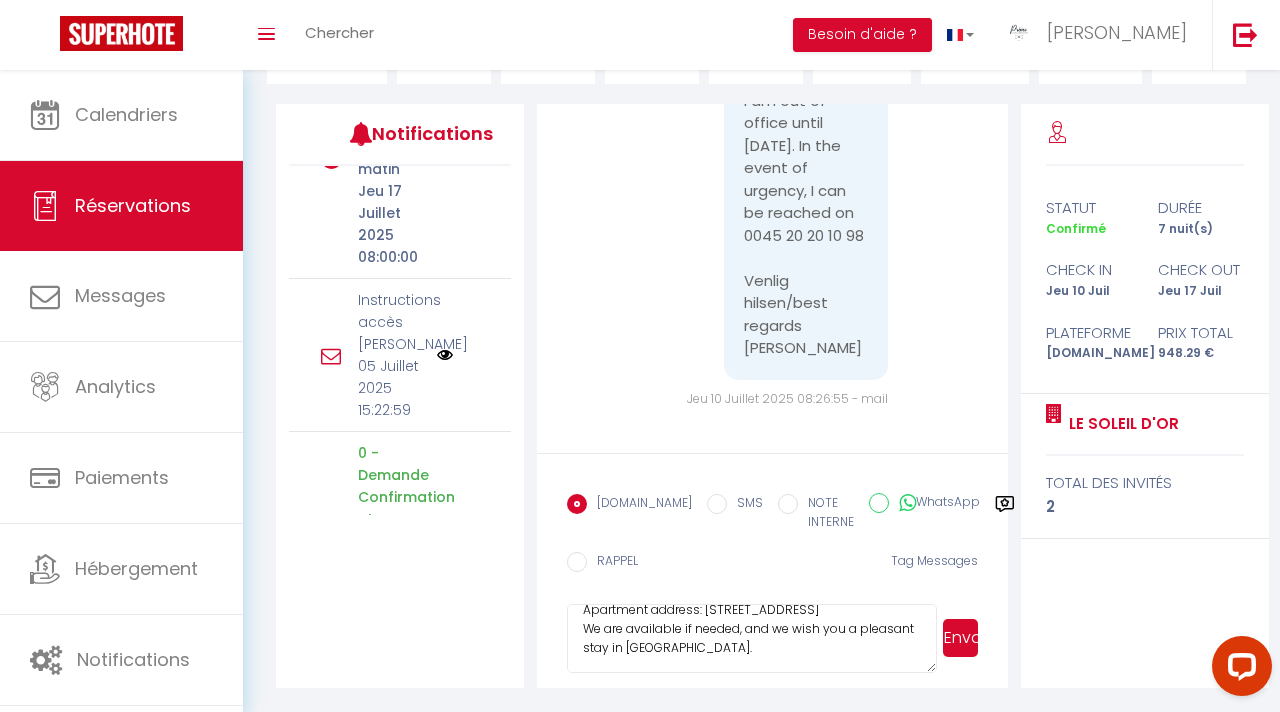 type on "Hello [PERSON_NAME],
Here is the access code for the key box of the rental Le Soleil d'Or in [GEOGRAPHIC_DATA]
Key box code: 443285
Once you arrive at the address, enter the code 1210A to open the gate.
Take the first left and ring intercom number 13 to open the entrance to the residence.
Take the elevator to the 4th floor.
Turn left: the door is at the end of the hallway, straight ahead.
You will find the key box attached to the door.
You will find the arrival instructions in the video sent earlier at this link:
[URL][DOMAIN_NAME]
-
Apartment address: [STREET_ADDRESS]
We are available if needed, and we wish you a pleasant stay in [GEOGRAPHIC_DATA]." 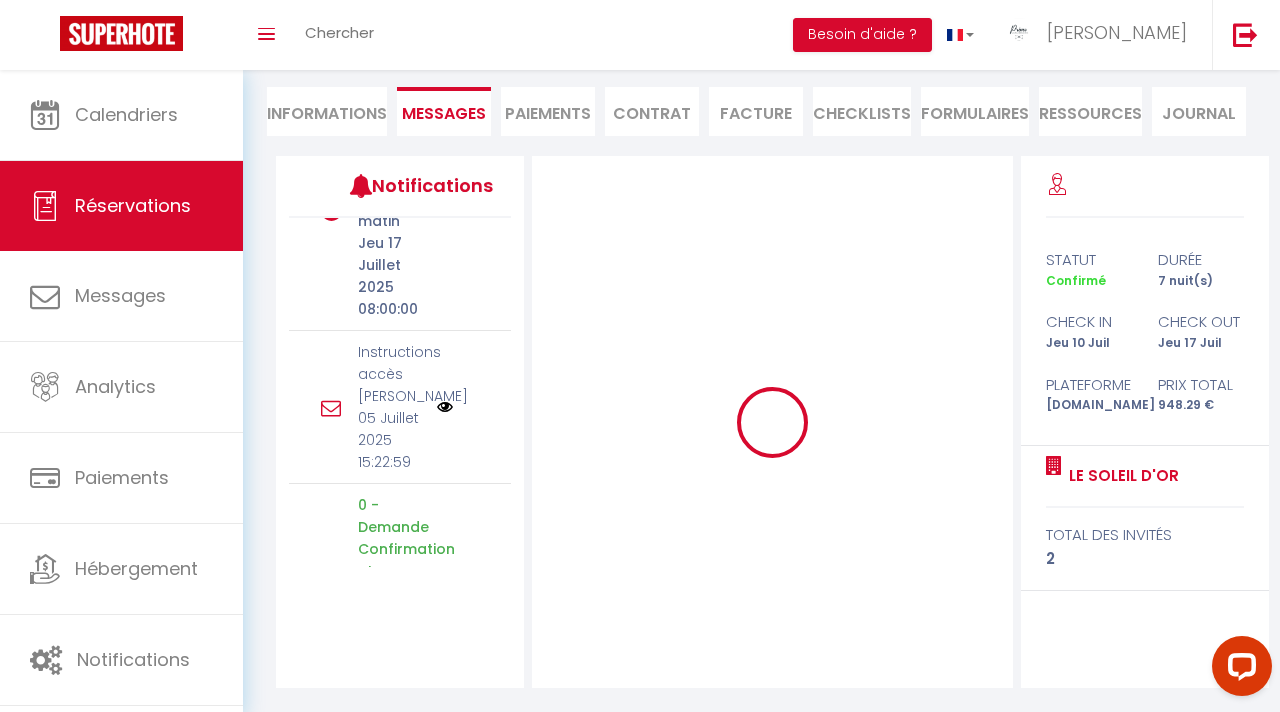 scroll, scrollTop: 175, scrollLeft: 0, axis: vertical 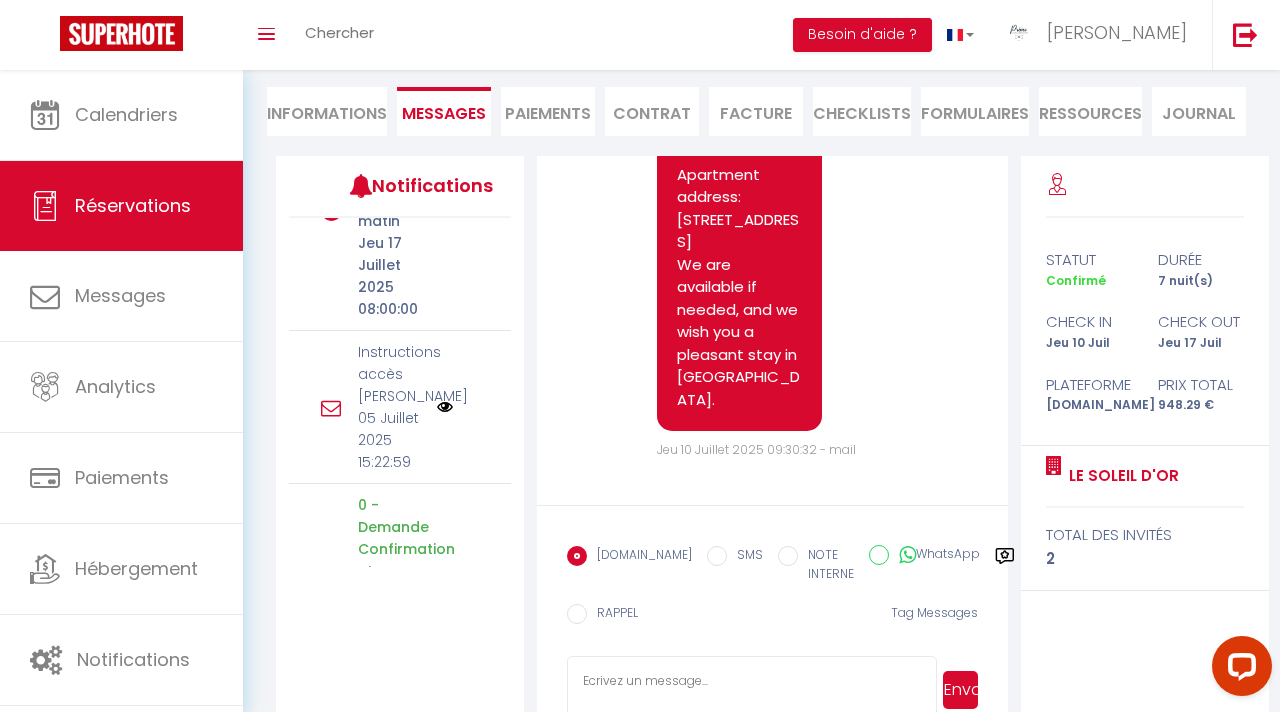 click 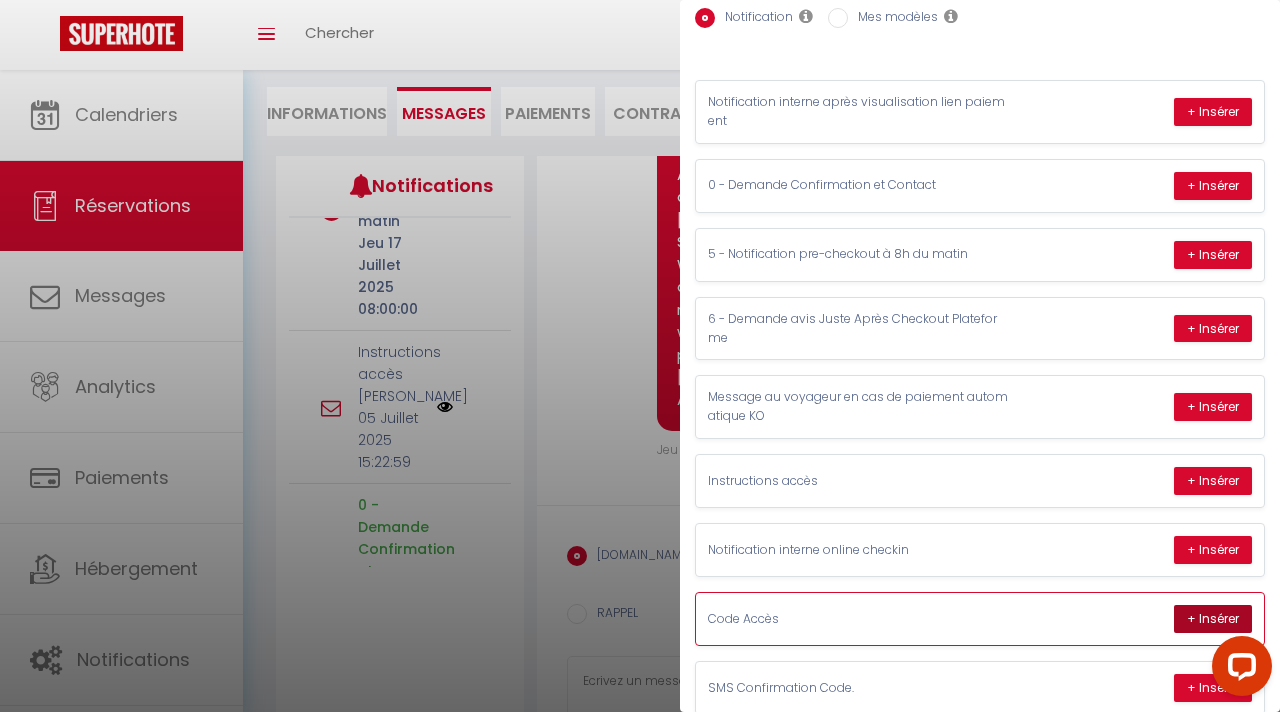 click on "+ Insérer" at bounding box center (1213, 619) 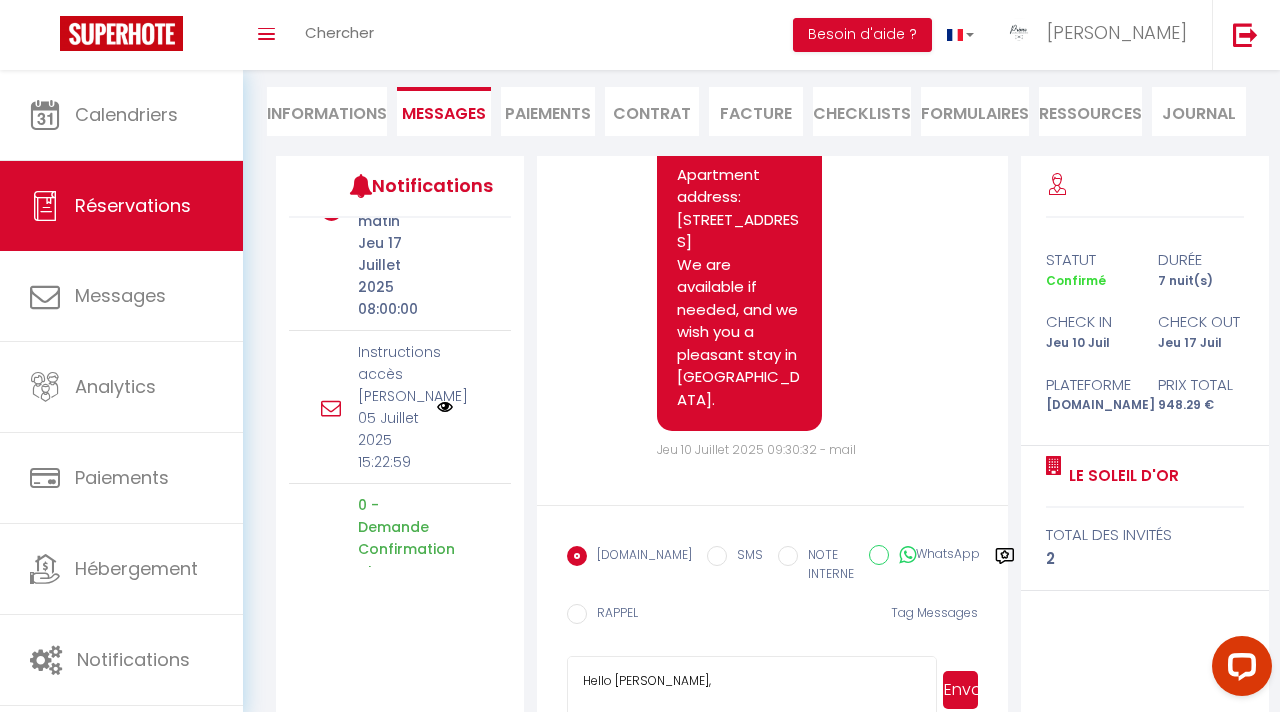 click on "SMS" at bounding box center (717, 556) 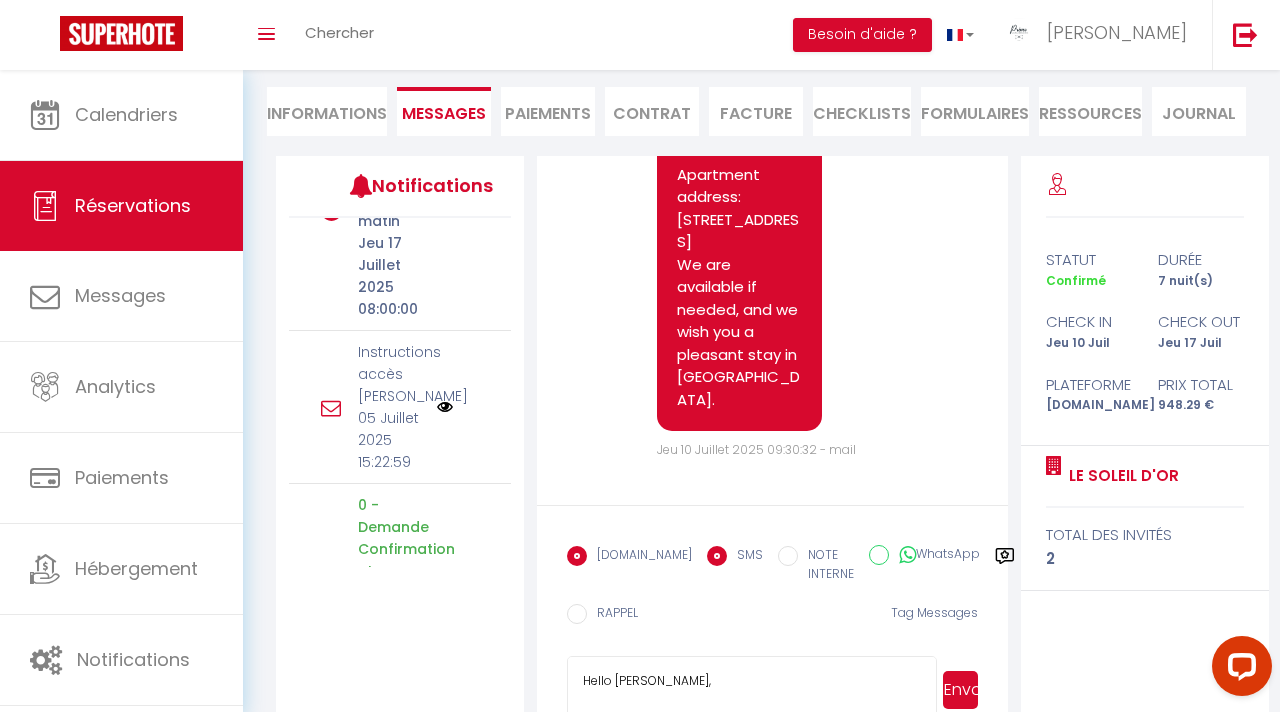 radio on "false" 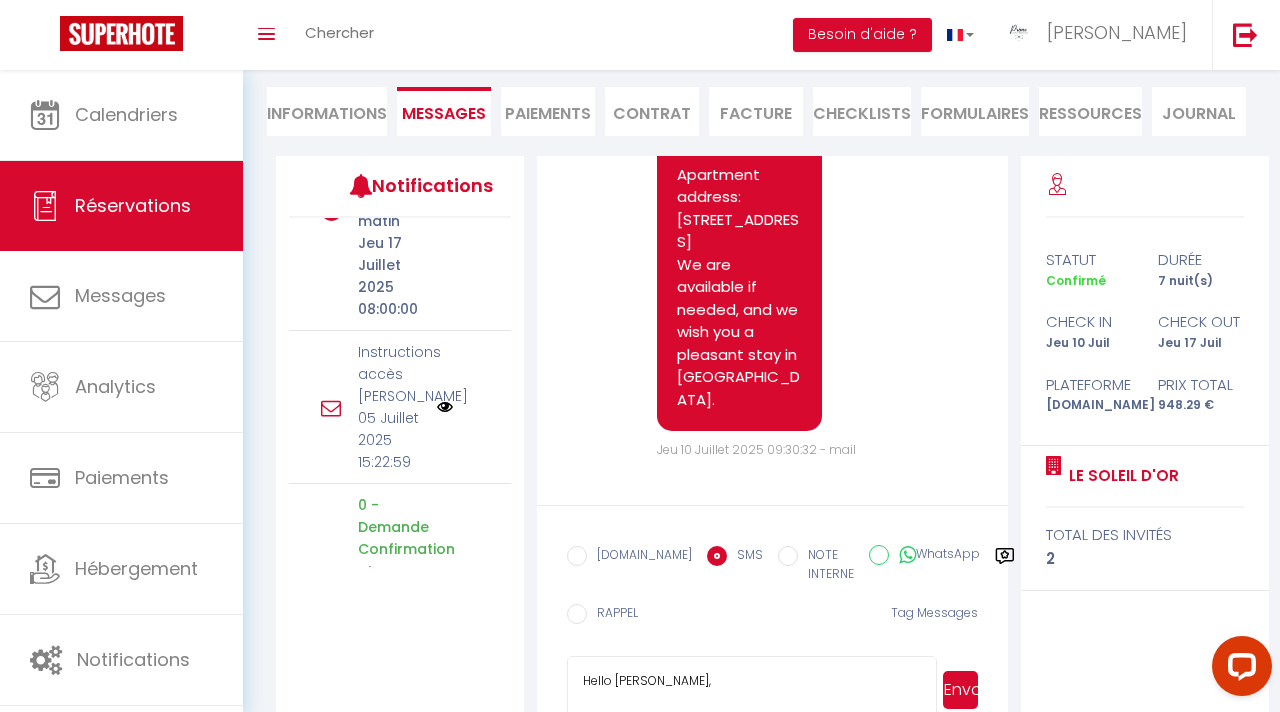 scroll, scrollTop: 227, scrollLeft: 0, axis: vertical 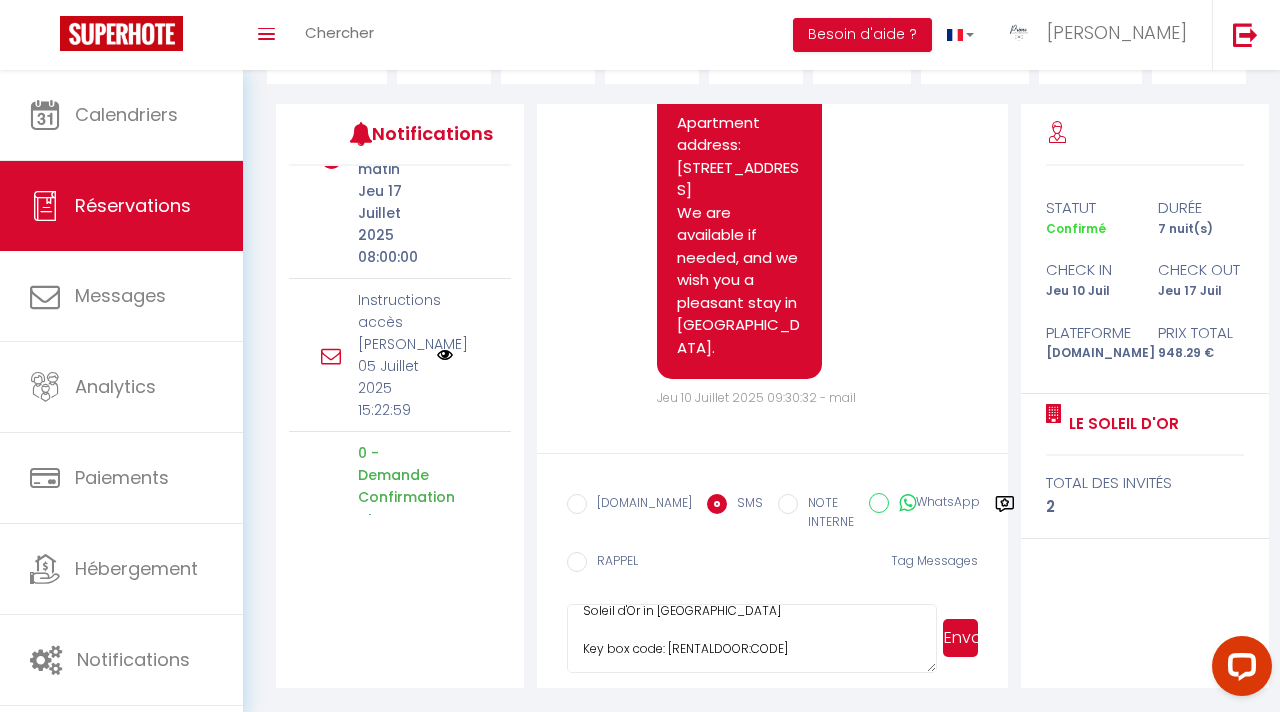 click on "Hello [PERSON_NAME],
Here is the access code for the key box of the rental Le Soleil d'Or in [GEOGRAPHIC_DATA]
Key box code: [RENTALDOOR:CODE]
Once you arrive at the address, enter the code 1210A to open the gate.
Take the first left and ring intercom number 13 to open the entrance to the residence.
Take the elevator to the 4th floor.
Turn left: the door is at the end of the hallway, straight ahead.
You will find the key box attached to the door.
You will find the arrival instructions in the video sent earlier at this link:
[URL][DOMAIN_NAME]
-
Apartment address: [STREET_ADDRESS]
We are available if needed, and we wish you a pleasant stay in [GEOGRAPHIC_DATA]." at bounding box center (751, 639) 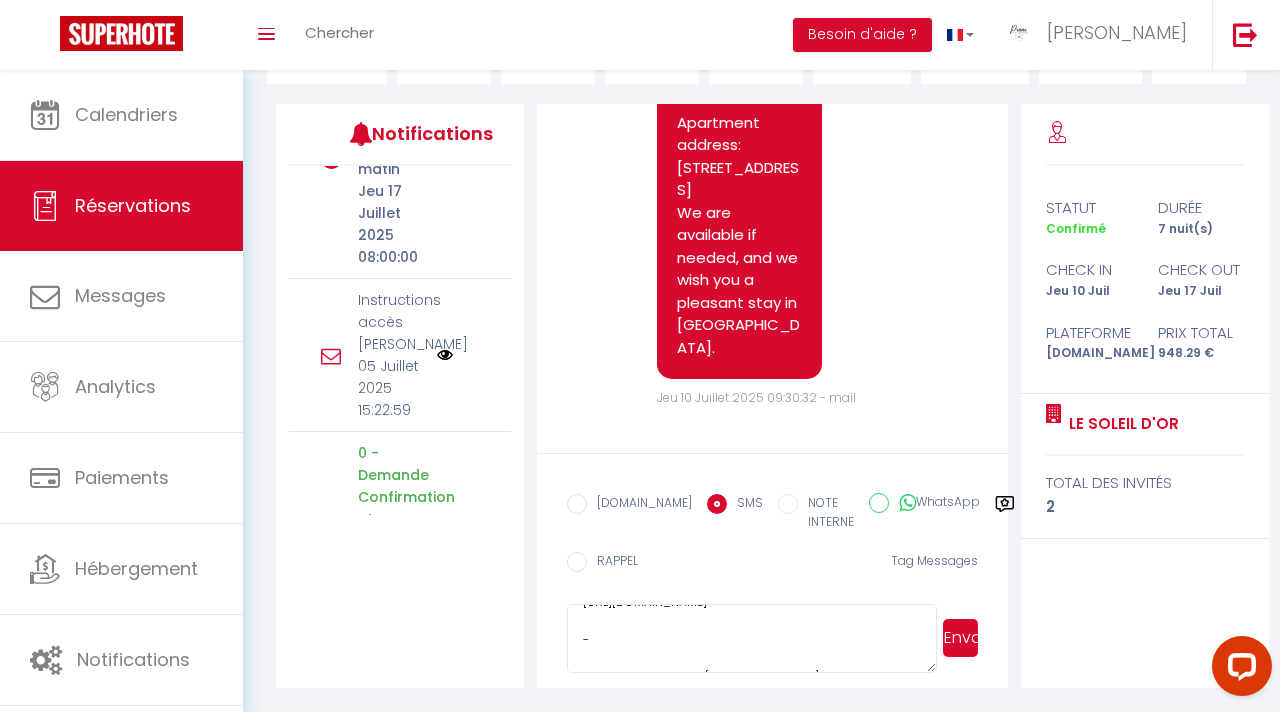 scroll, scrollTop: 509, scrollLeft: 0, axis: vertical 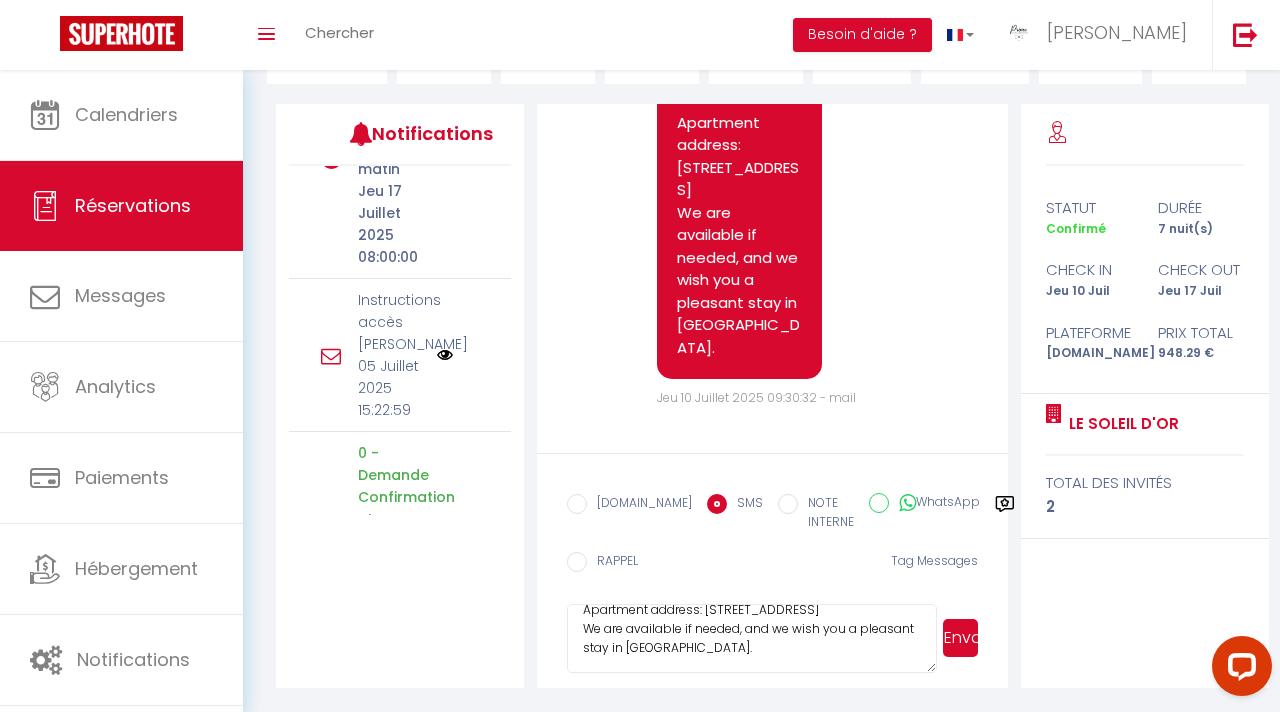 type on "Hello [PERSON_NAME],
Here is the access code for the key box of the rental Le Soleil d'Or in [GEOGRAPHIC_DATA]
Key box code: 443285
Once you arrive at the address, enter the code 1210A to open the gate.
Take the first left and ring intercom number 13 to open the entrance to the residence.
Take the elevator to the 4th floor.
Turn left: the door is at the end of the hallway, straight ahead.
You will find the key box attached to the door.
You will find the arrival instructions in the video sent earlier at this link:
[URL][DOMAIN_NAME]
-
Apartment address: [STREET_ADDRESS]
We are available if needed, and we wish you a pleasant stay in [GEOGRAPHIC_DATA]." 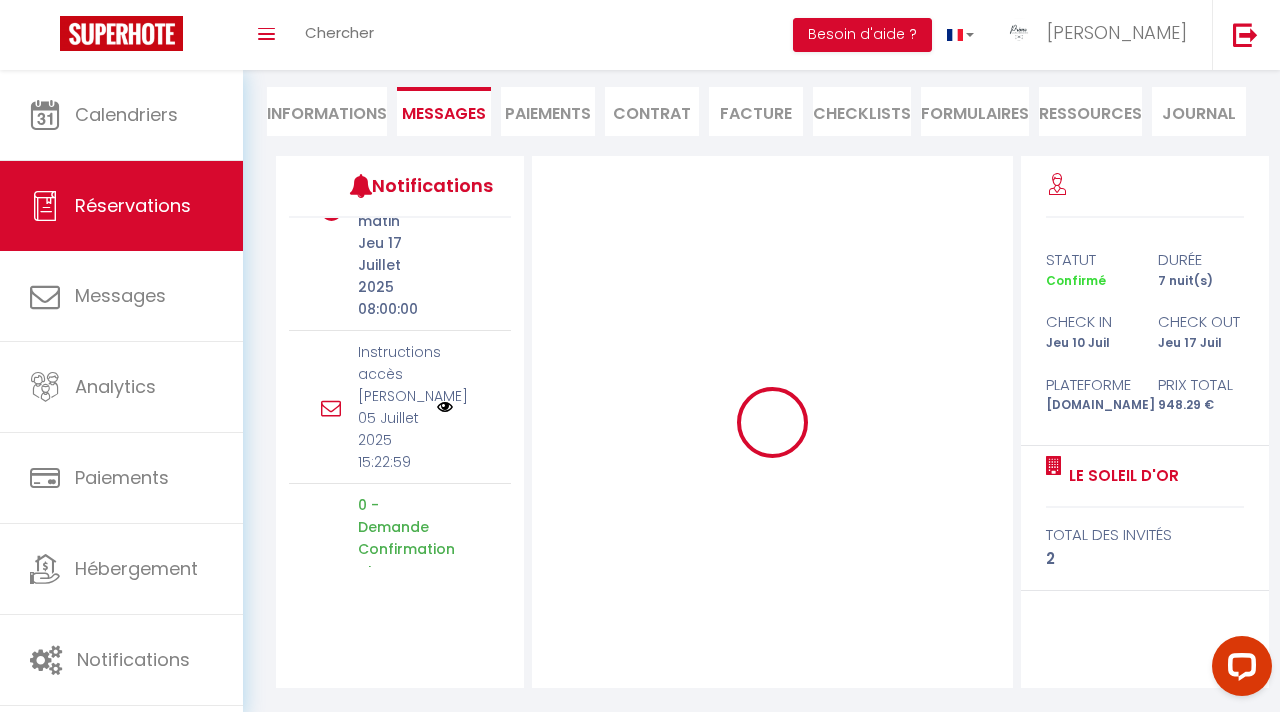type 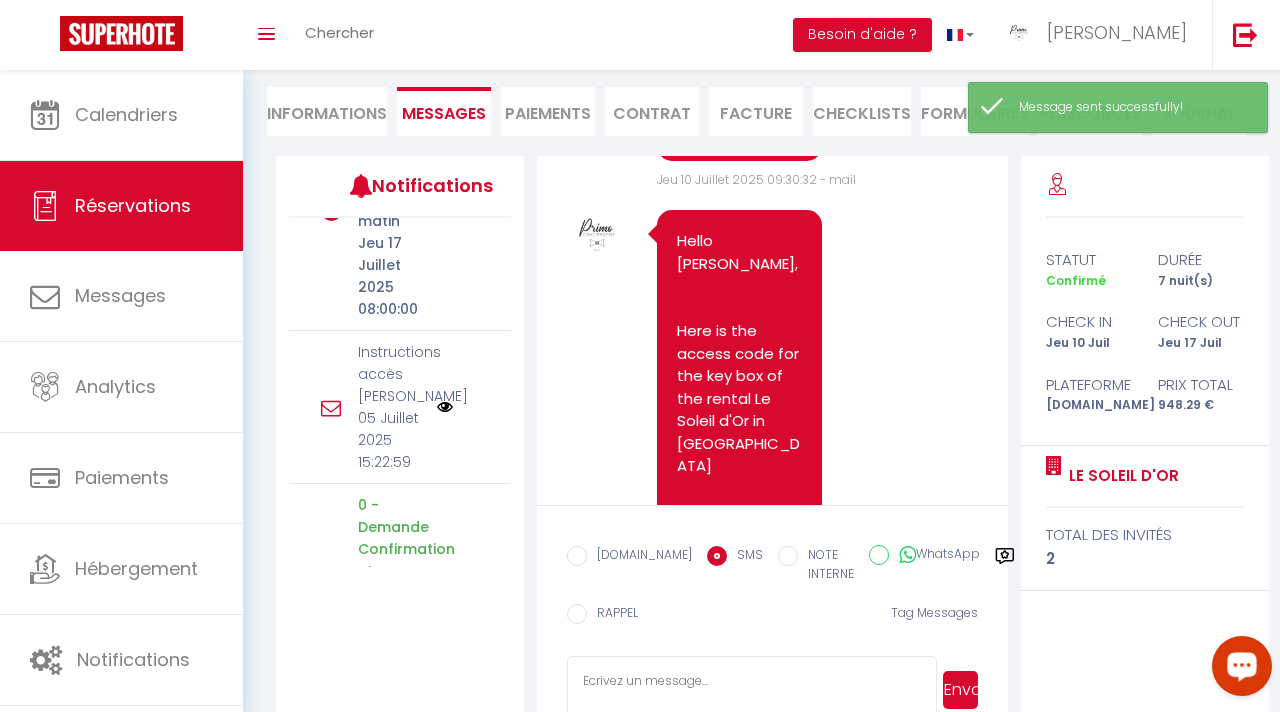 click at bounding box center [1242, 666] 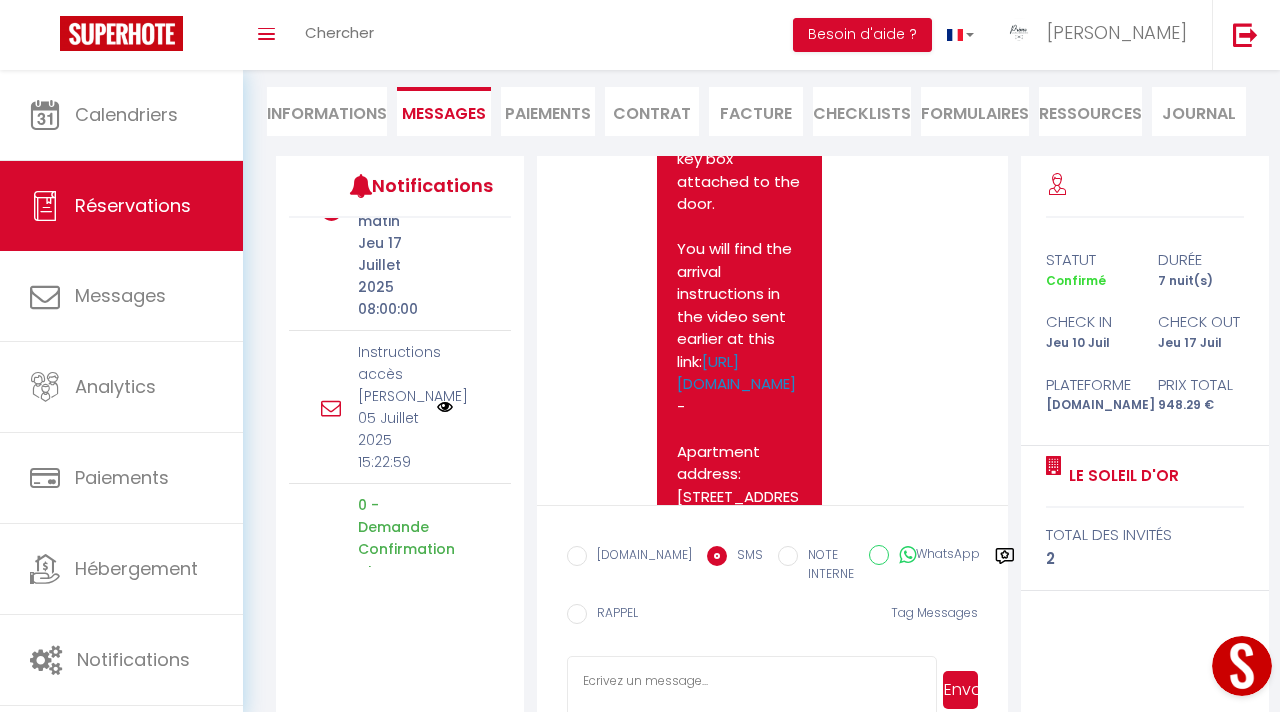 scroll, scrollTop: 10555, scrollLeft: 0, axis: vertical 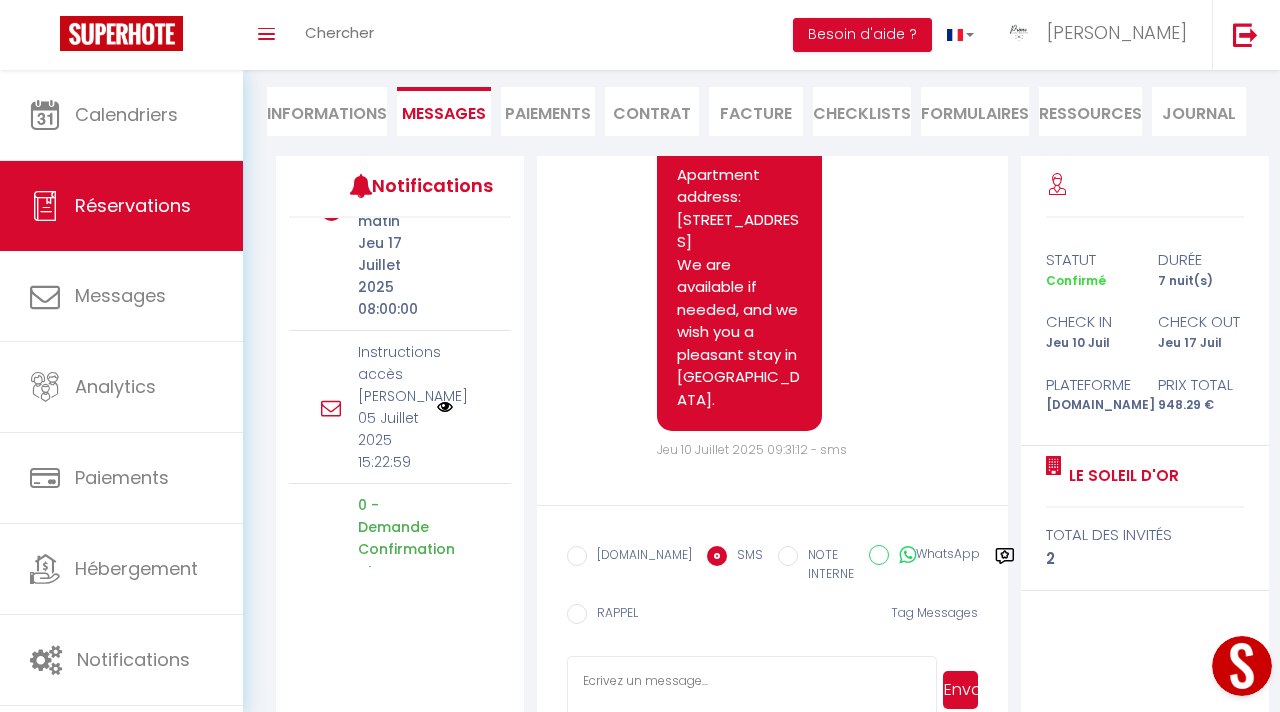 click at bounding box center [1242, 666] 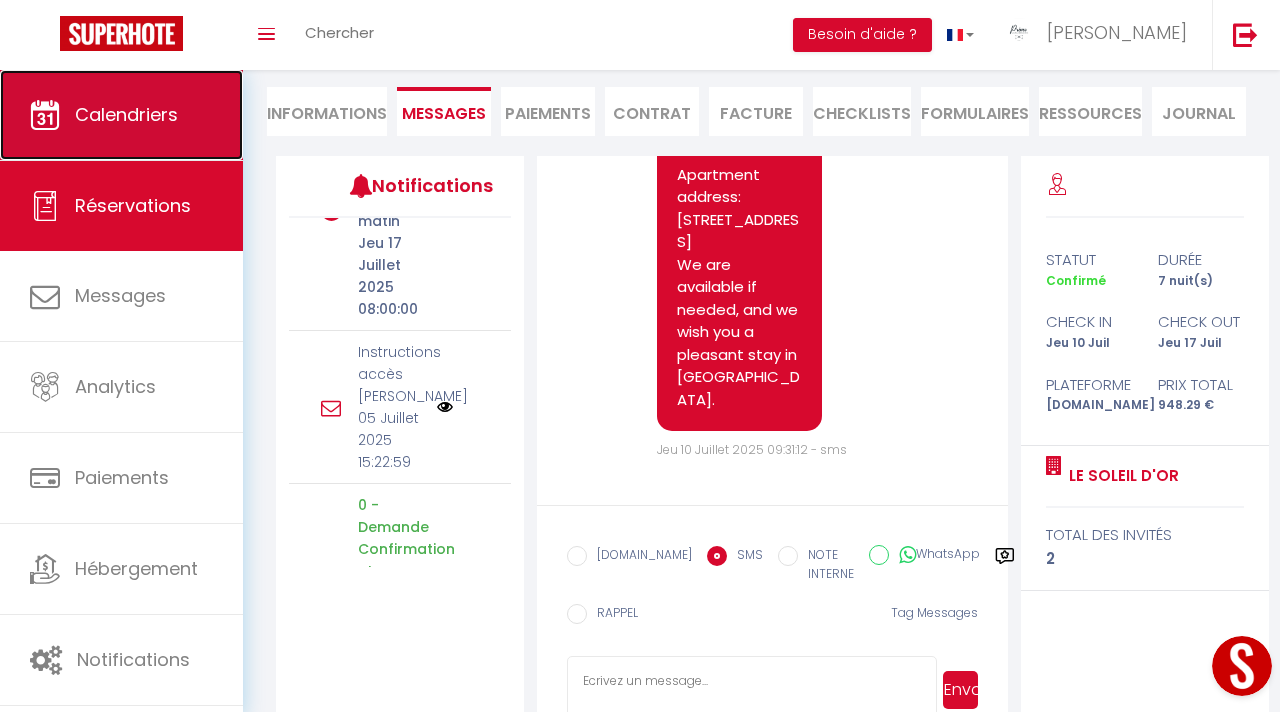 click on "Calendriers" at bounding box center [126, 114] 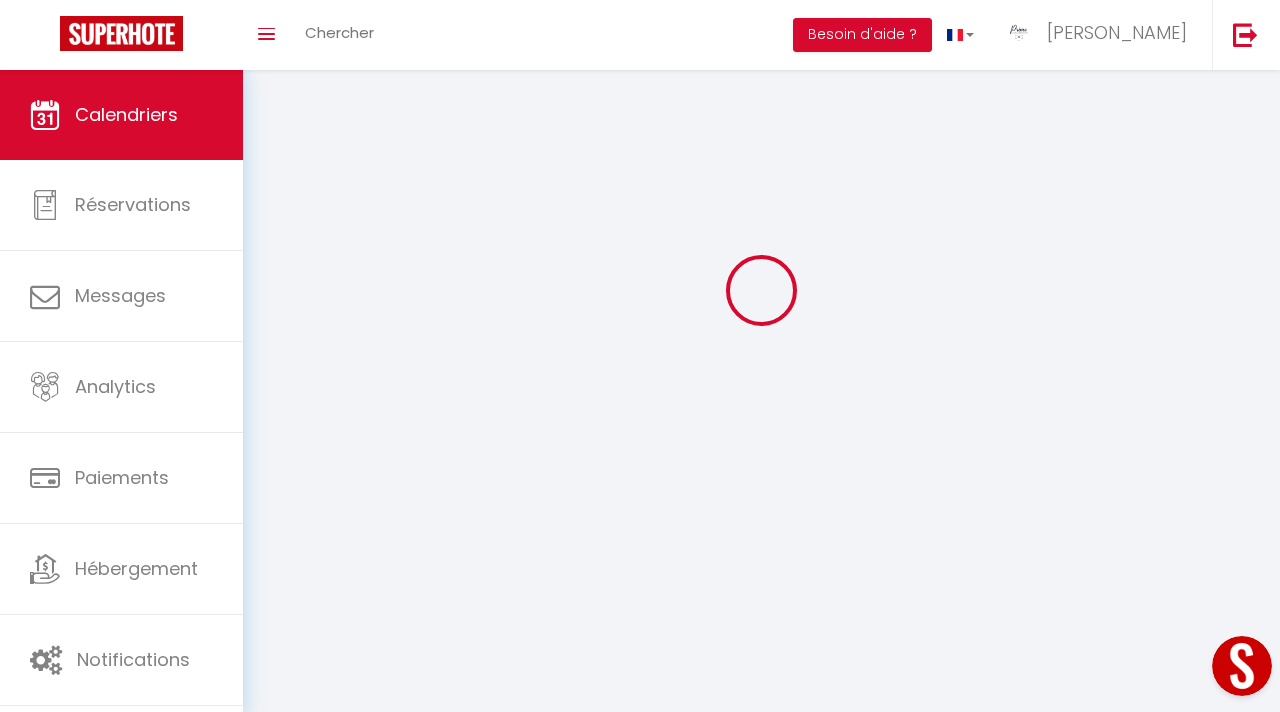 scroll, scrollTop: 0, scrollLeft: 0, axis: both 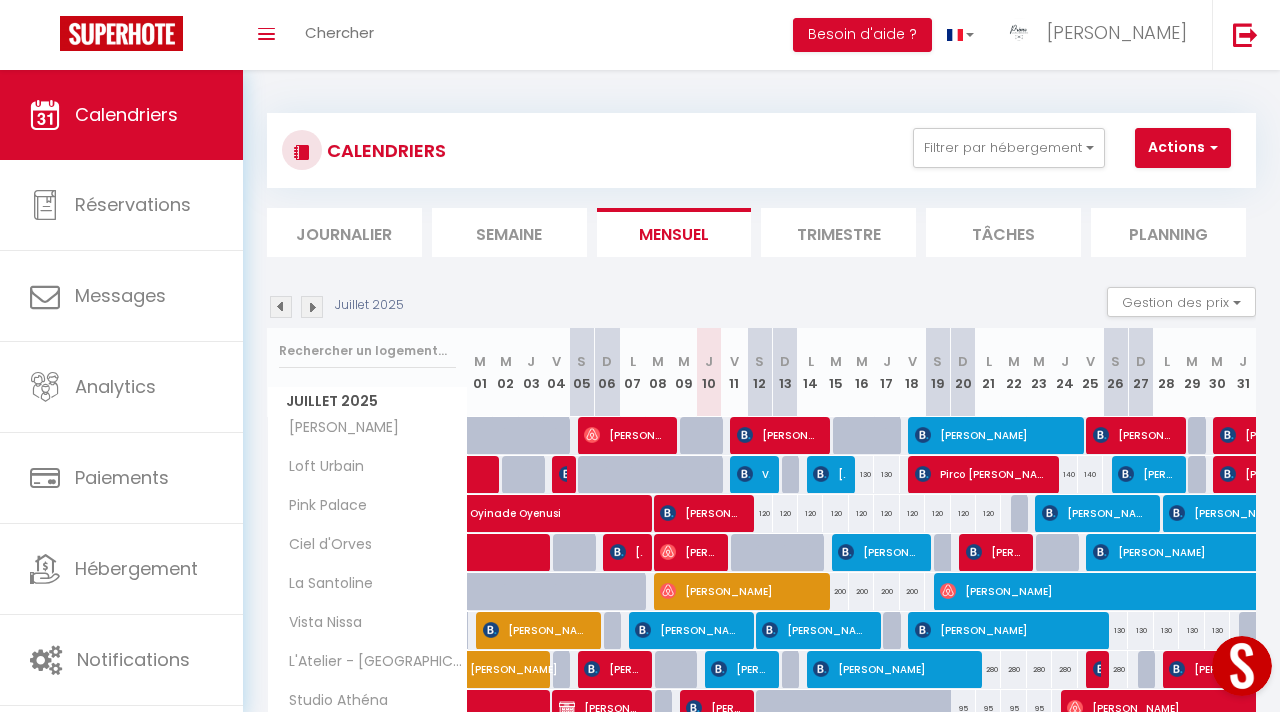 click at bounding box center (845, 436) 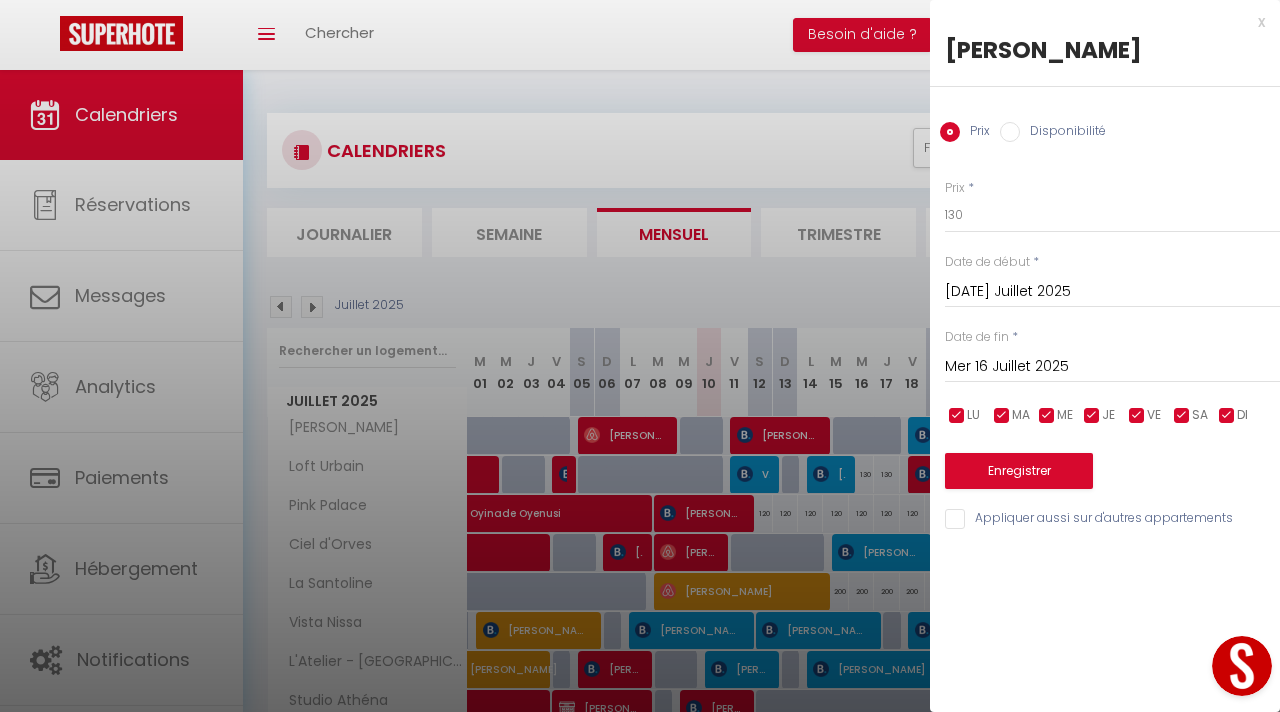 click on "Mer 16 Juillet 2025" at bounding box center (1112, 367) 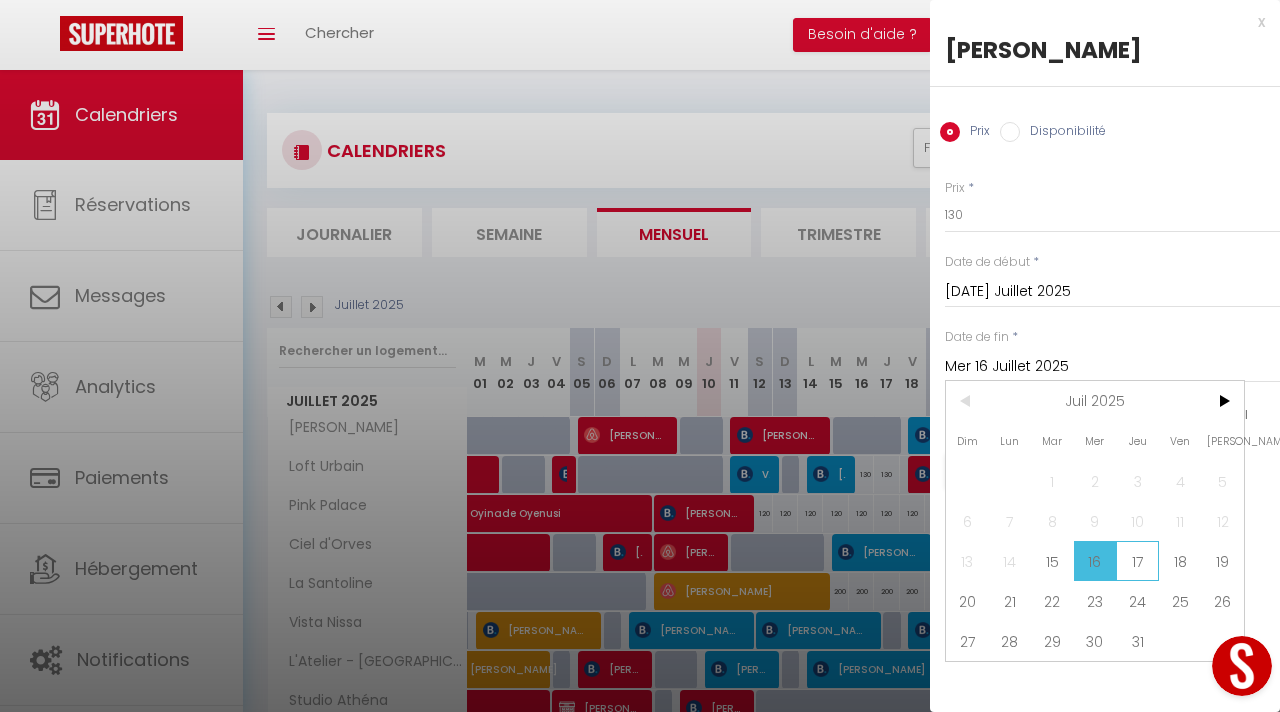 click on "17" at bounding box center (1137, 561) 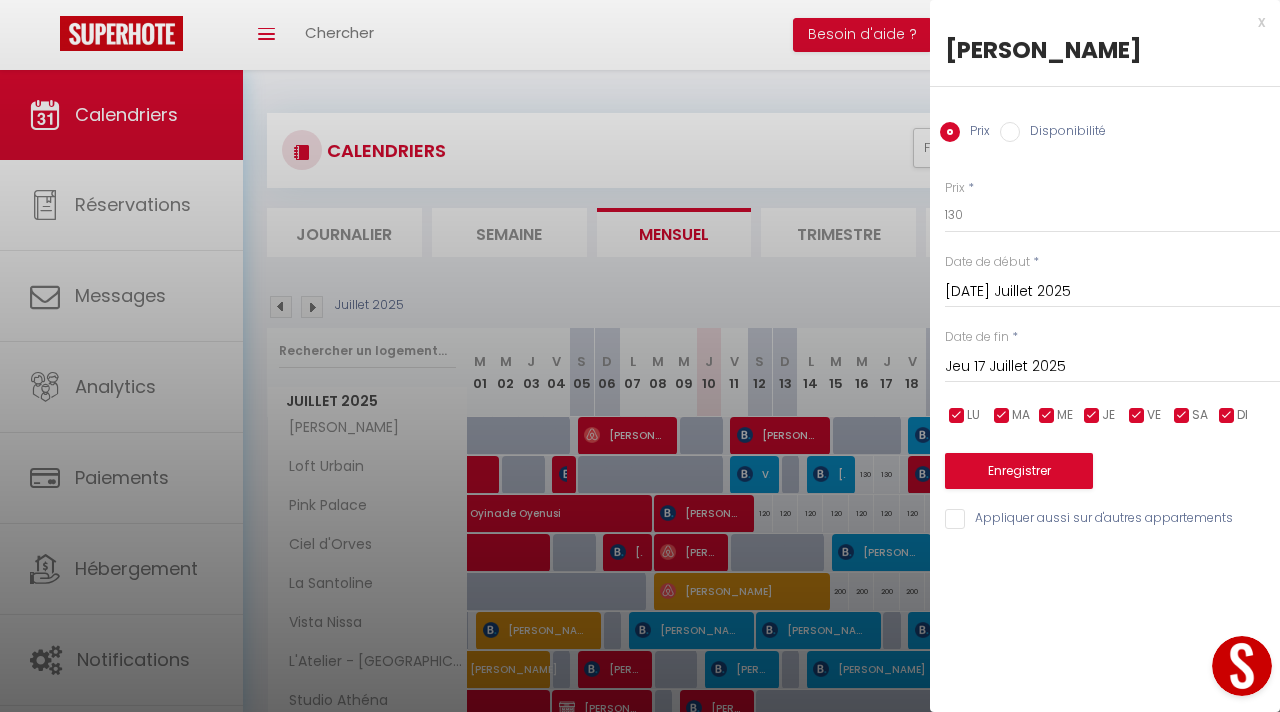 click on "Disponibilité" at bounding box center [1063, 133] 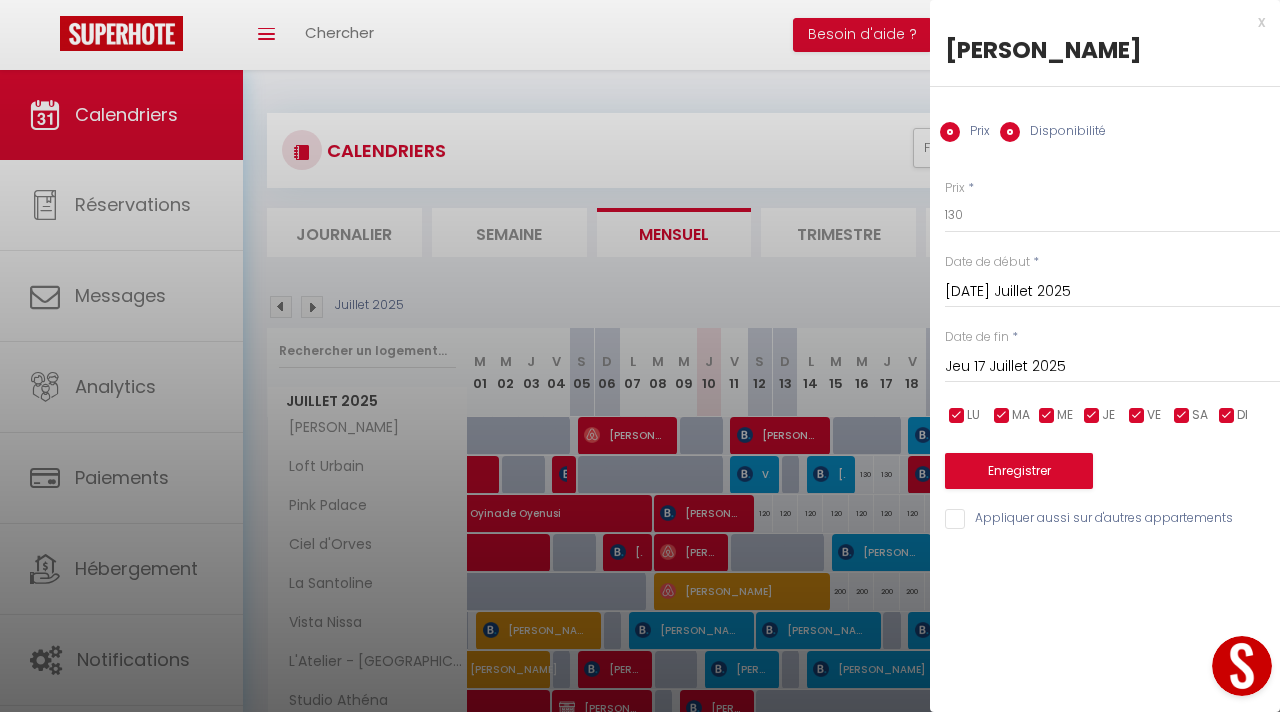 radio on "false" 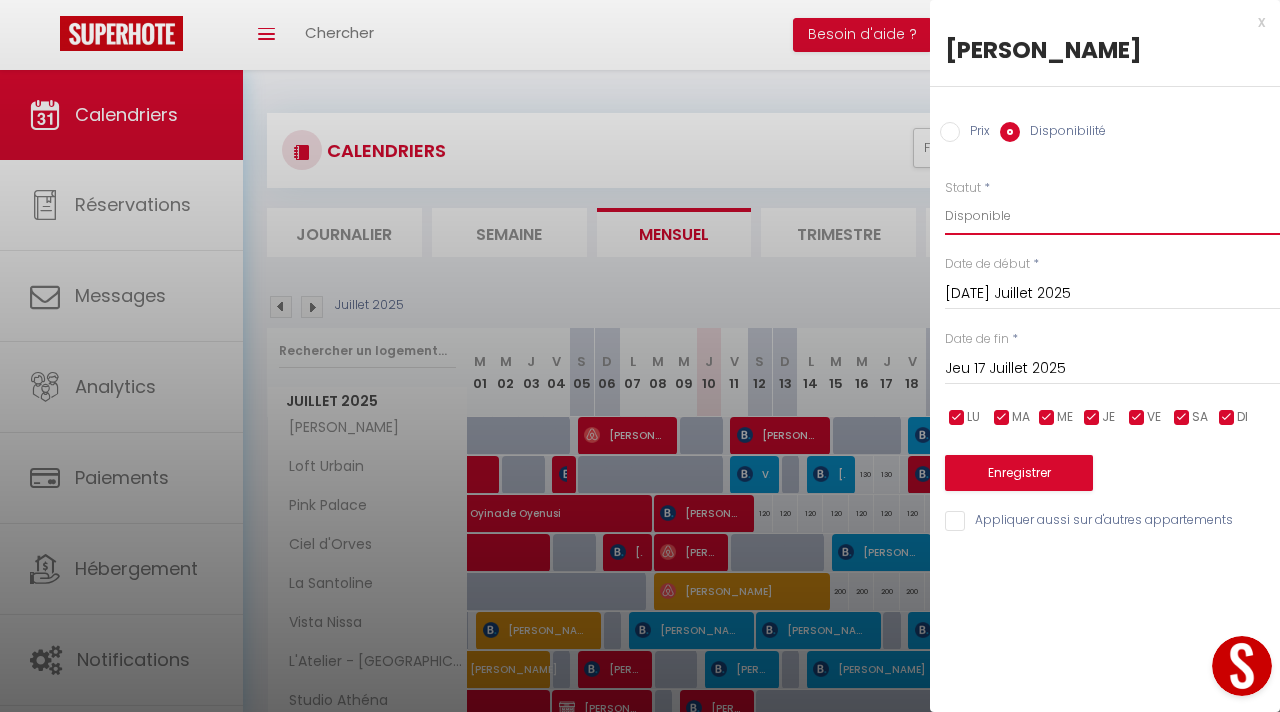 click on "Disponible
Indisponible" at bounding box center [1112, 216] 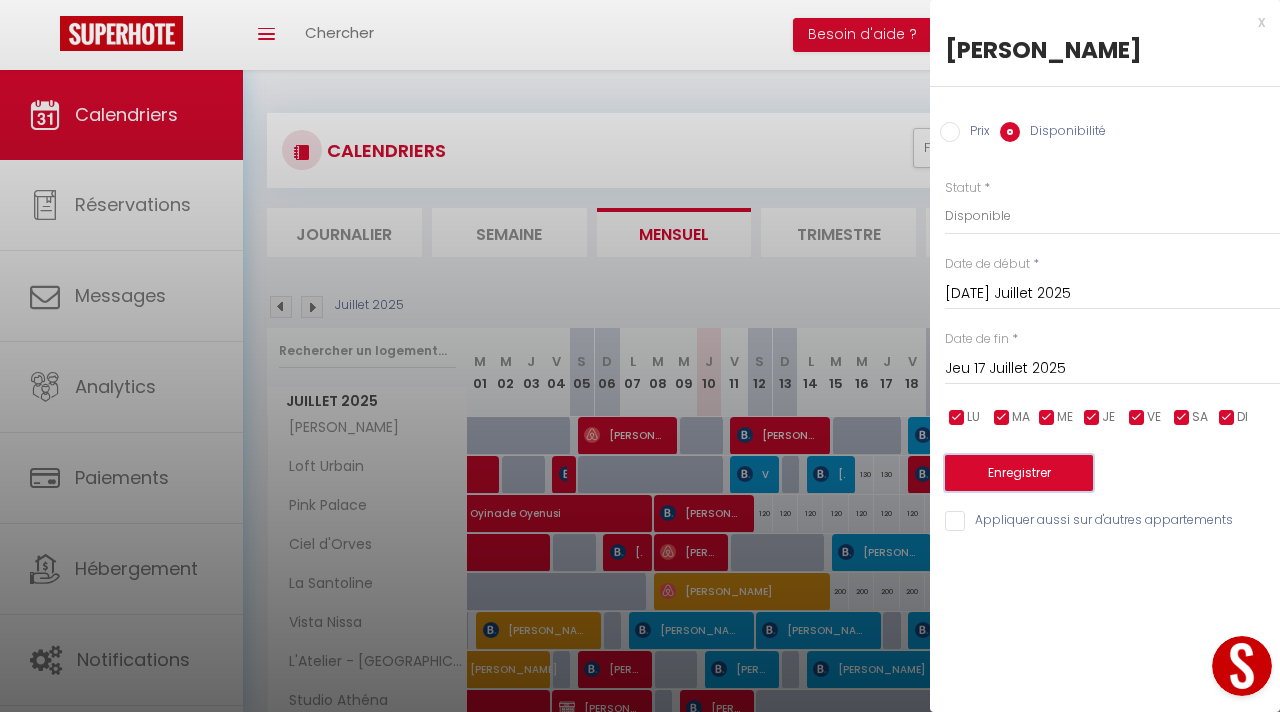 click on "Enregistrer" at bounding box center [1019, 473] 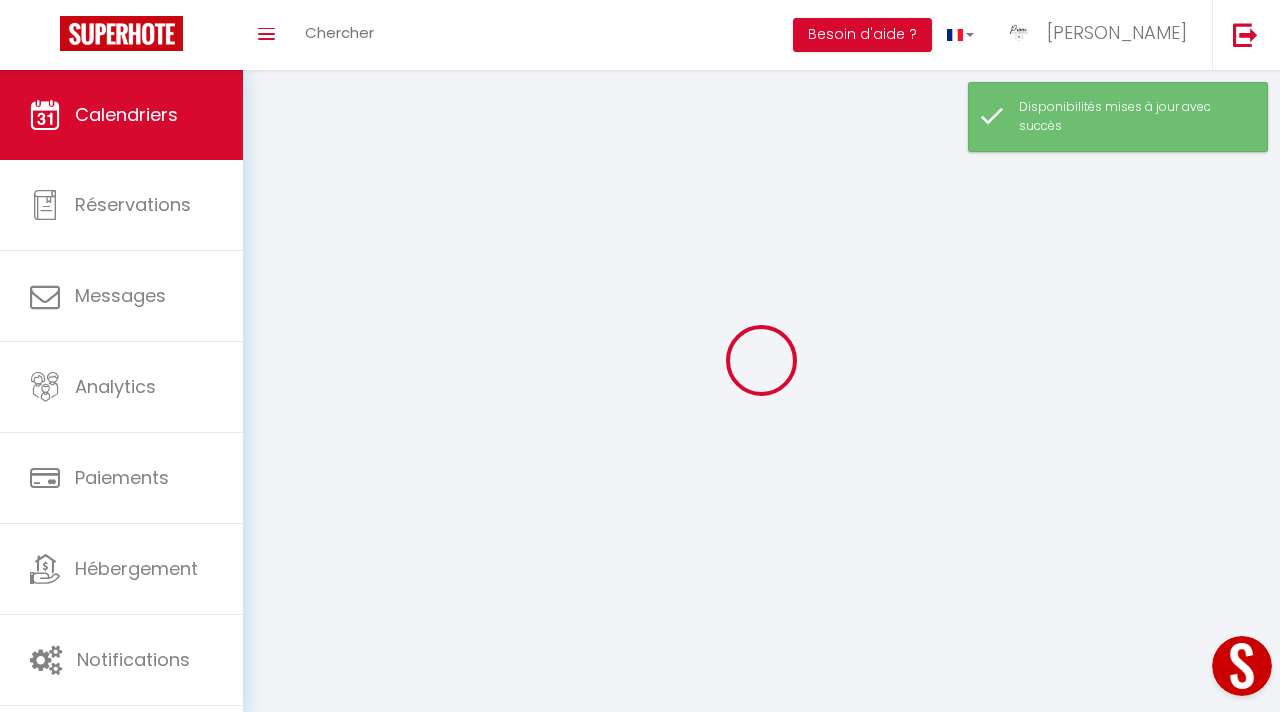 select 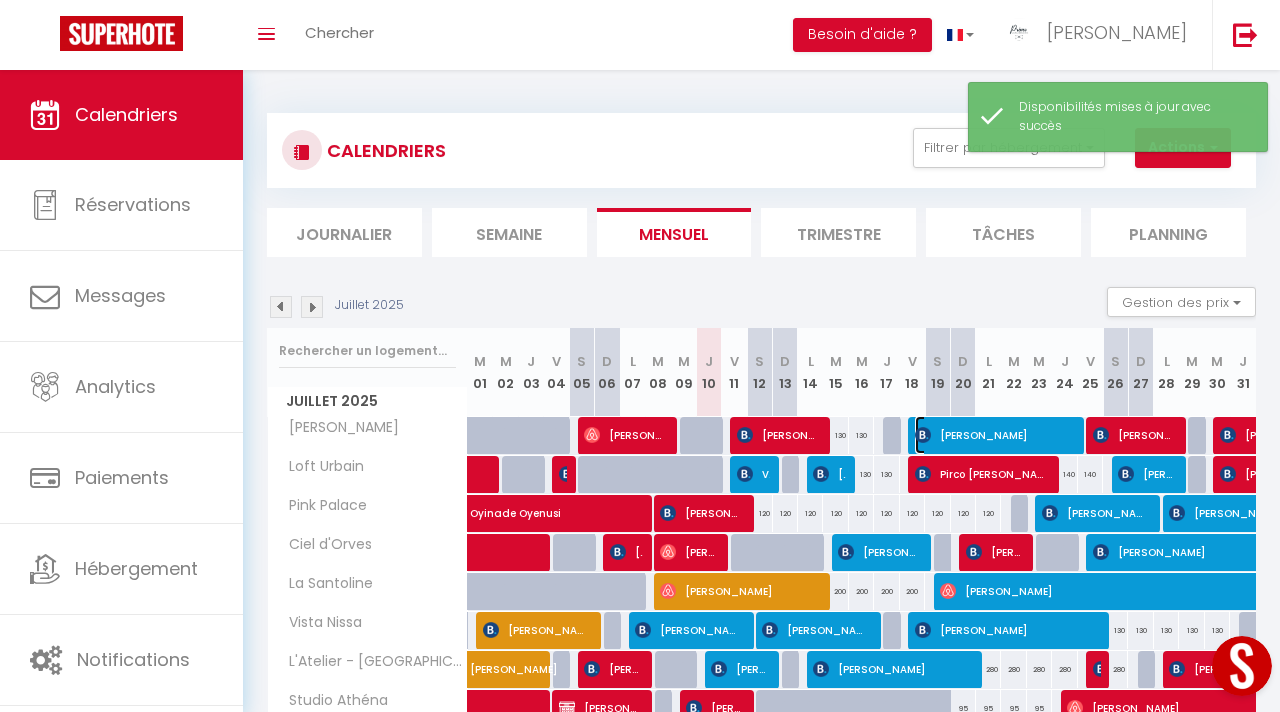 click on "[PERSON_NAME]" at bounding box center [994, 435] 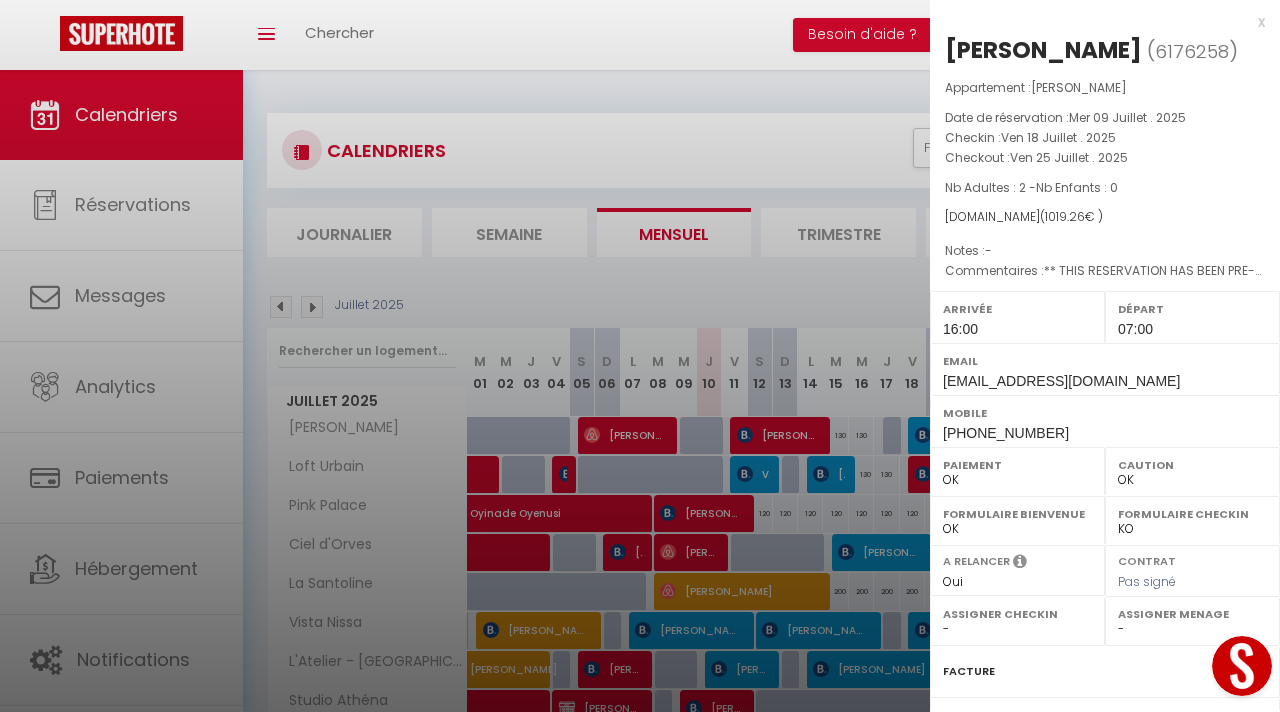 click on "x" at bounding box center [1097, 22] 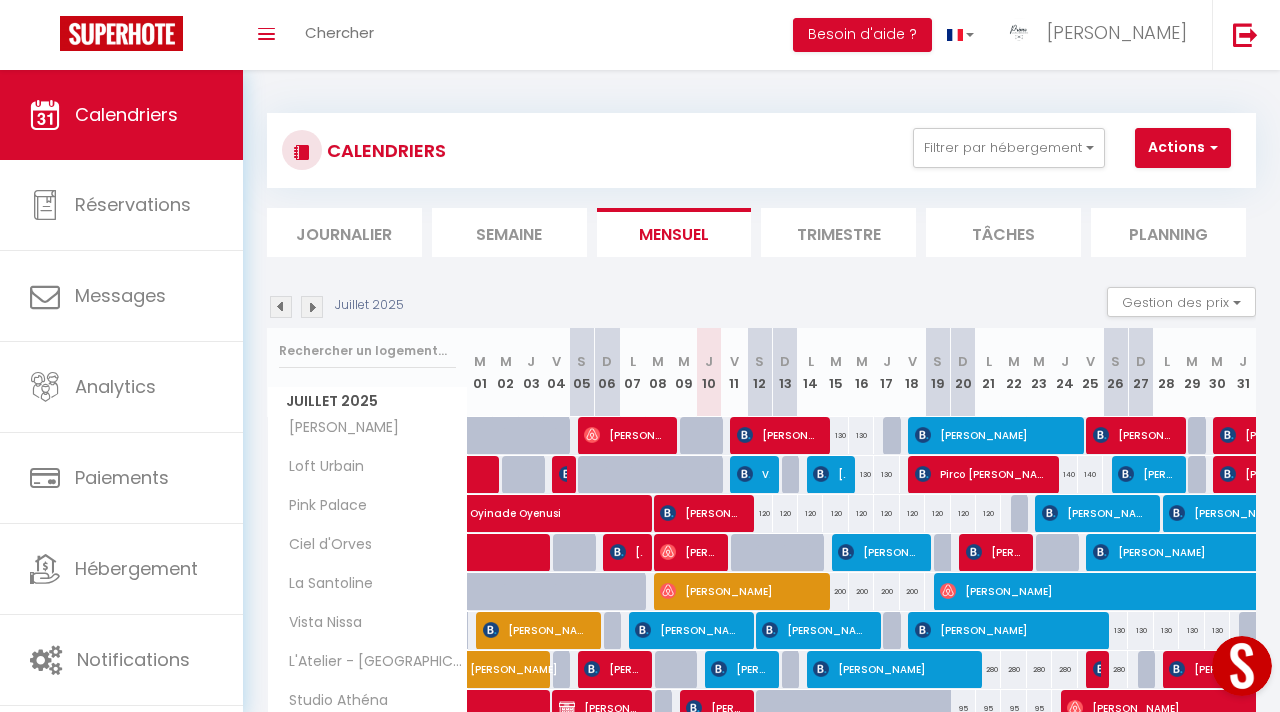 click at bounding box center (312, 307) 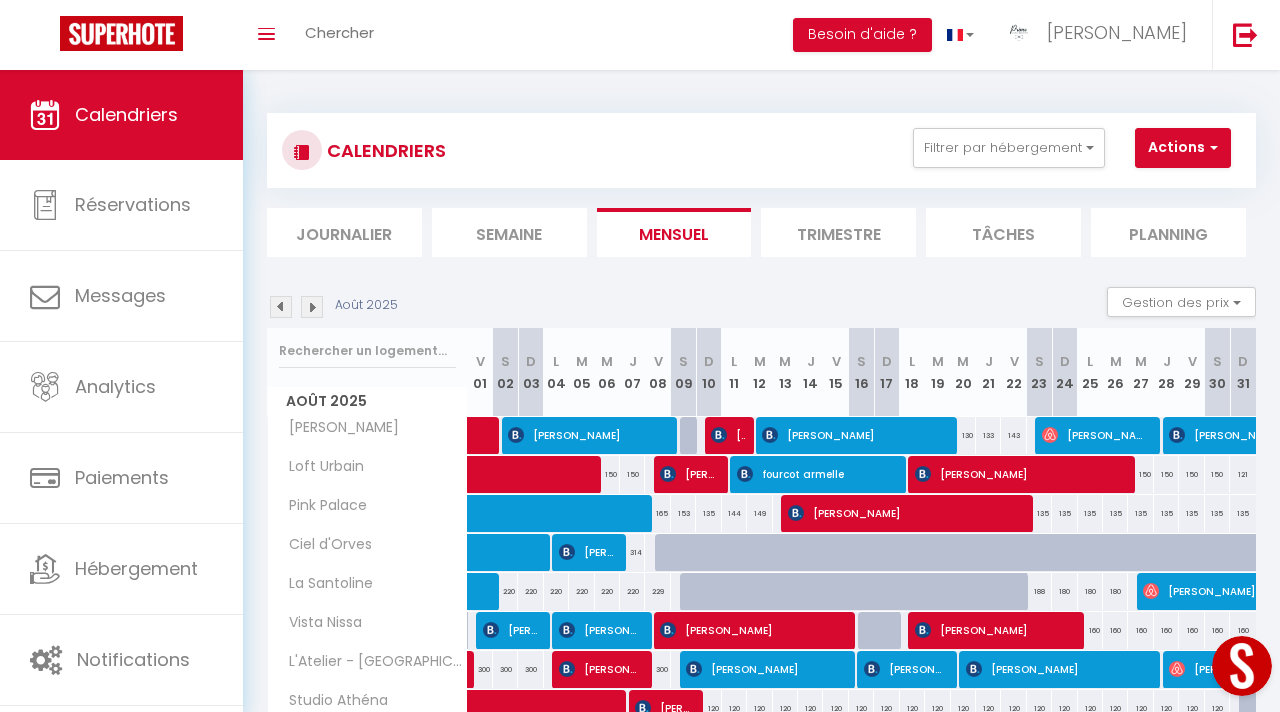 click at bounding box center [281, 307] 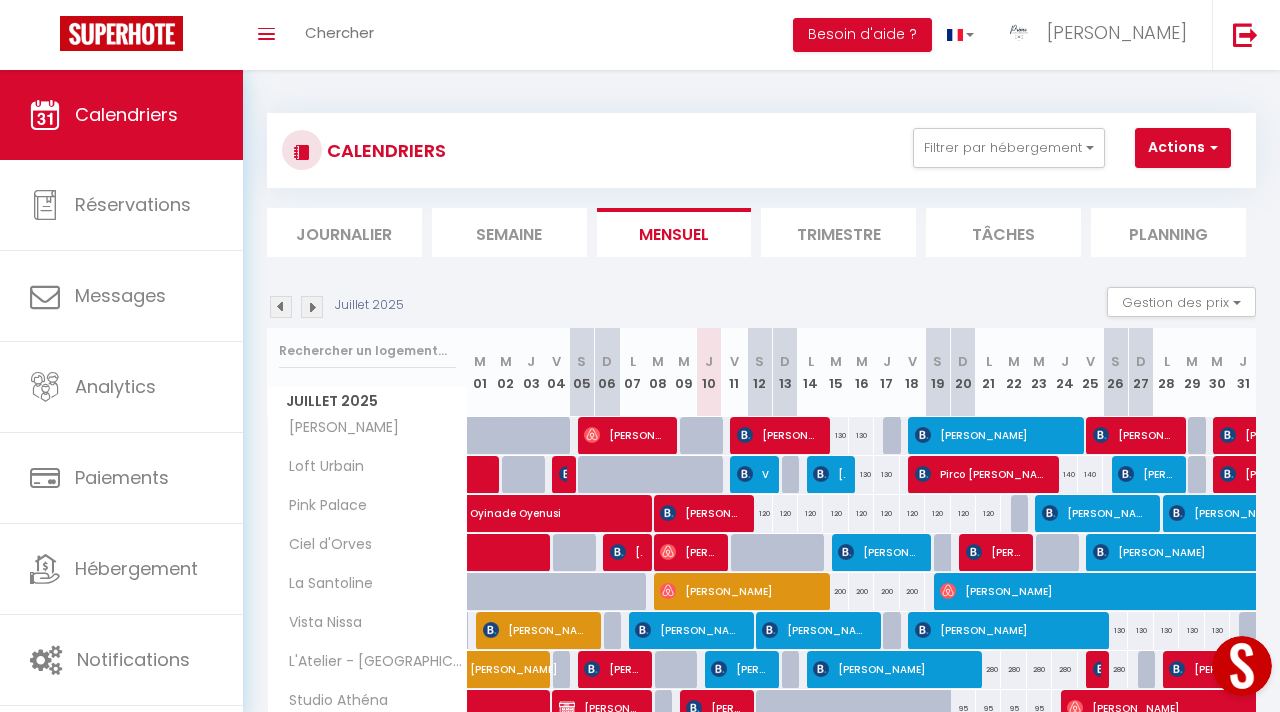 scroll, scrollTop: 226, scrollLeft: 0, axis: vertical 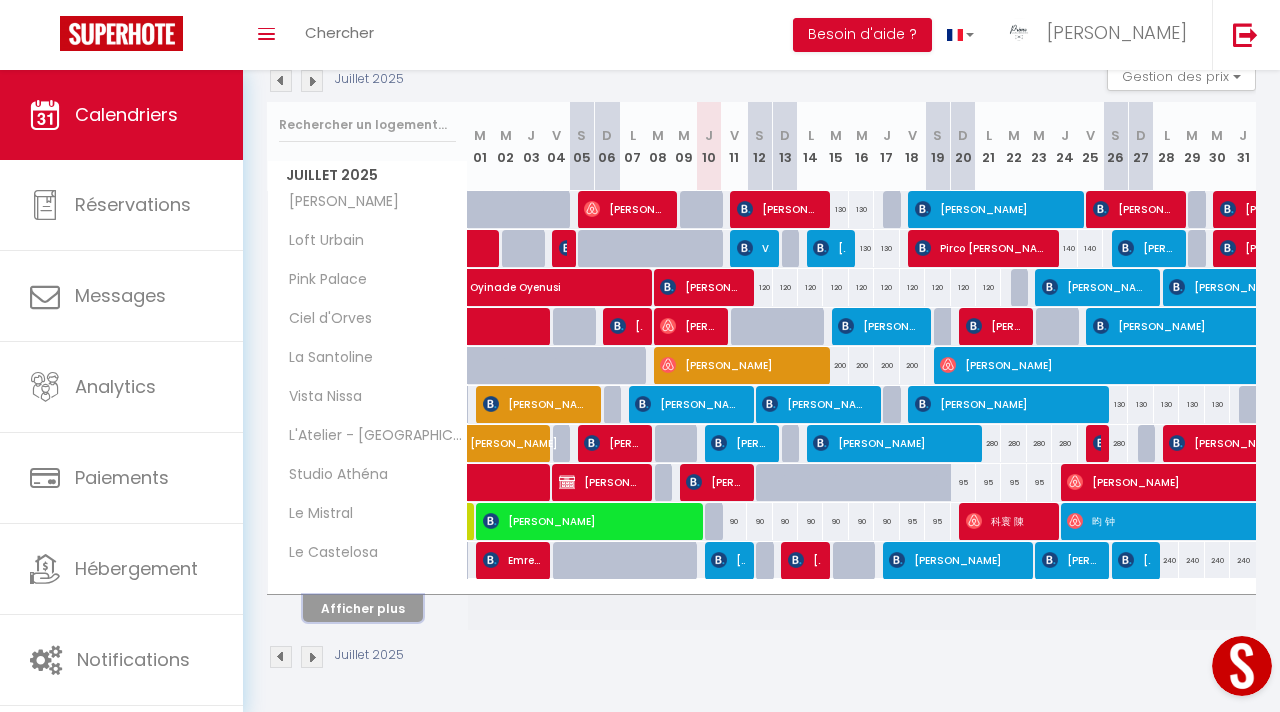 click on "Afficher plus" at bounding box center [363, 608] 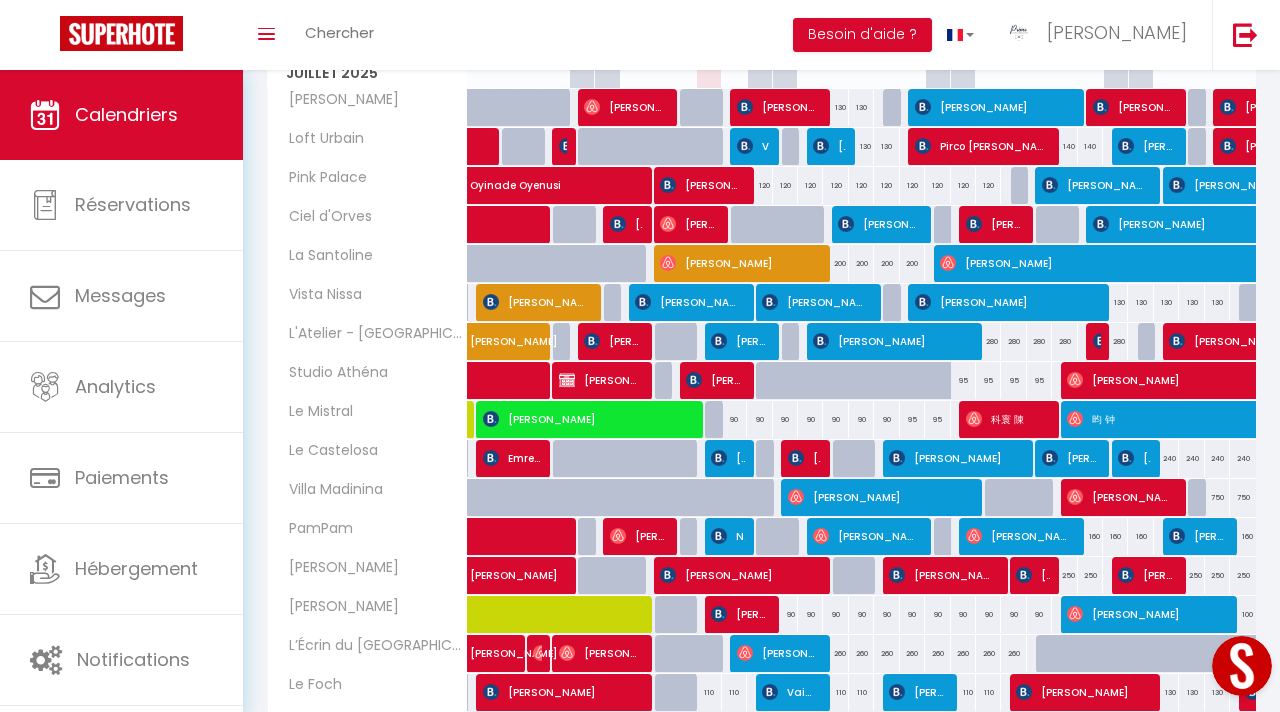 scroll, scrollTop: 616, scrollLeft: 0, axis: vertical 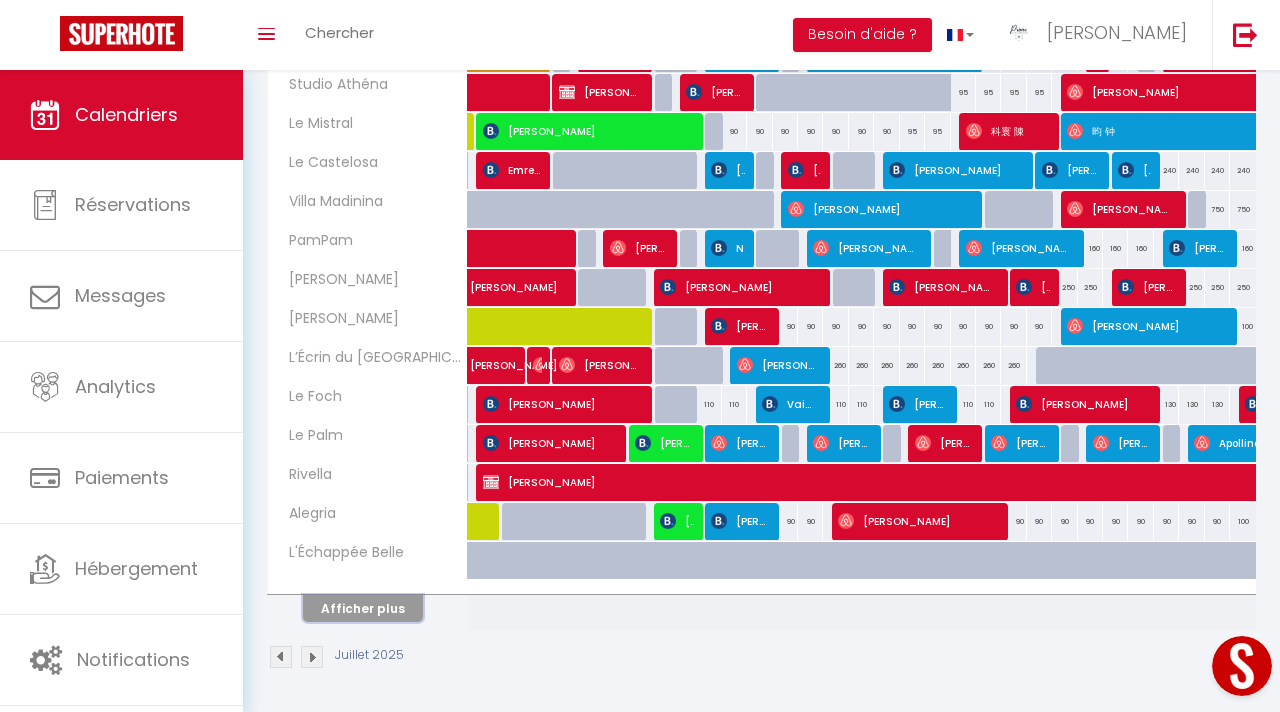 click on "Afficher plus" at bounding box center (363, 608) 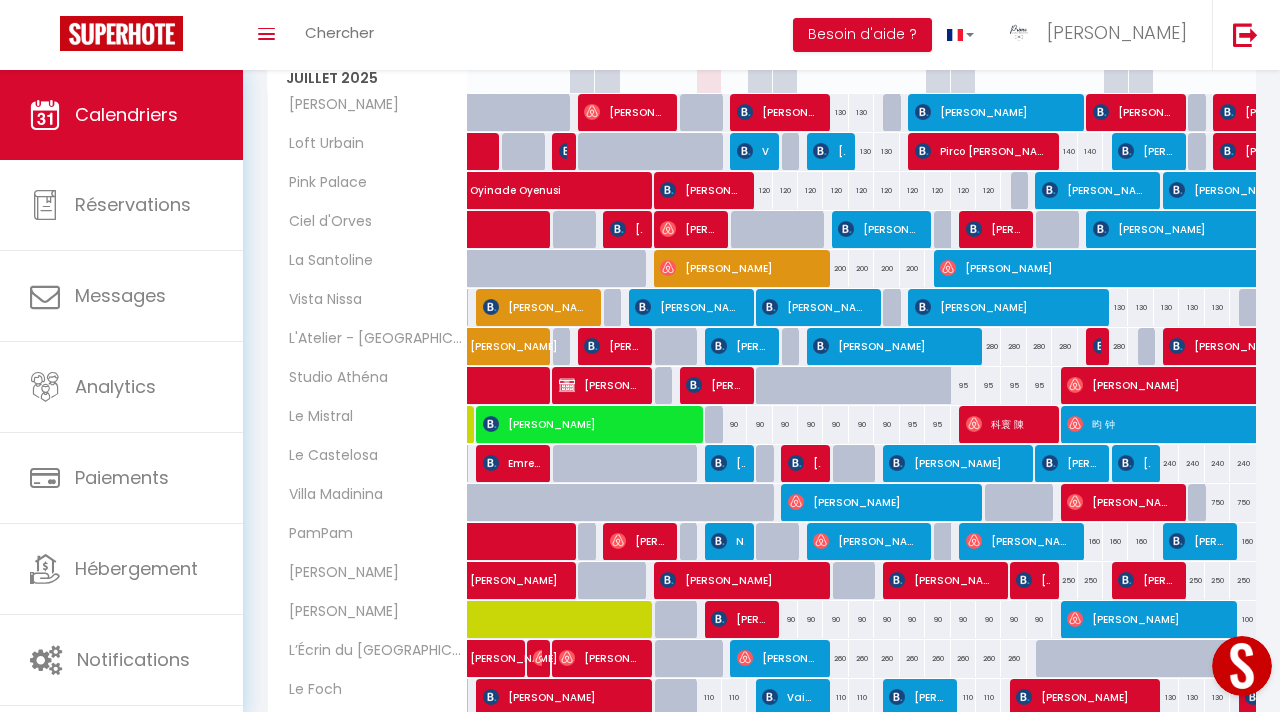 scroll, scrollTop: 152, scrollLeft: 0, axis: vertical 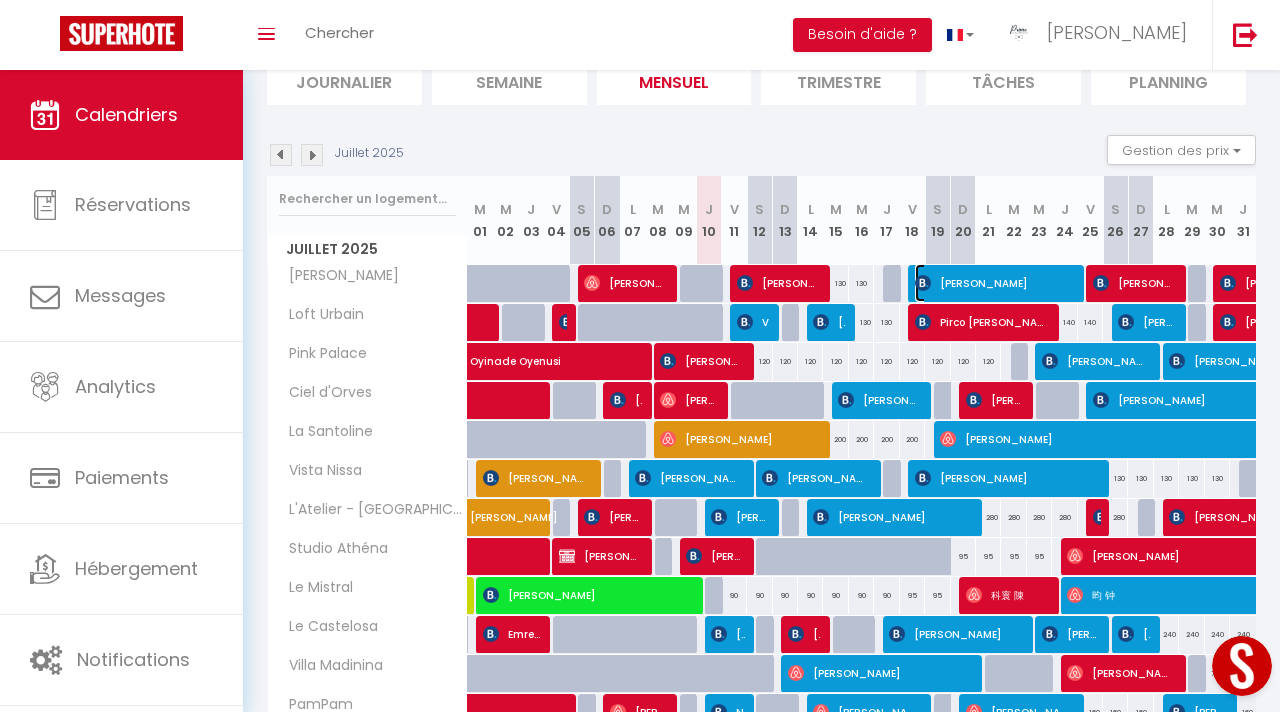 click on "[PERSON_NAME]" at bounding box center (994, 283) 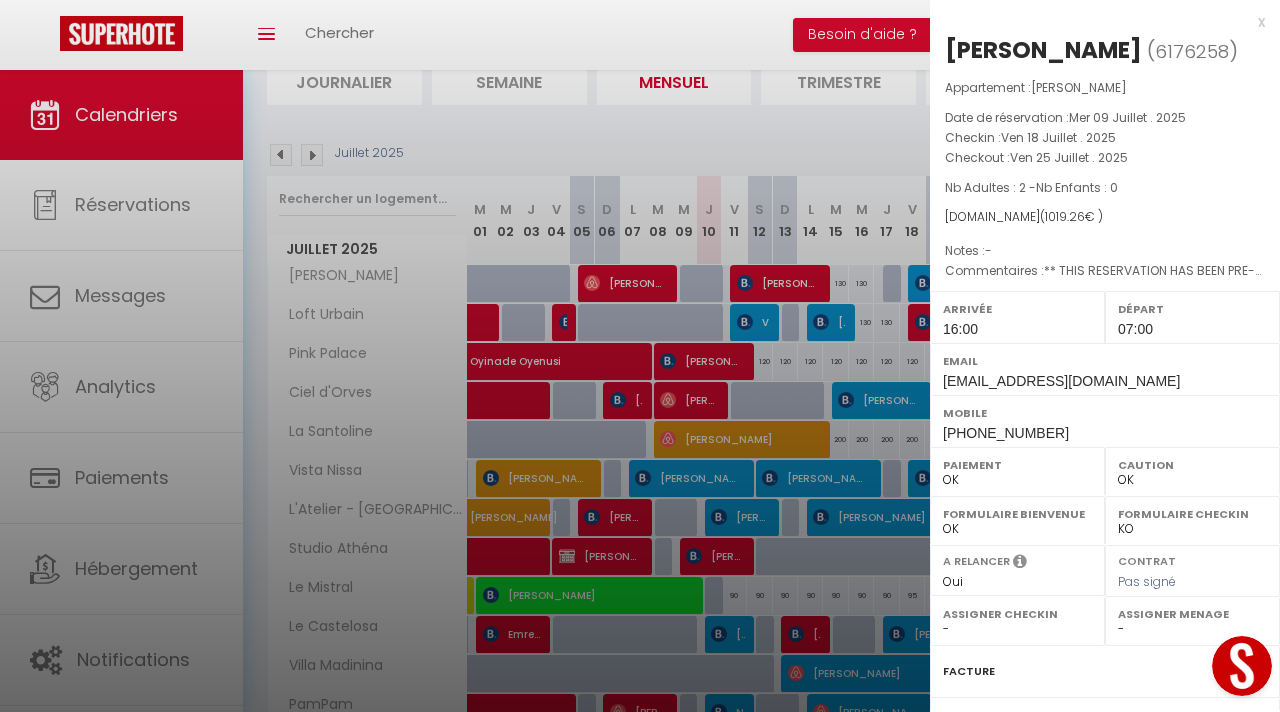 click on "x" at bounding box center [1097, 22] 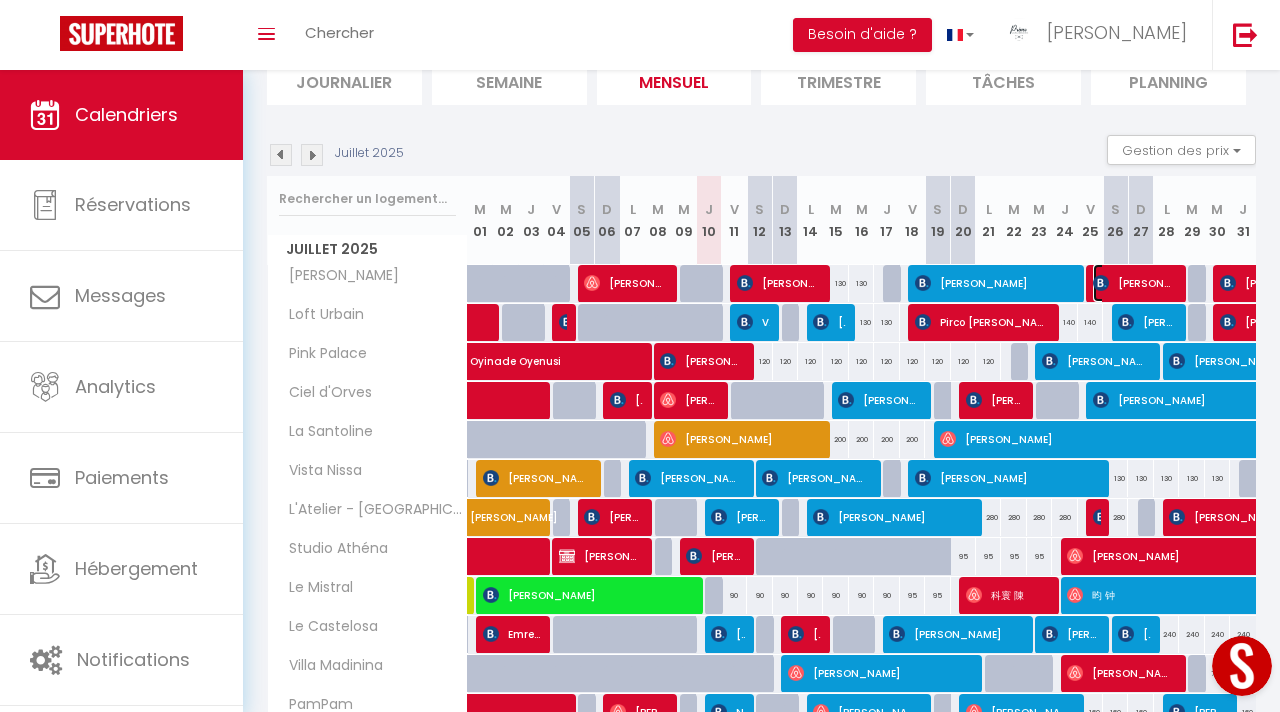 click on "[PERSON_NAME]" at bounding box center (1134, 283) 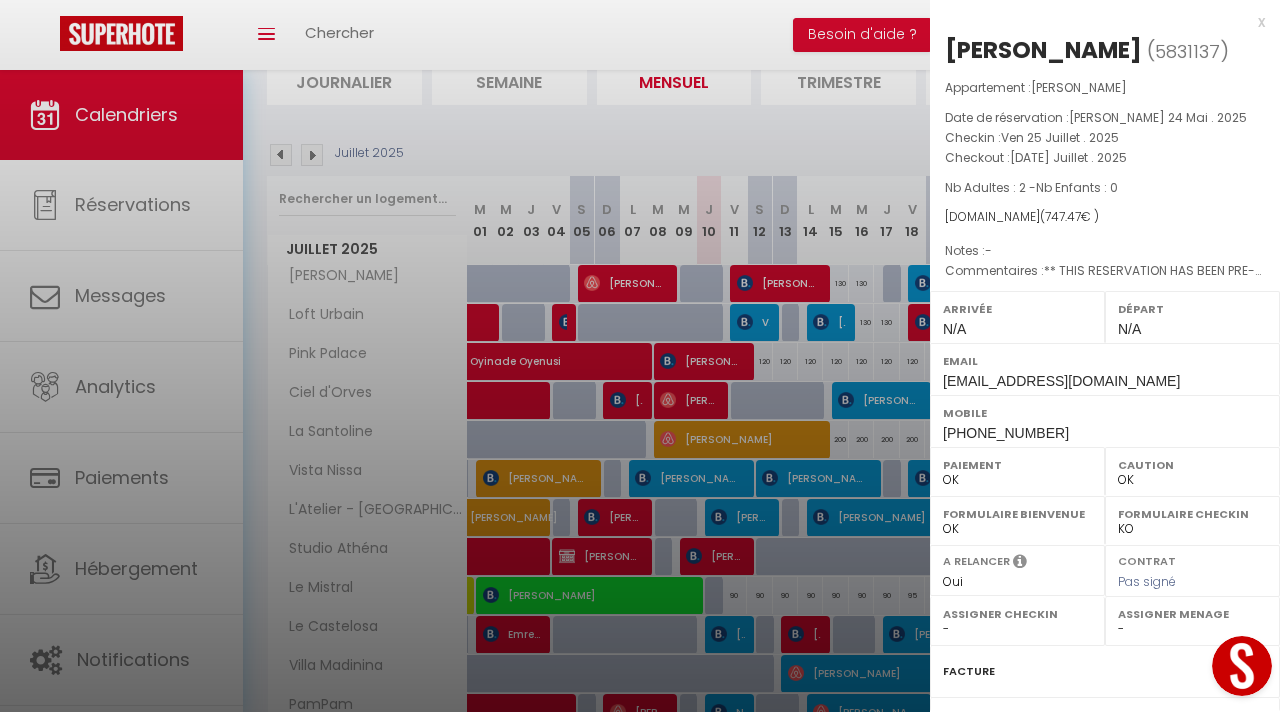 scroll, scrollTop: 220, scrollLeft: 0, axis: vertical 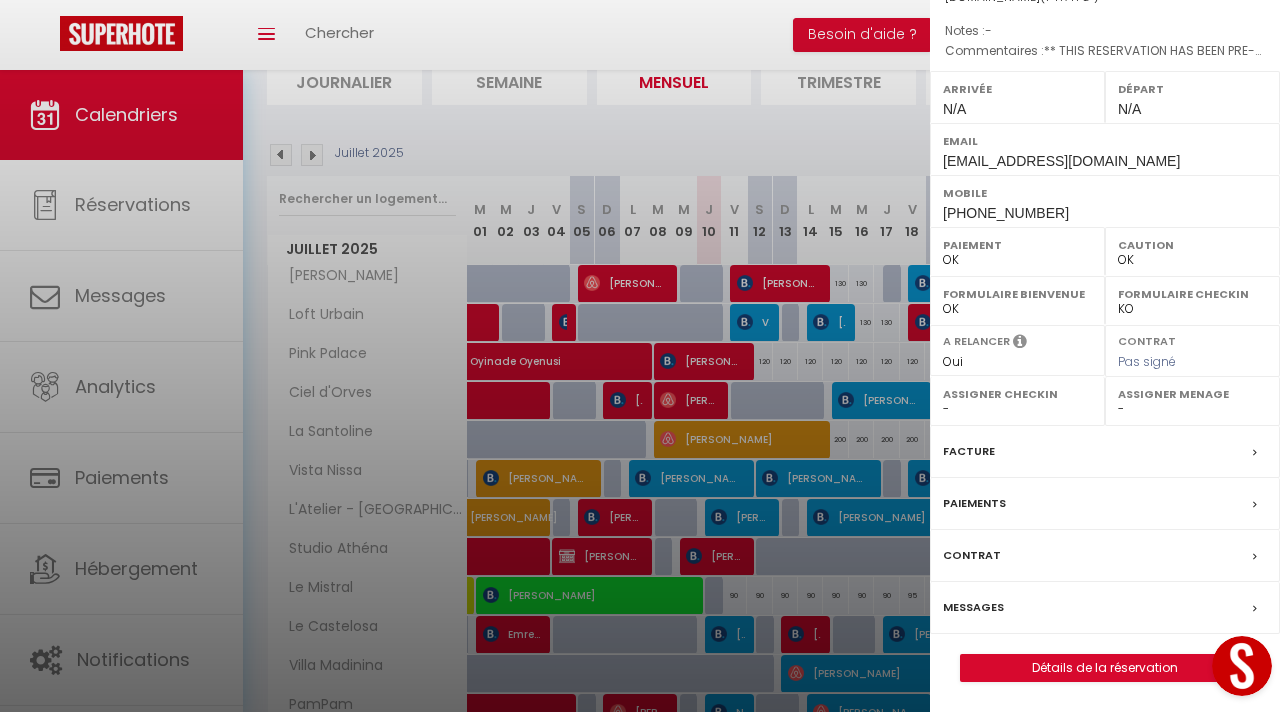 click on "Messages" at bounding box center [973, 607] 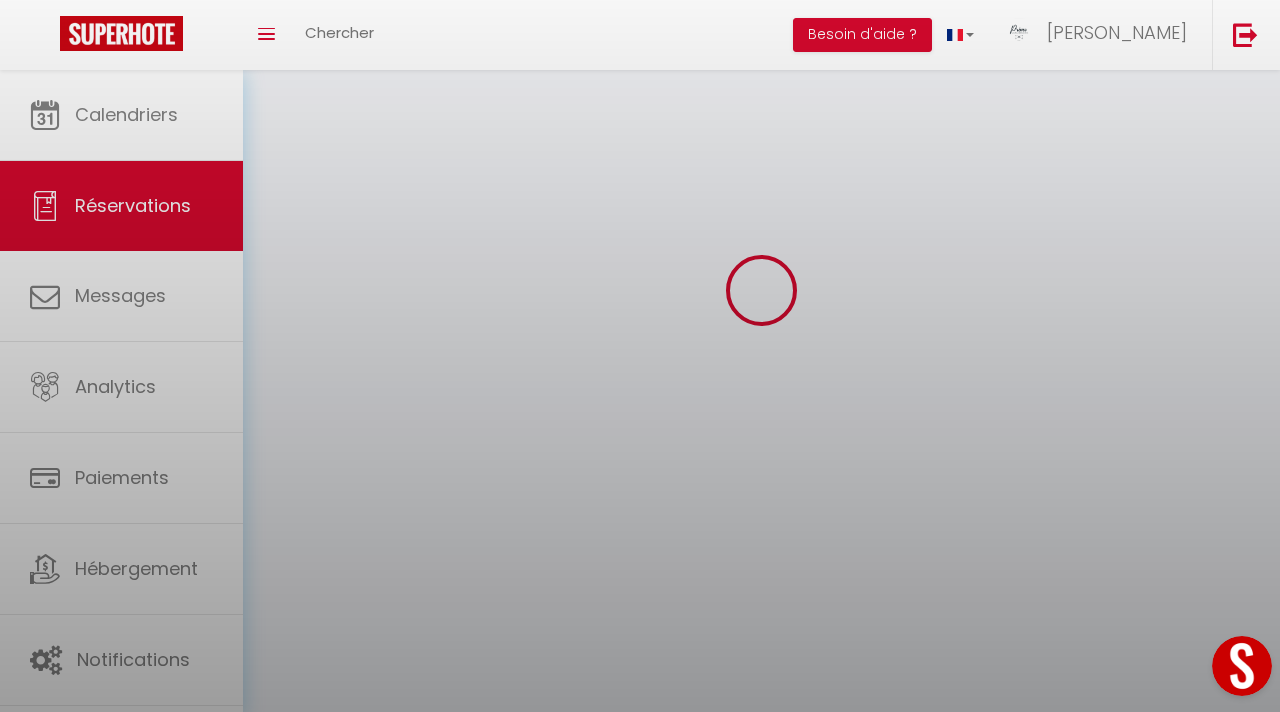 scroll, scrollTop: 0, scrollLeft: 0, axis: both 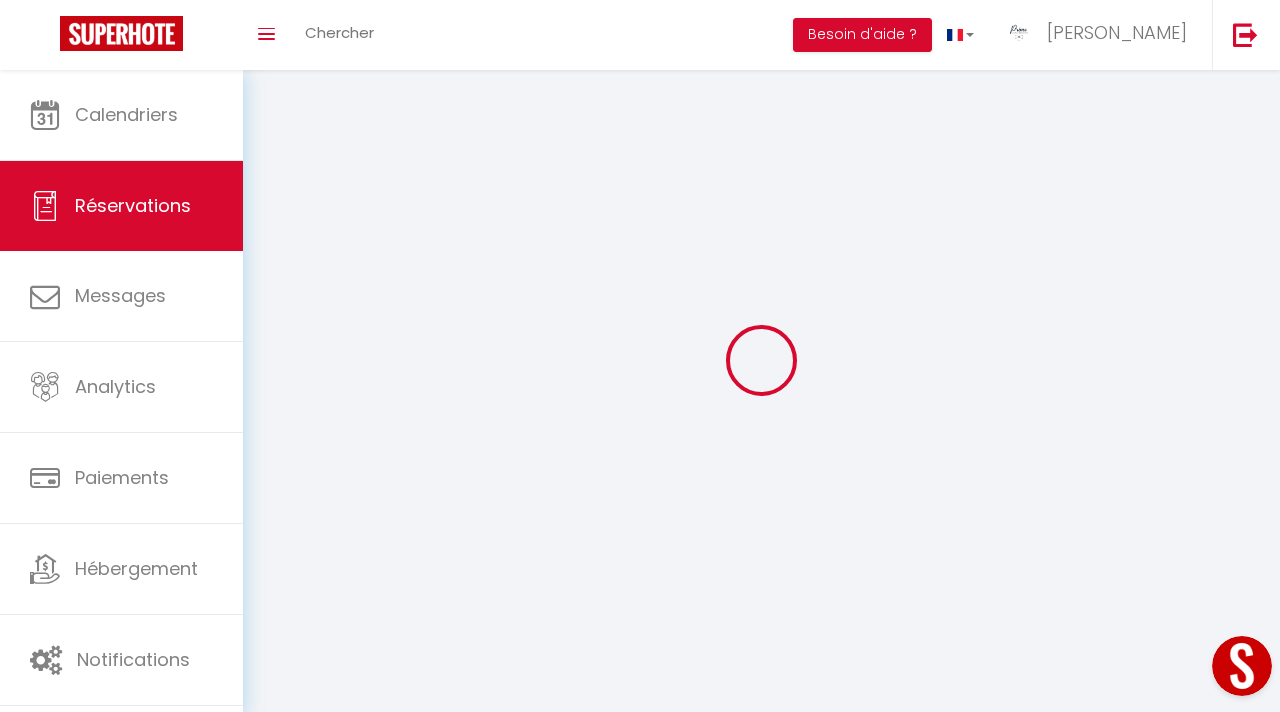 select 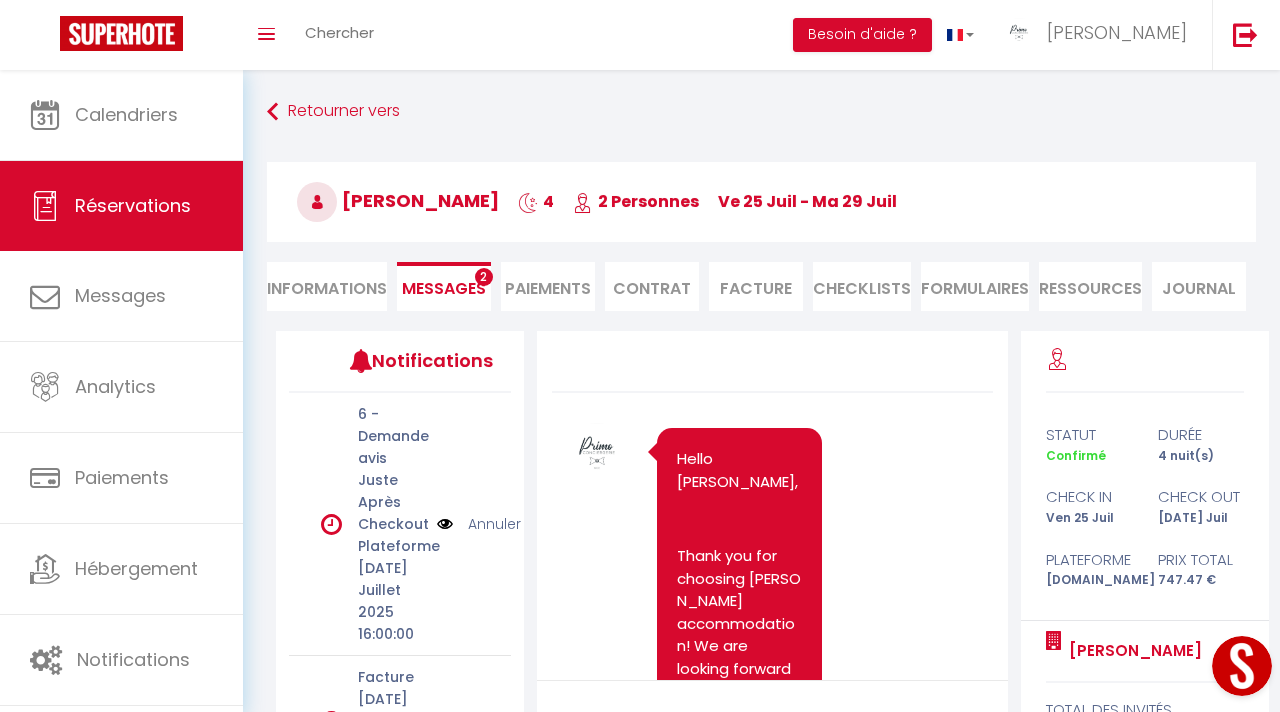 scroll, scrollTop: 1603, scrollLeft: 0, axis: vertical 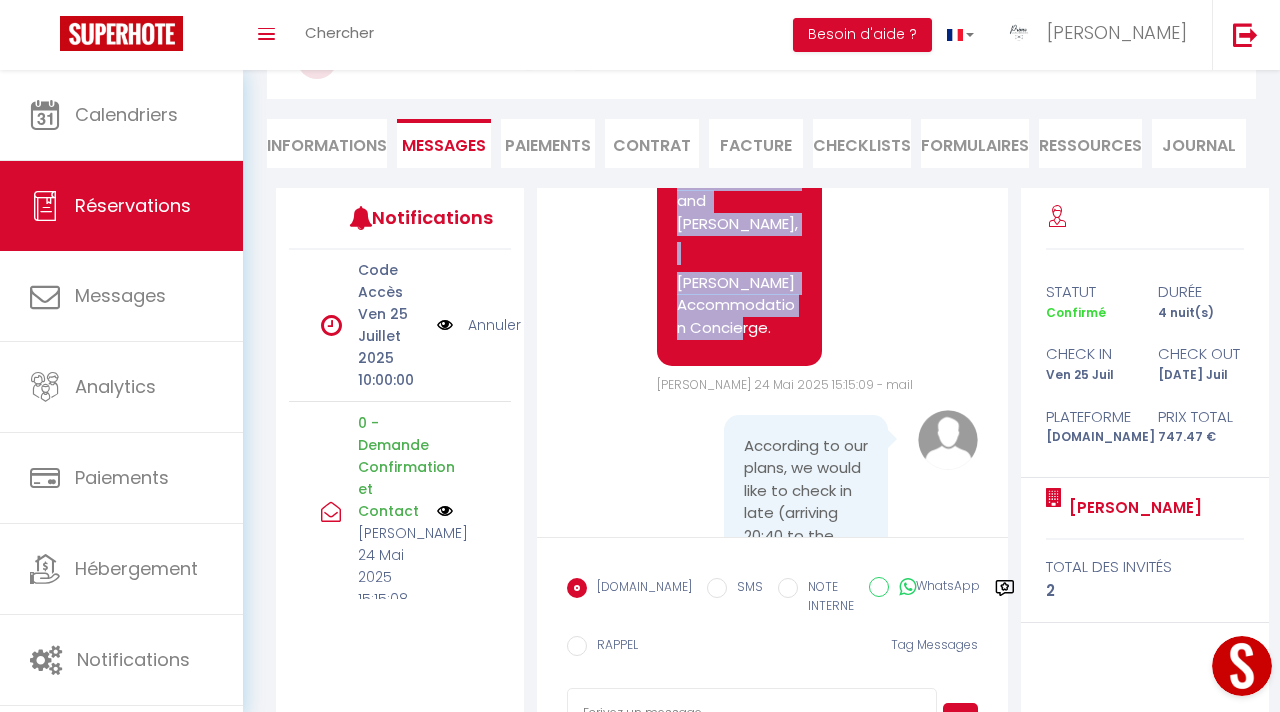 drag, startPoint x: 681, startPoint y: 257, endPoint x: 759, endPoint y: 284, distance: 82.5409 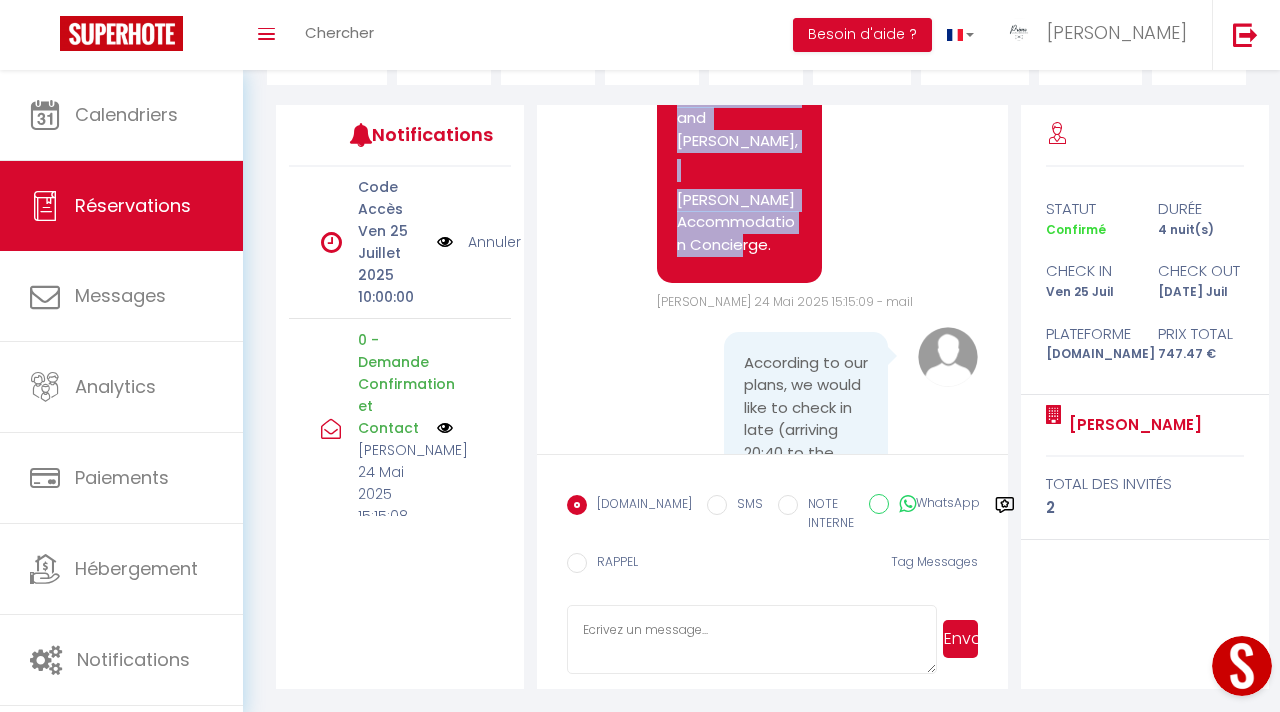 scroll, scrollTop: 227, scrollLeft: 0, axis: vertical 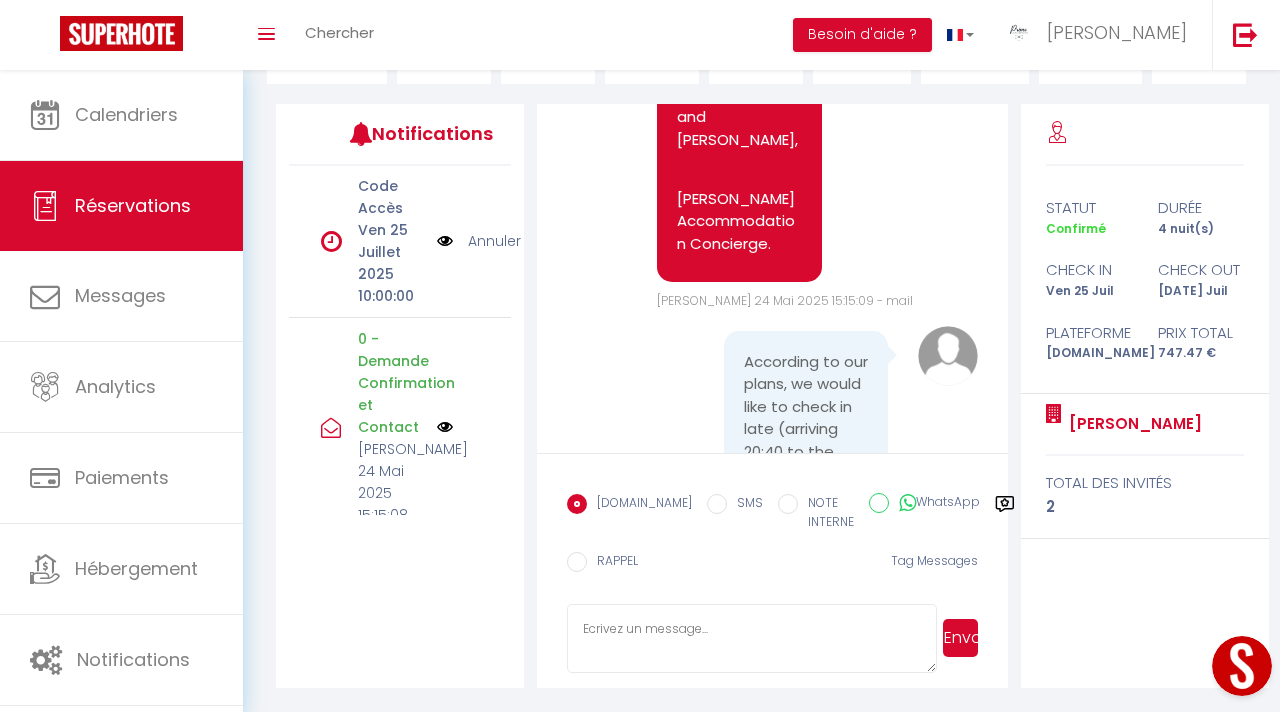 click at bounding box center (751, 639) 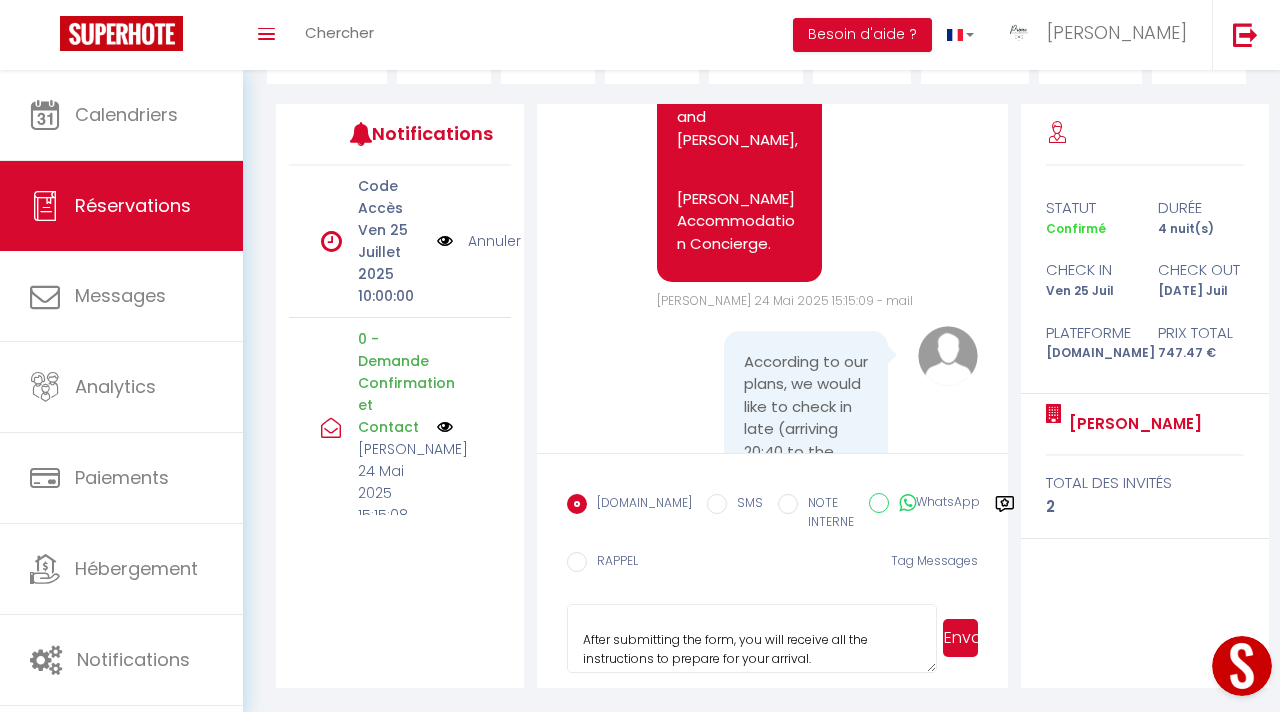 scroll, scrollTop: 0, scrollLeft: 0, axis: both 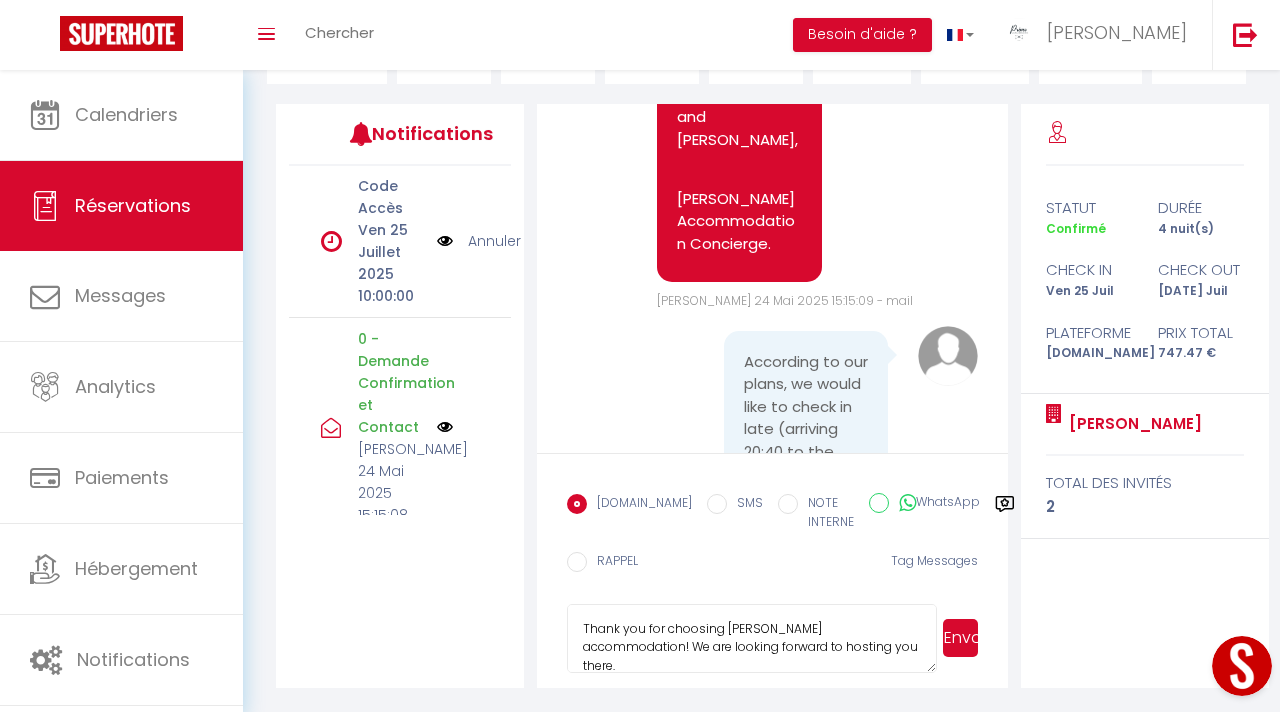 type on "Thank you for choosing [PERSON_NAME] accommodation! We are looking forward to hosting you there.
IMPORTANT: In order to confirm your reservation in [GEOGRAPHIC_DATA], I invite you to fill out this quick form now (30 seconds):  [DOMAIN_NAME][URL]
After submitting the form, you will receive all the instructions to prepare for your arrival.
If you need a private driver from the airport or the train station to your accommodation, please let us know in the comments.
[PERSON_NAME] and [PERSON_NAME],
[PERSON_NAME] Accommodation Concierge." 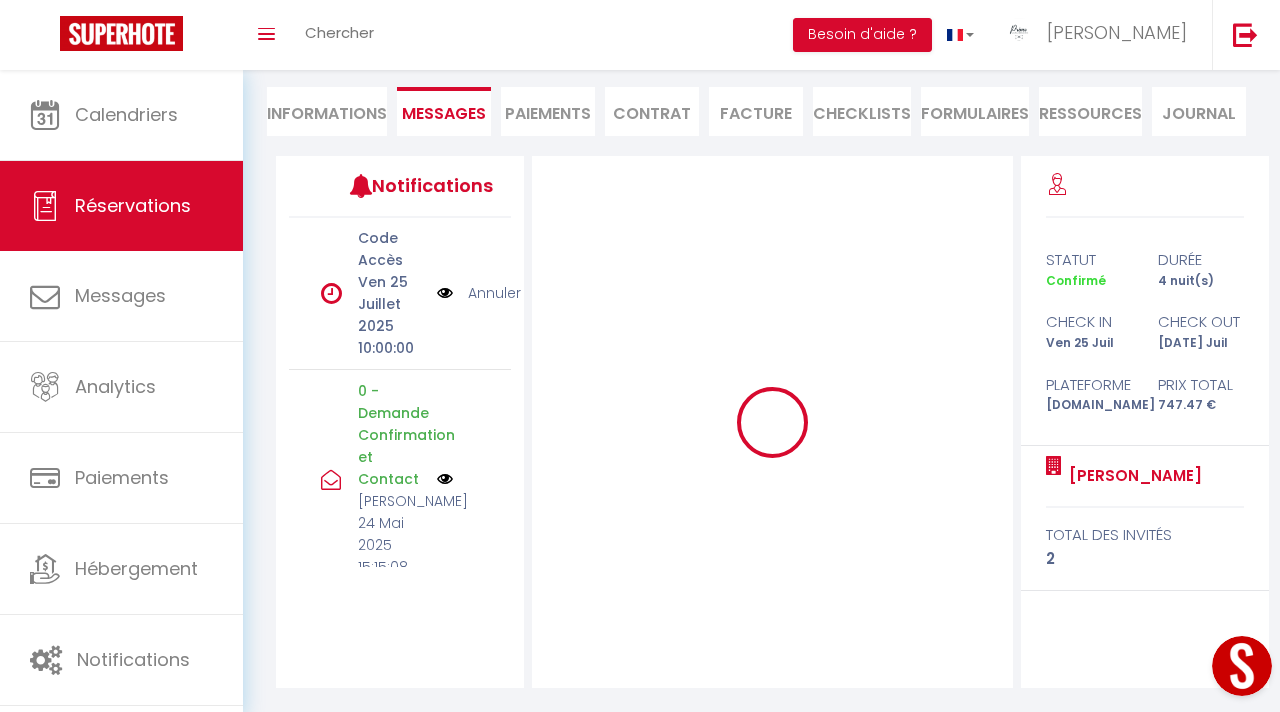 scroll, scrollTop: 175, scrollLeft: 0, axis: vertical 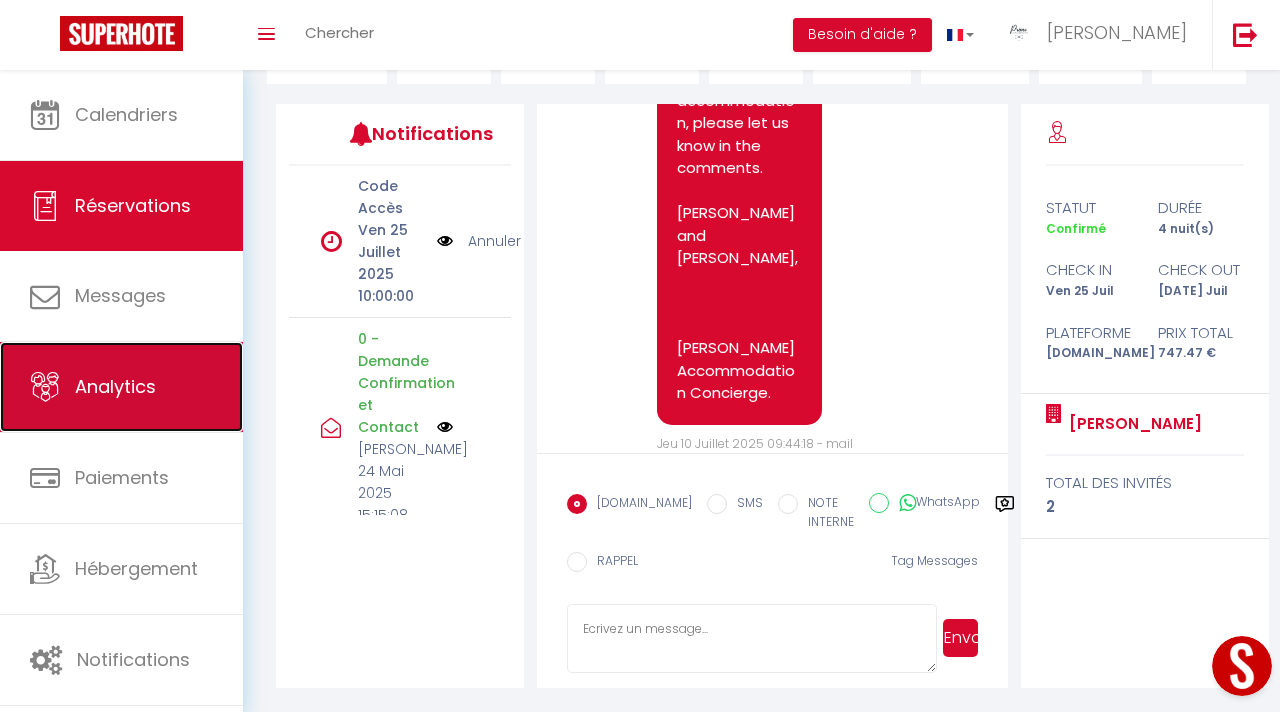 click on "Analytics" at bounding box center (121, 387) 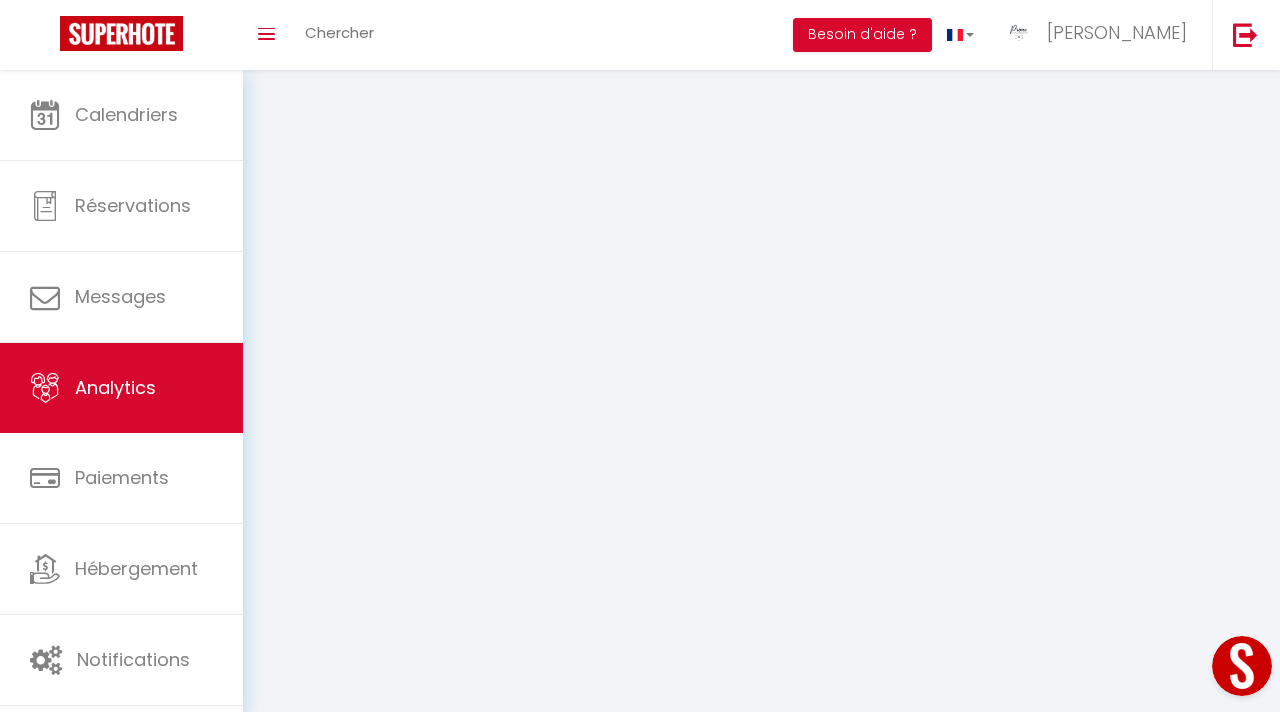 scroll, scrollTop: 0, scrollLeft: 0, axis: both 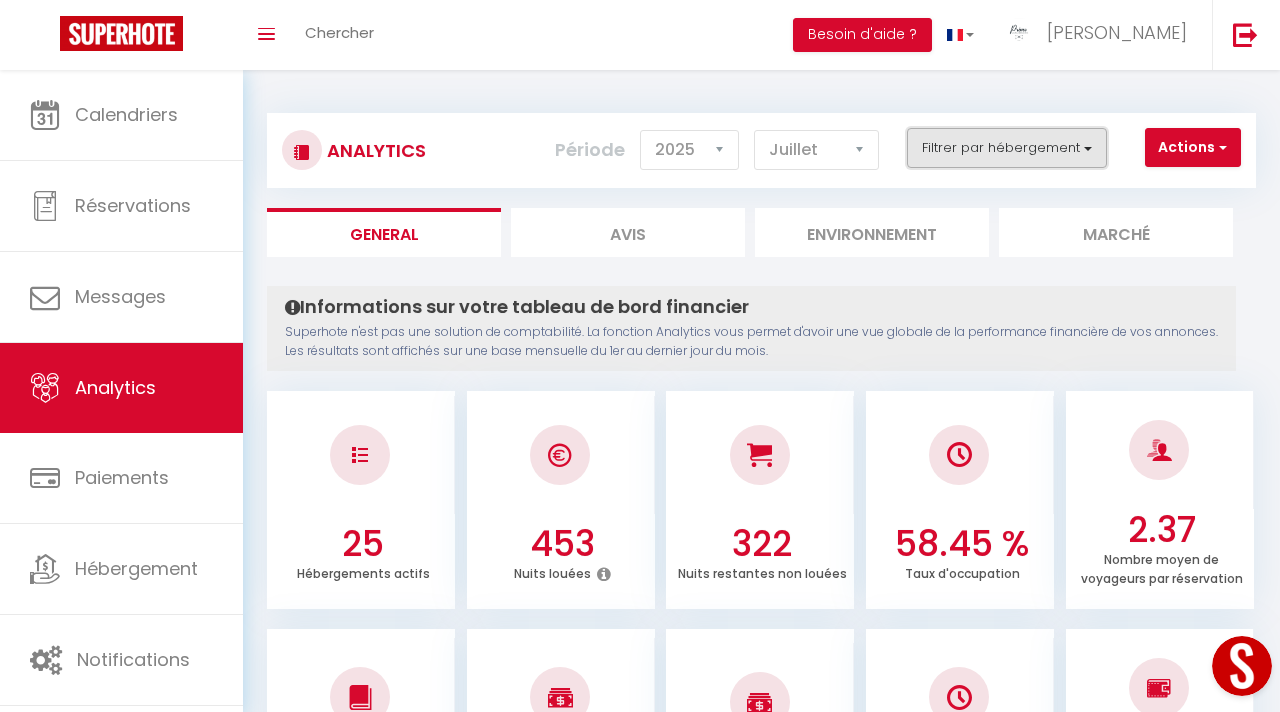 click on "Filtrer par hébergement" at bounding box center (1007, 148) 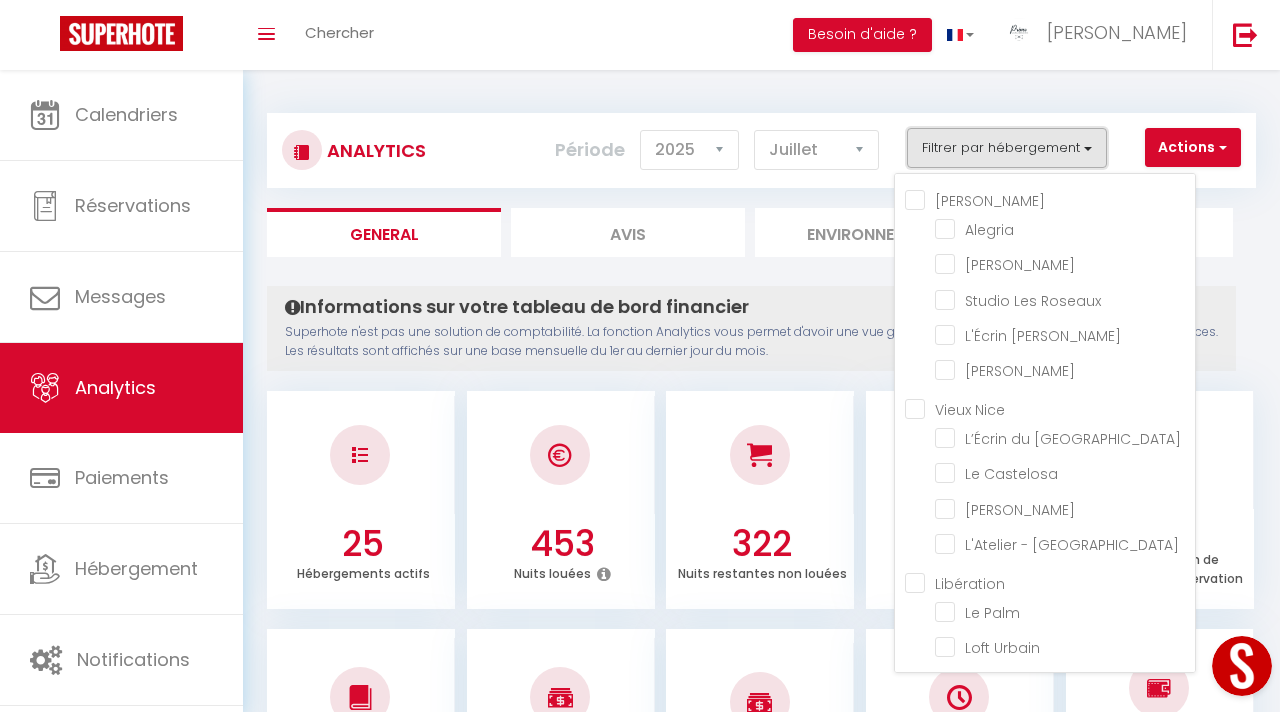 click on "Filtrer par hébergement" at bounding box center [1007, 148] 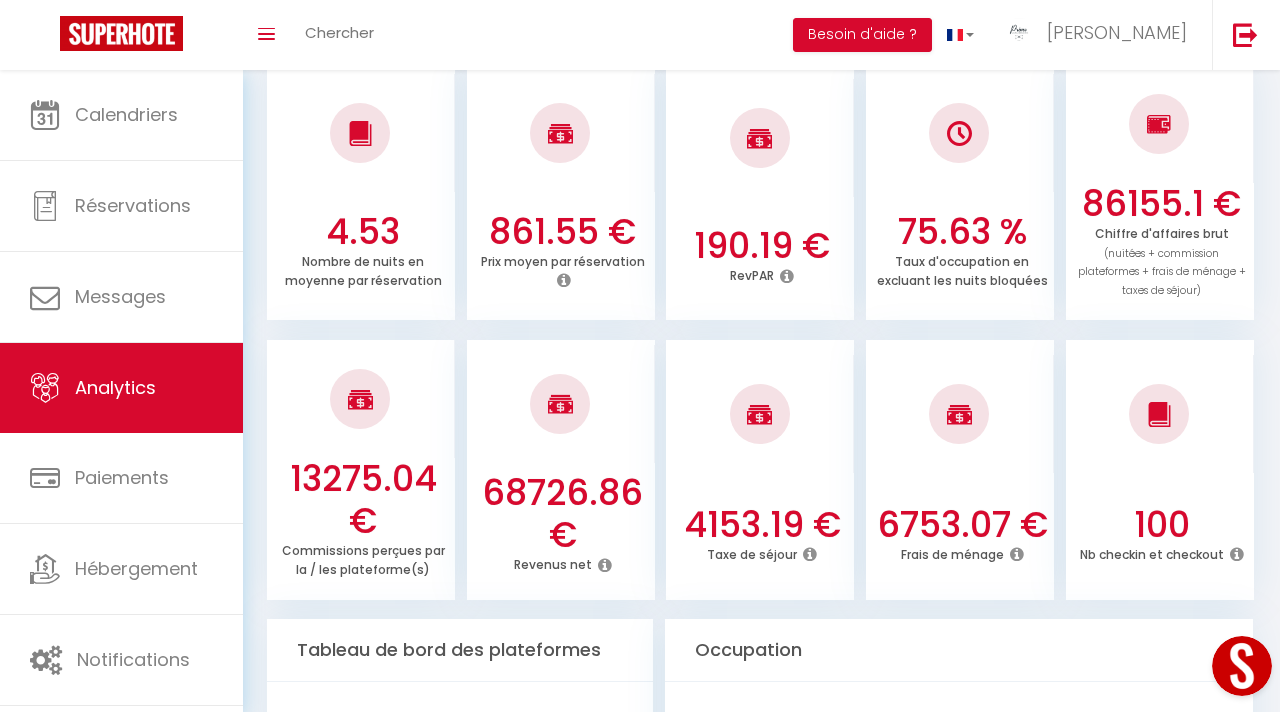 scroll, scrollTop: 558, scrollLeft: 0, axis: vertical 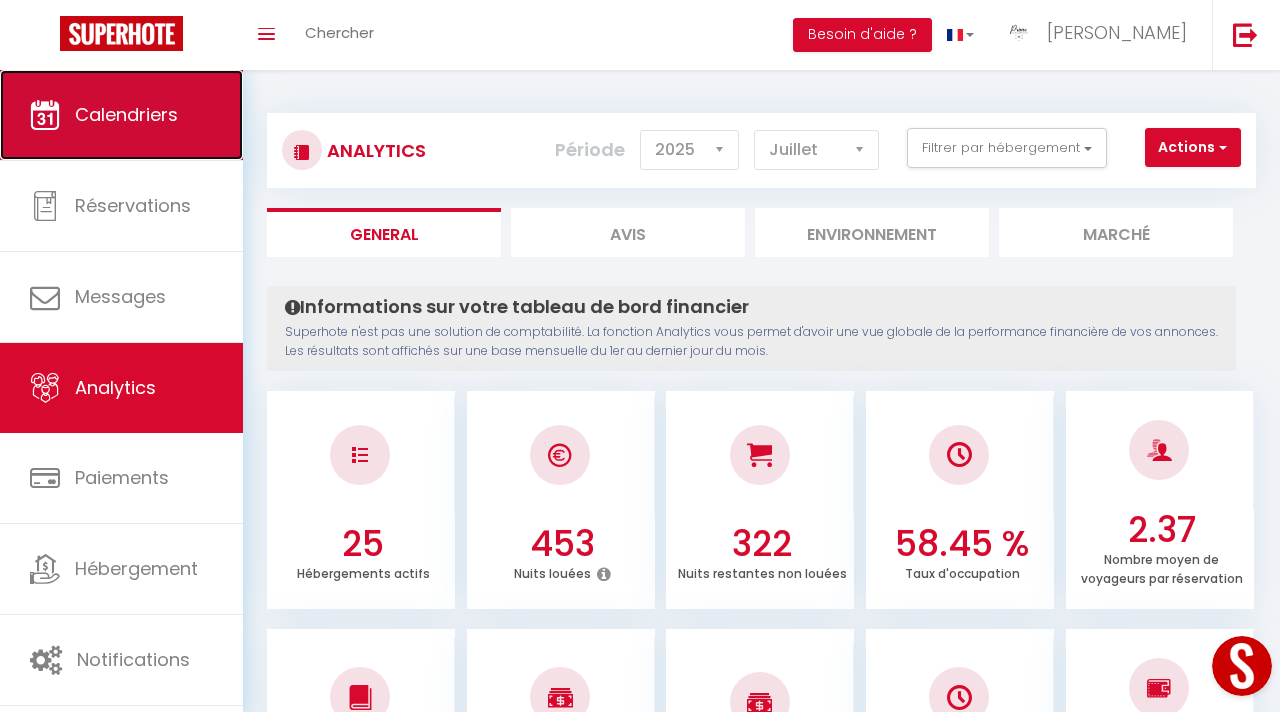 click on "Calendriers" at bounding box center (121, 115) 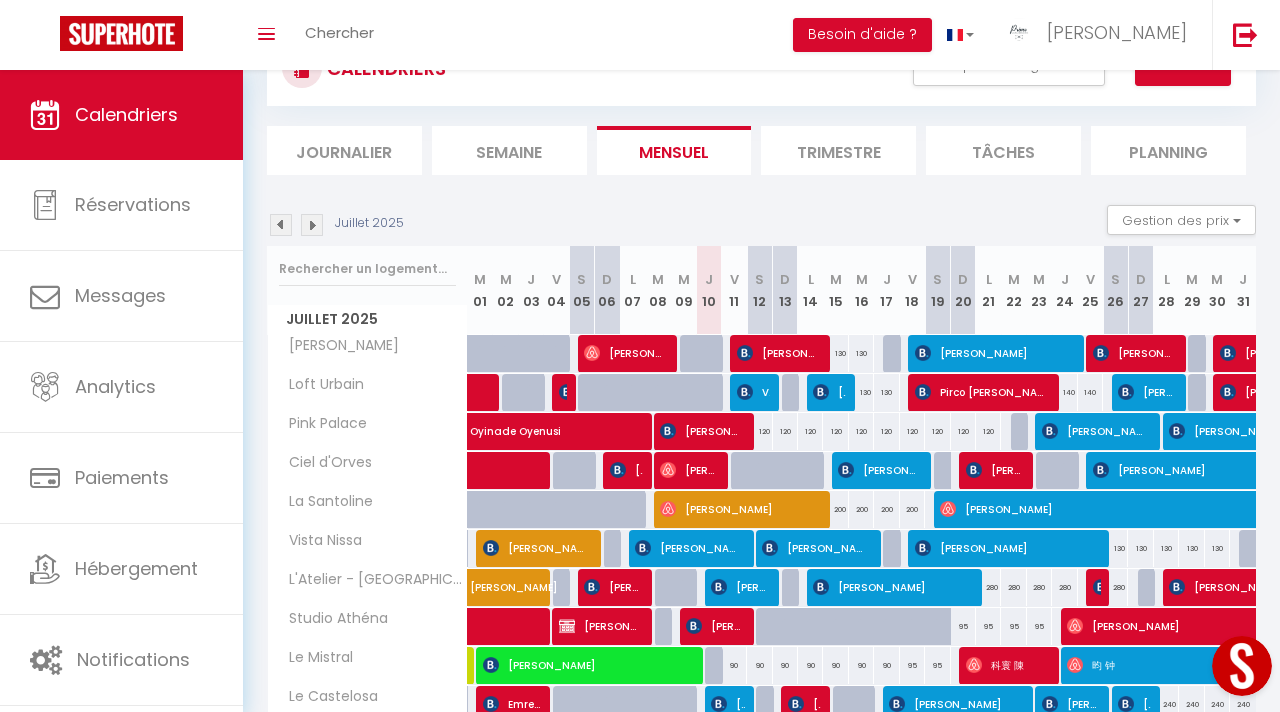 scroll, scrollTop: 78, scrollLeft: 0, axis: vertical 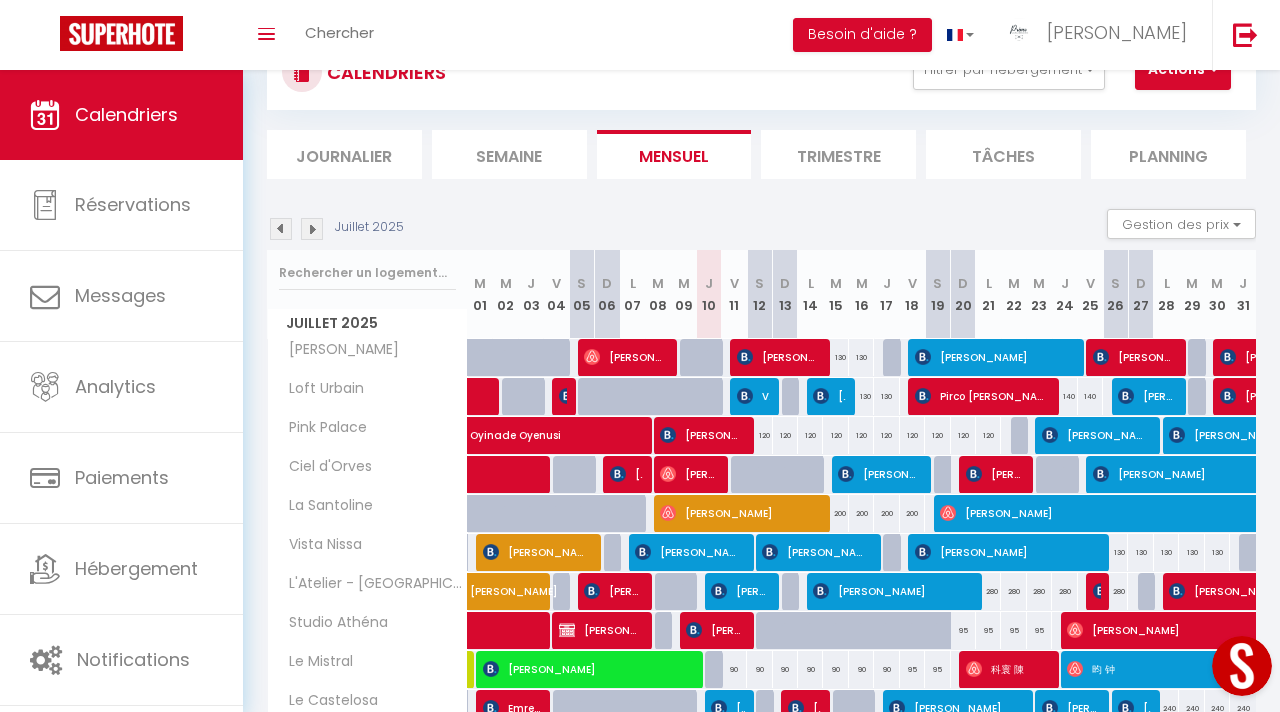 click at bounding box center [281, 229] 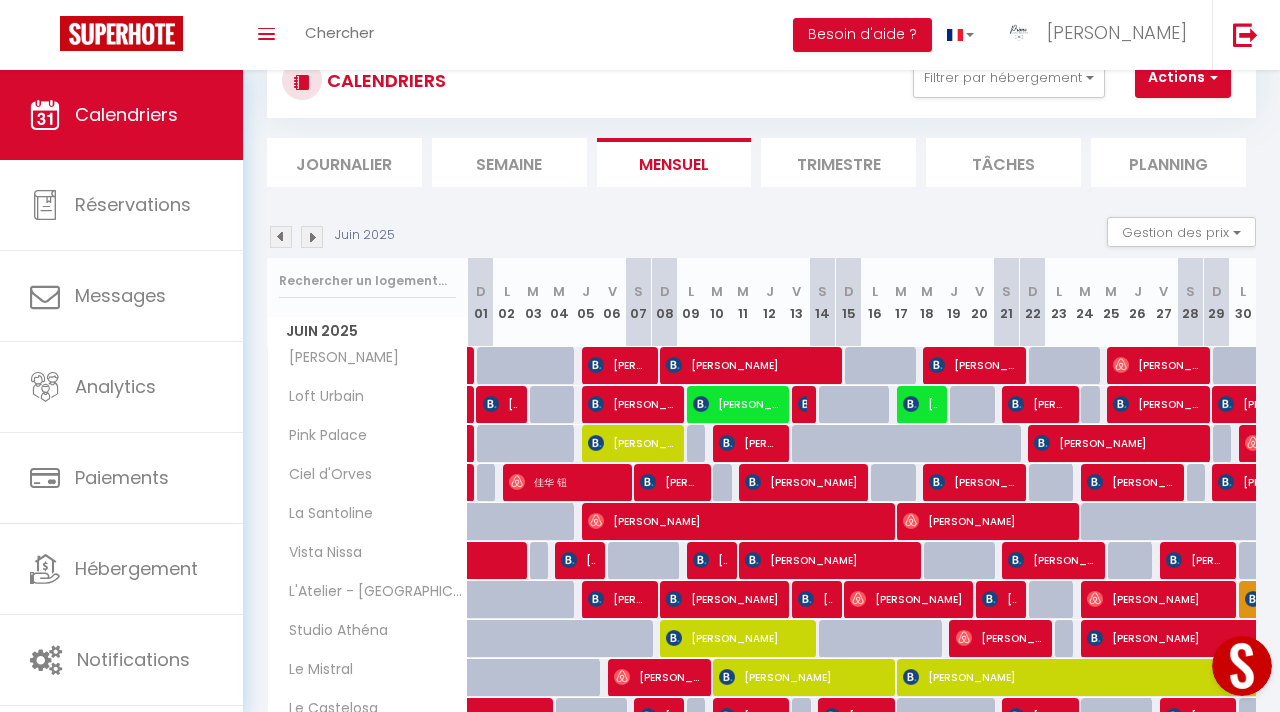 scroll, scrollTop: 78, scrollLeft: 0, axis: vertical 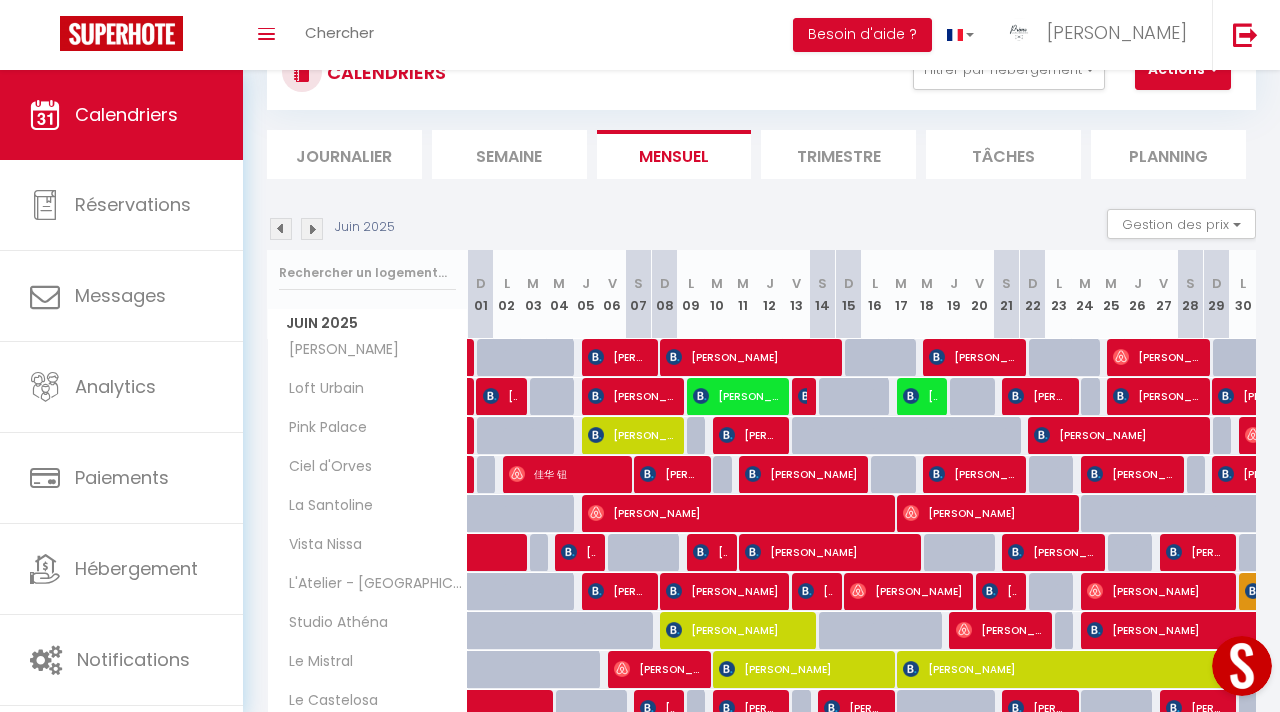 click at bounding box center (281, 229) 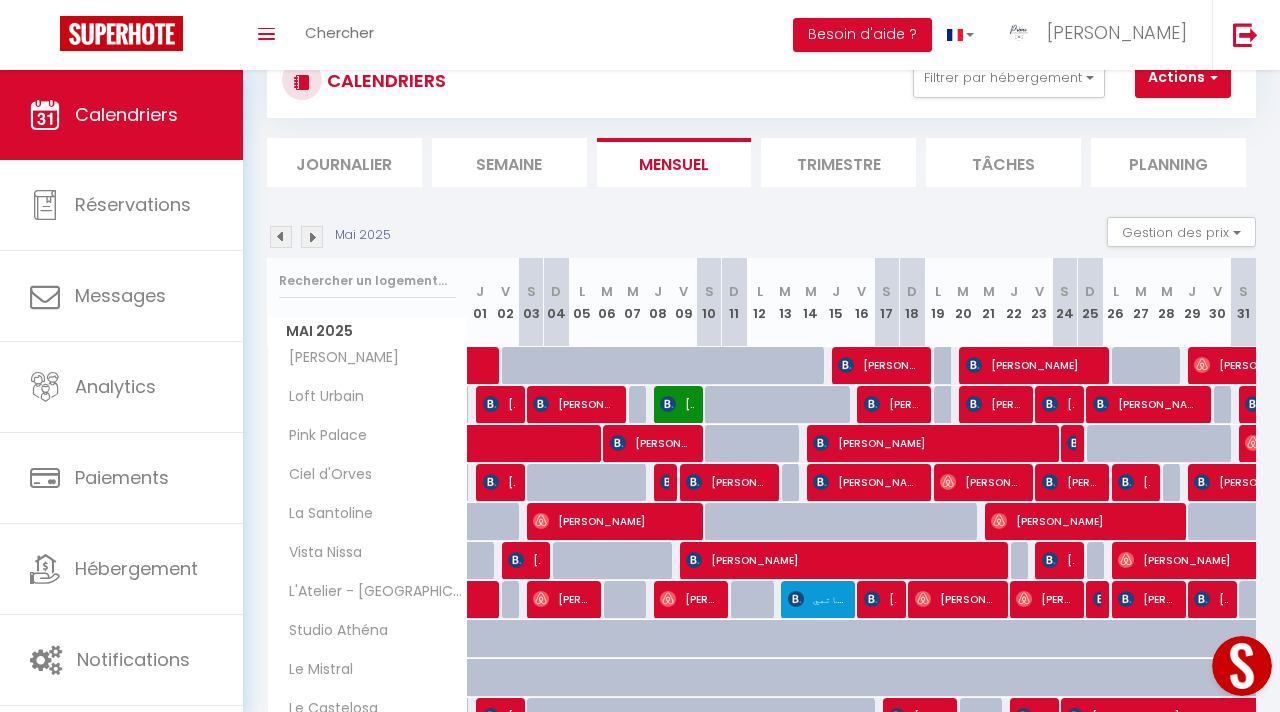 scroll, scrollTop: 78, scrollLeft: 0, axis: vertical 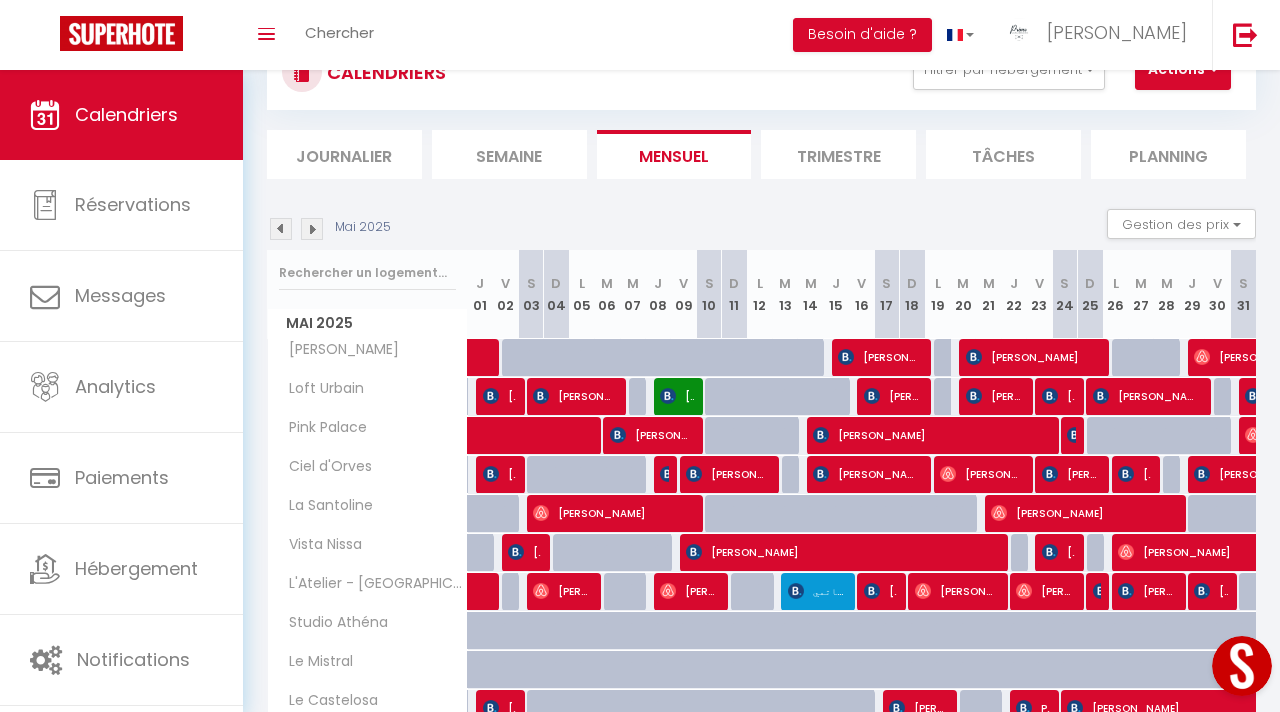 click at bounding box center (312, 229) 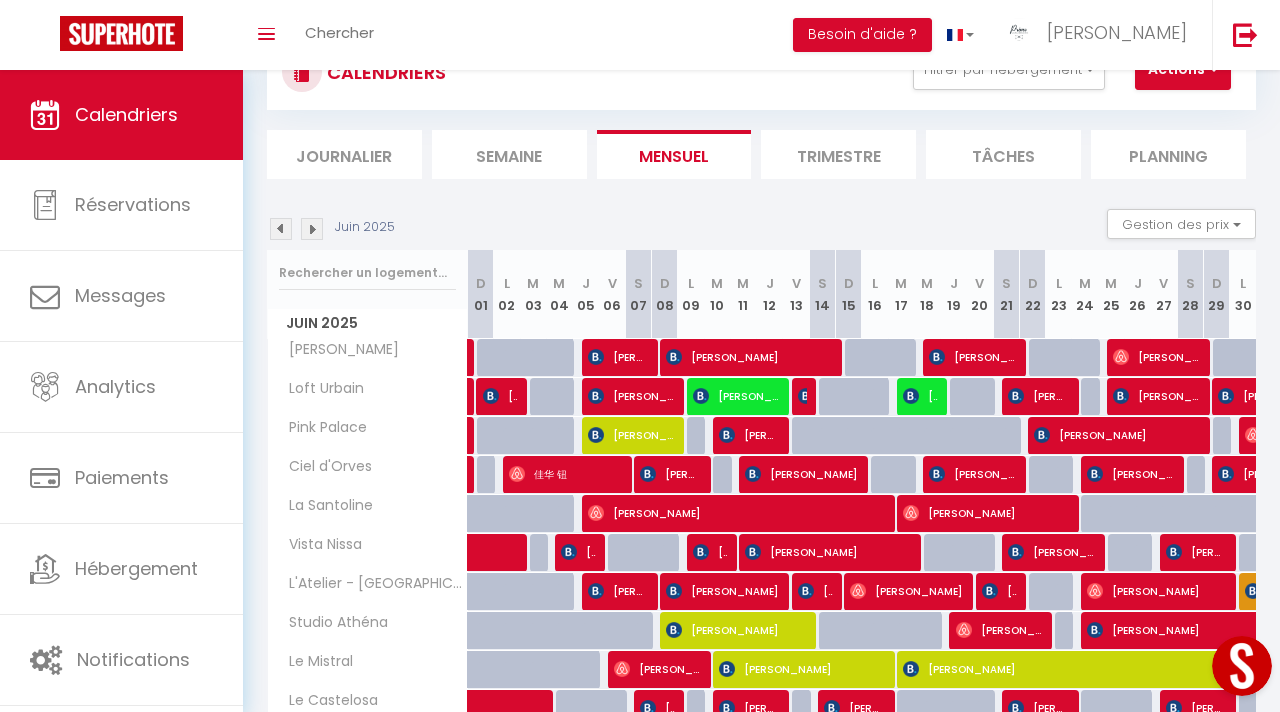 click at bounding box center (312, 229) 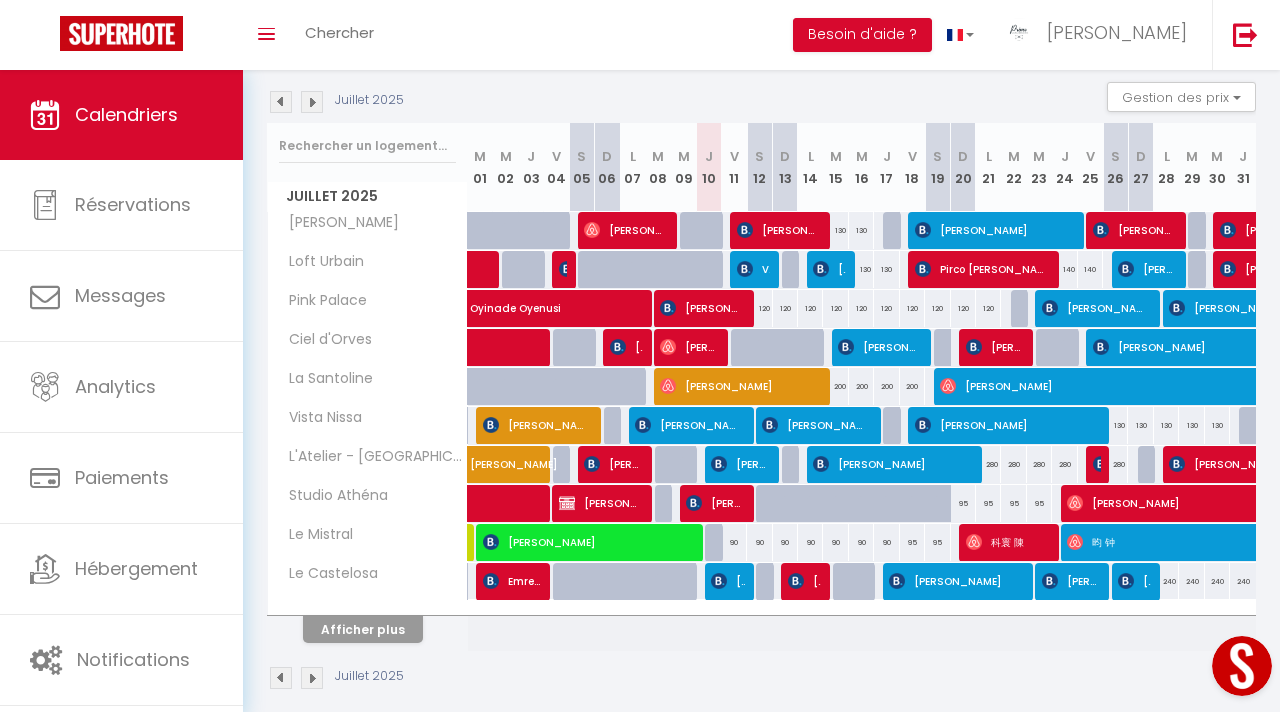 scroll, scrollTop: 219, scrollLeft: 0, axis: vertical 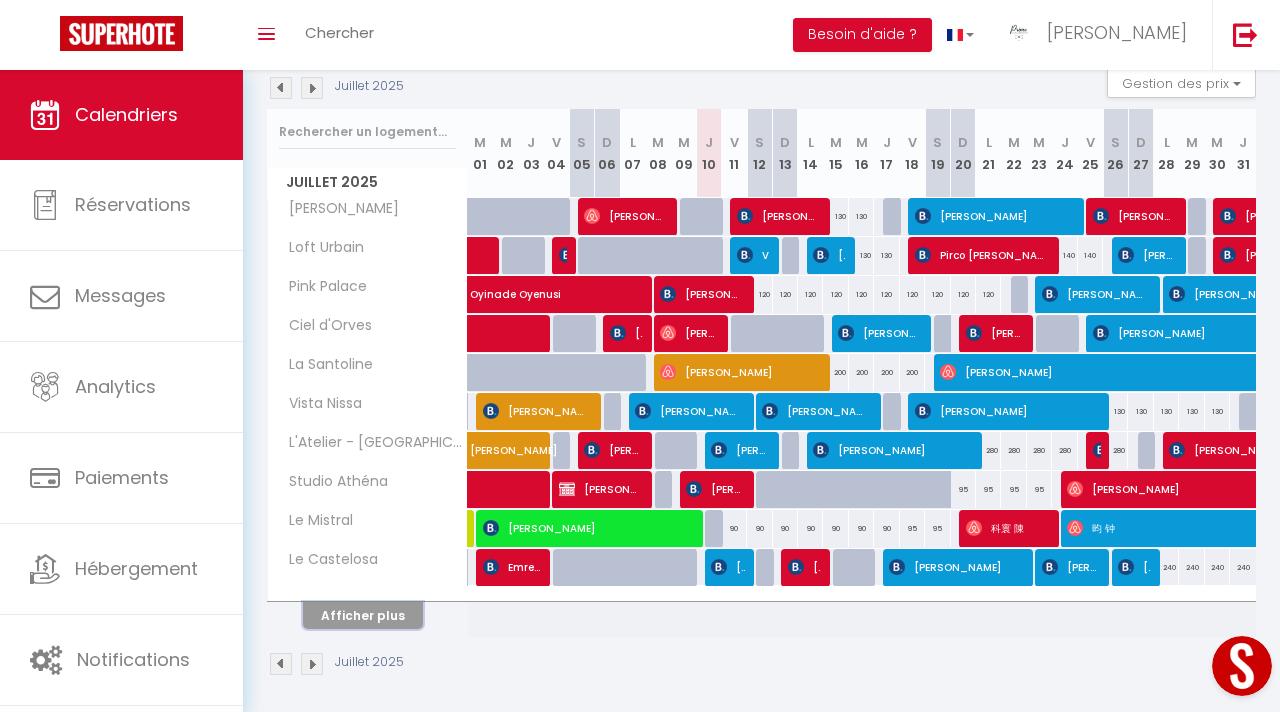 click on "Afficher plus" at bounding box center (363, 615) 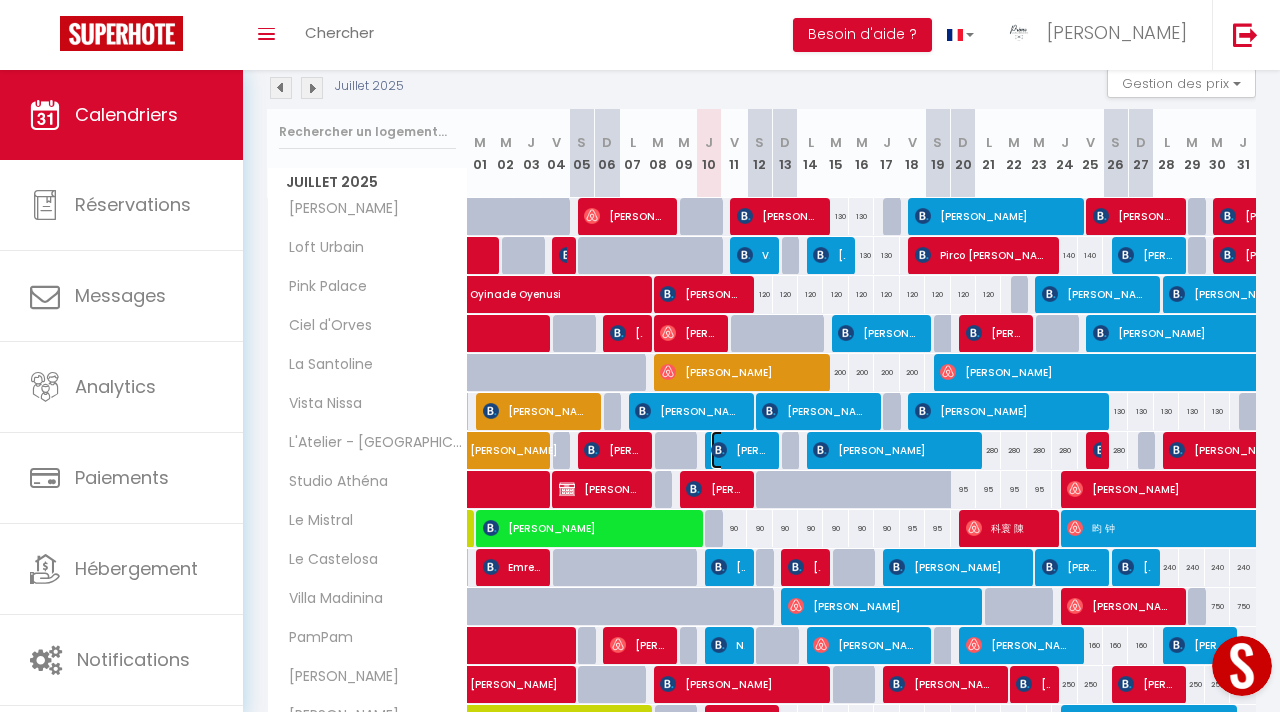 click on "[PERSON_NAME]" at bounding box center [740, 450] 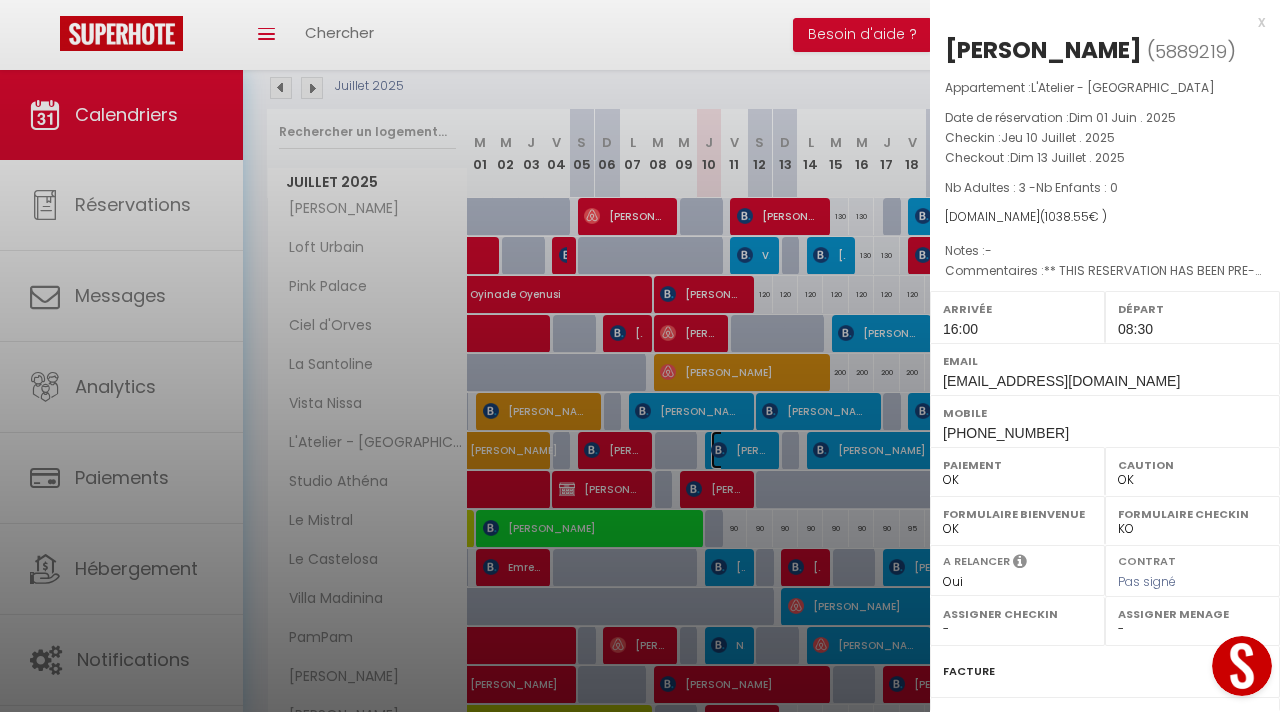 scroll, scrollTop: 220, scrollLeft: 0, axis: vertical 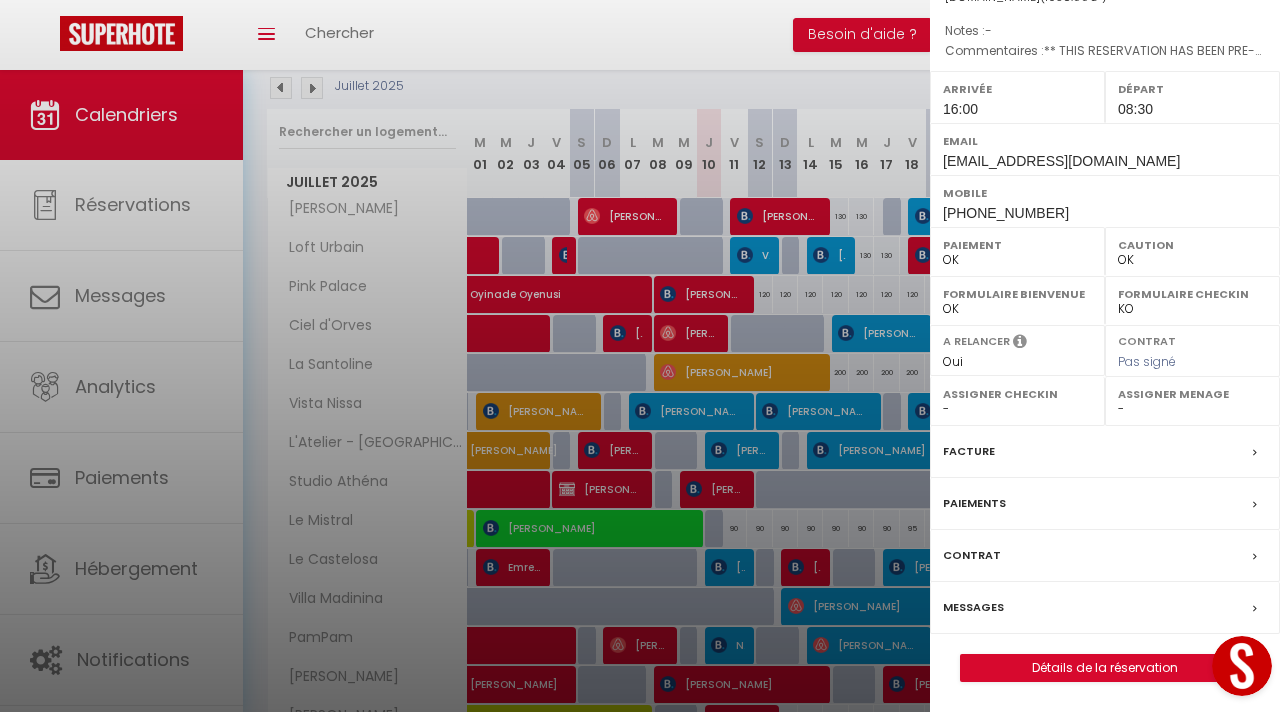 click on "Messages" at bounding box center (973, 607) 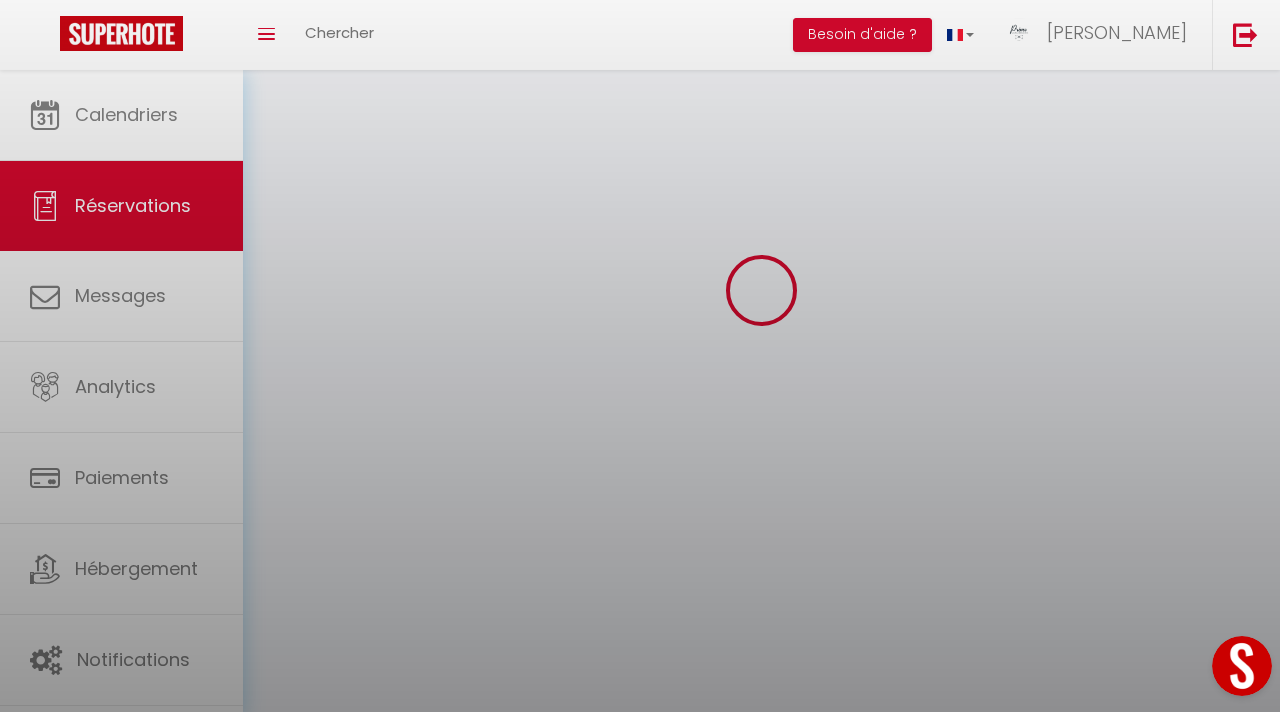 scroll, scrollTop: 0, scrollLeft: 0, axis: both 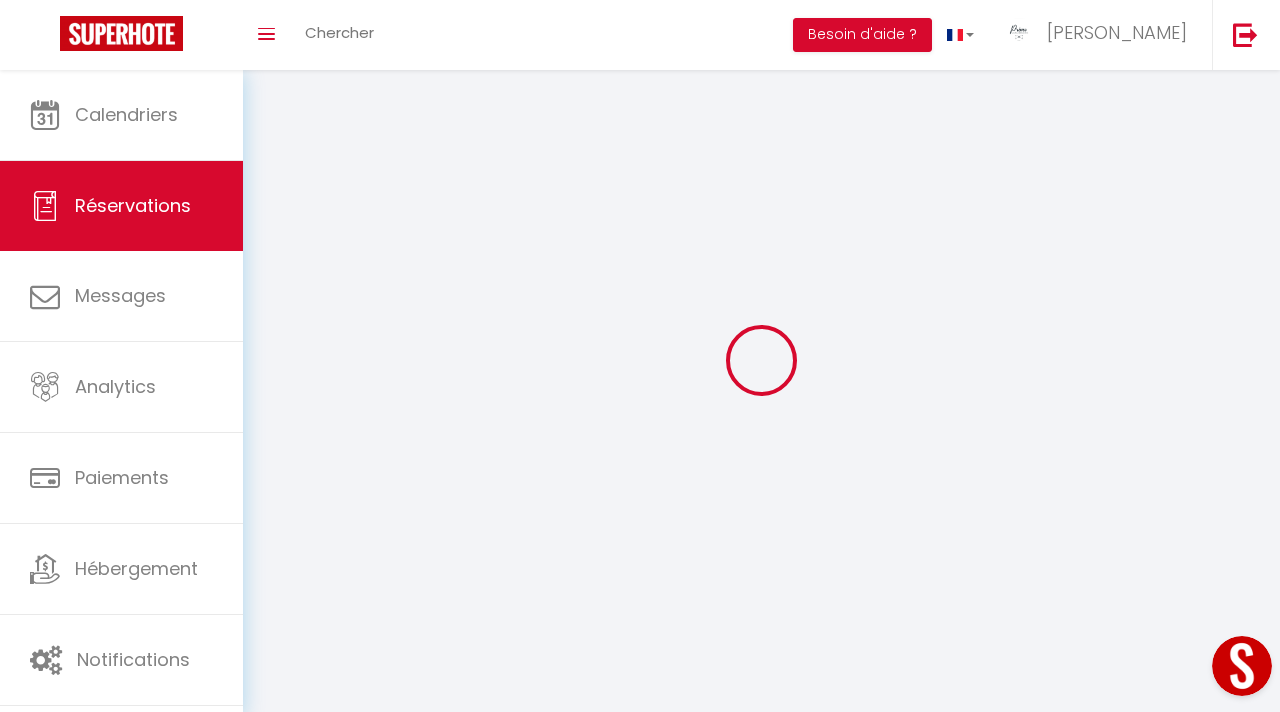 select 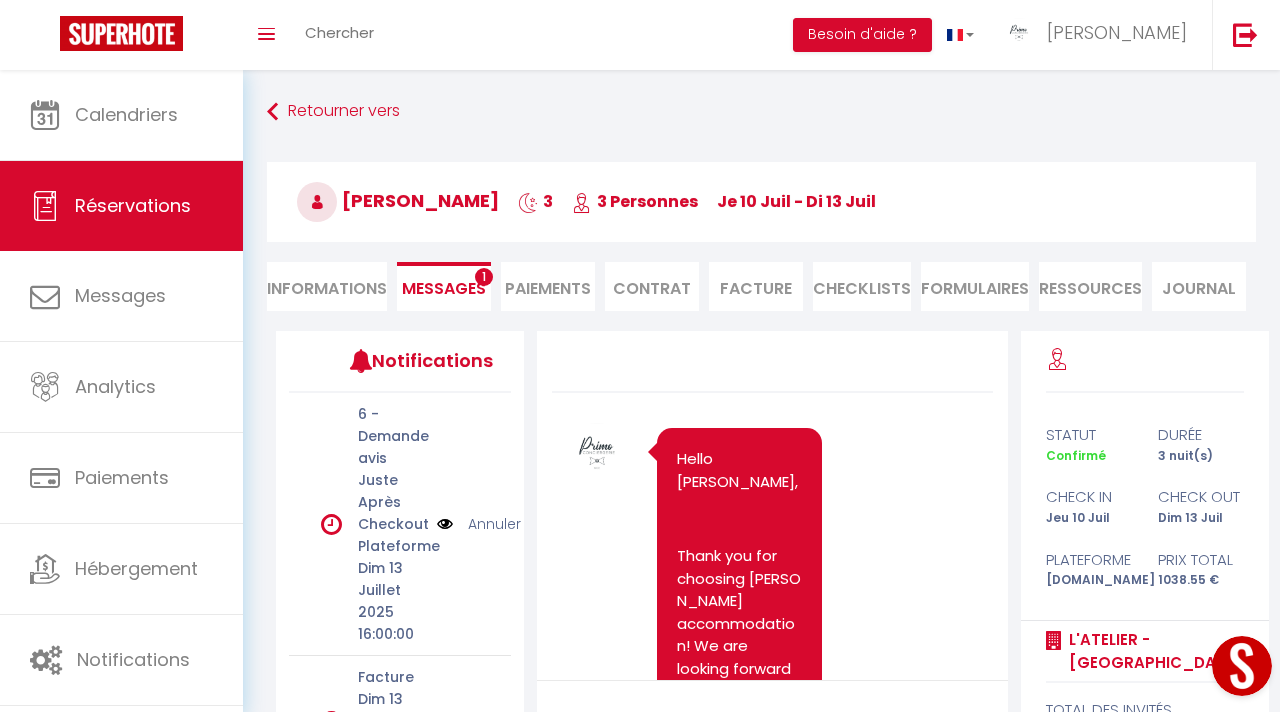 scroll, scrollTop: 2327, scrollLeft: 0, axis: vertical 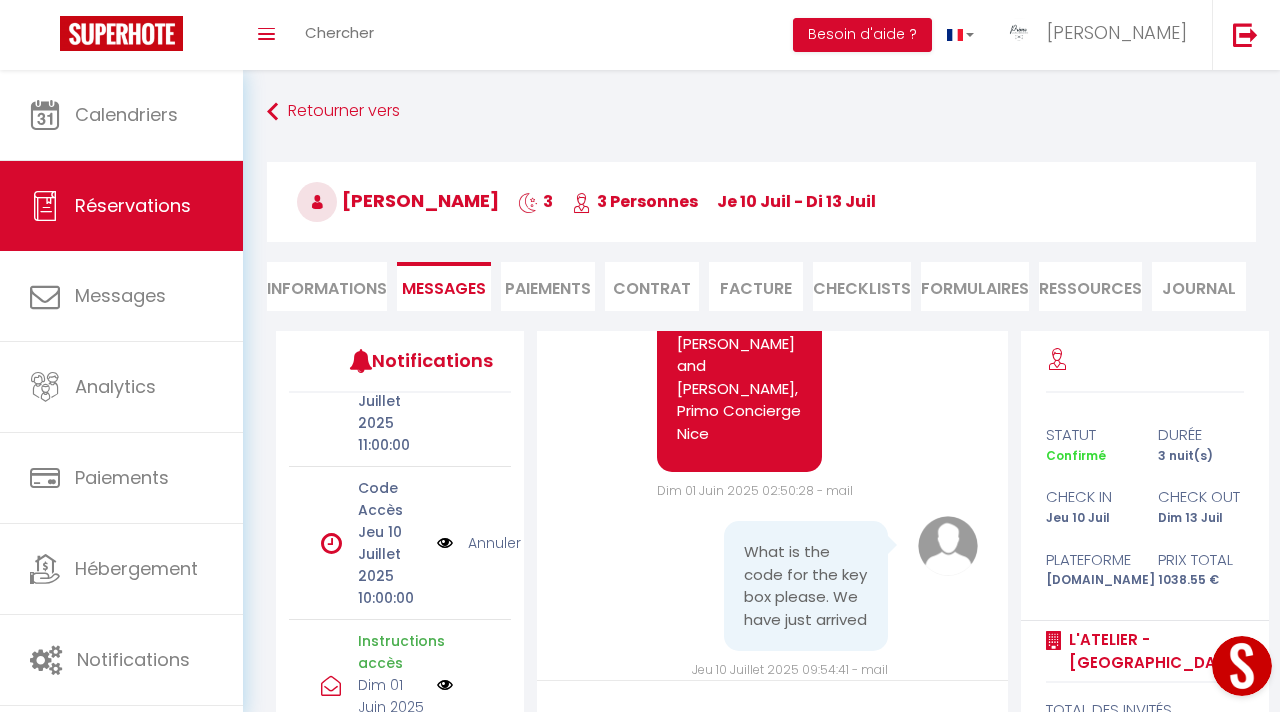 click on "Annuler" at bounding box center (494, 543) 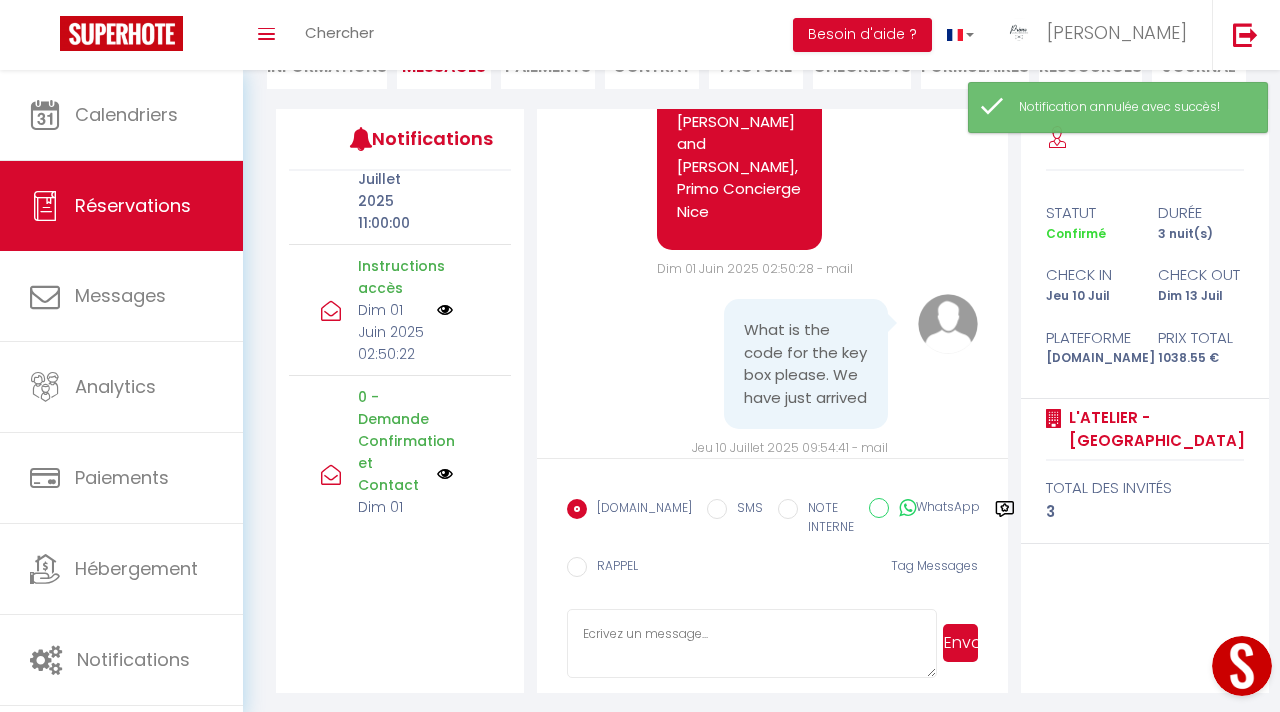 scroll, scrollTop: 227, scrollLeft: 0, axis: vertical 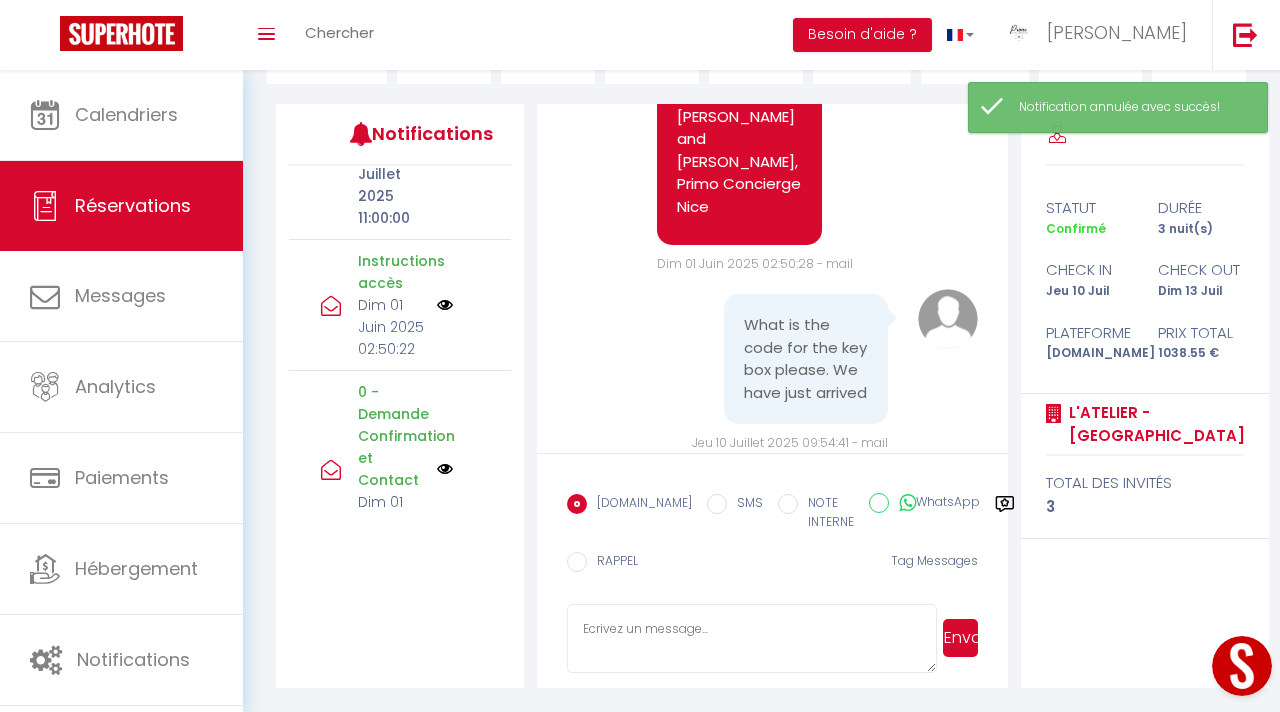 click 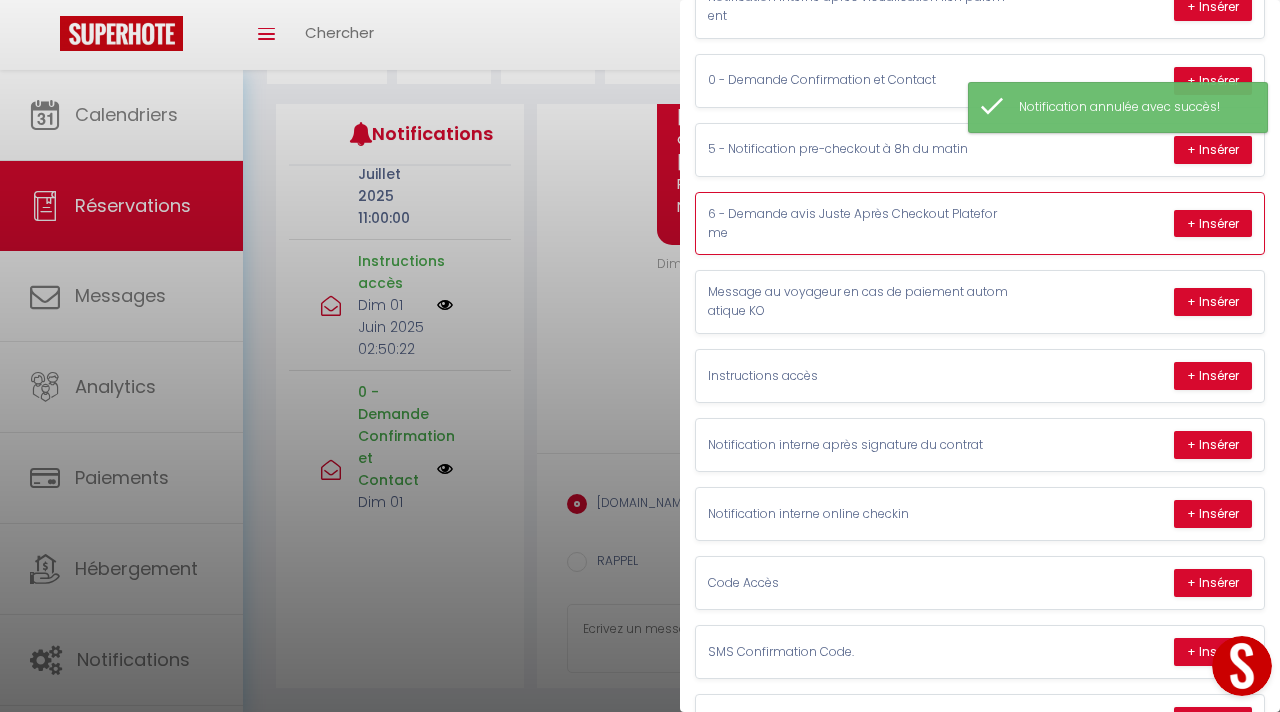 scroll, scrollTop: 237, scrollLeft: 0, axis: vertical 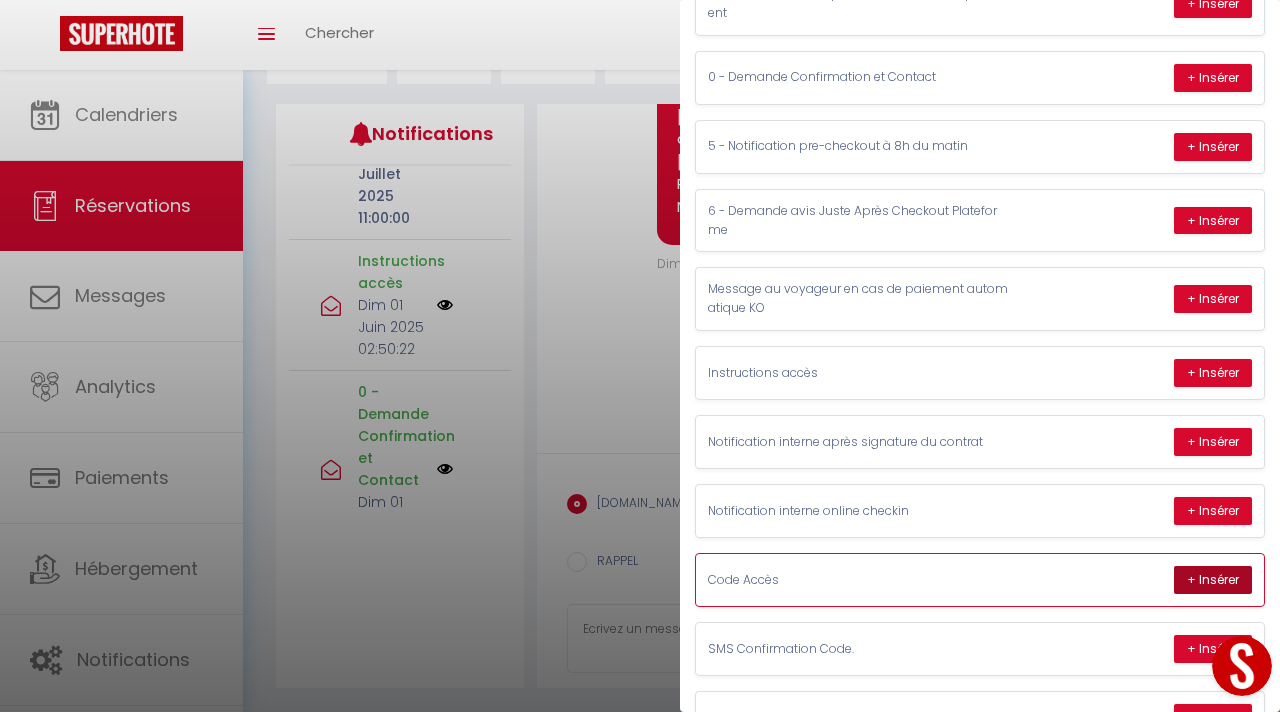 click on "+ Insérer" at bounding box center (1213, 580) 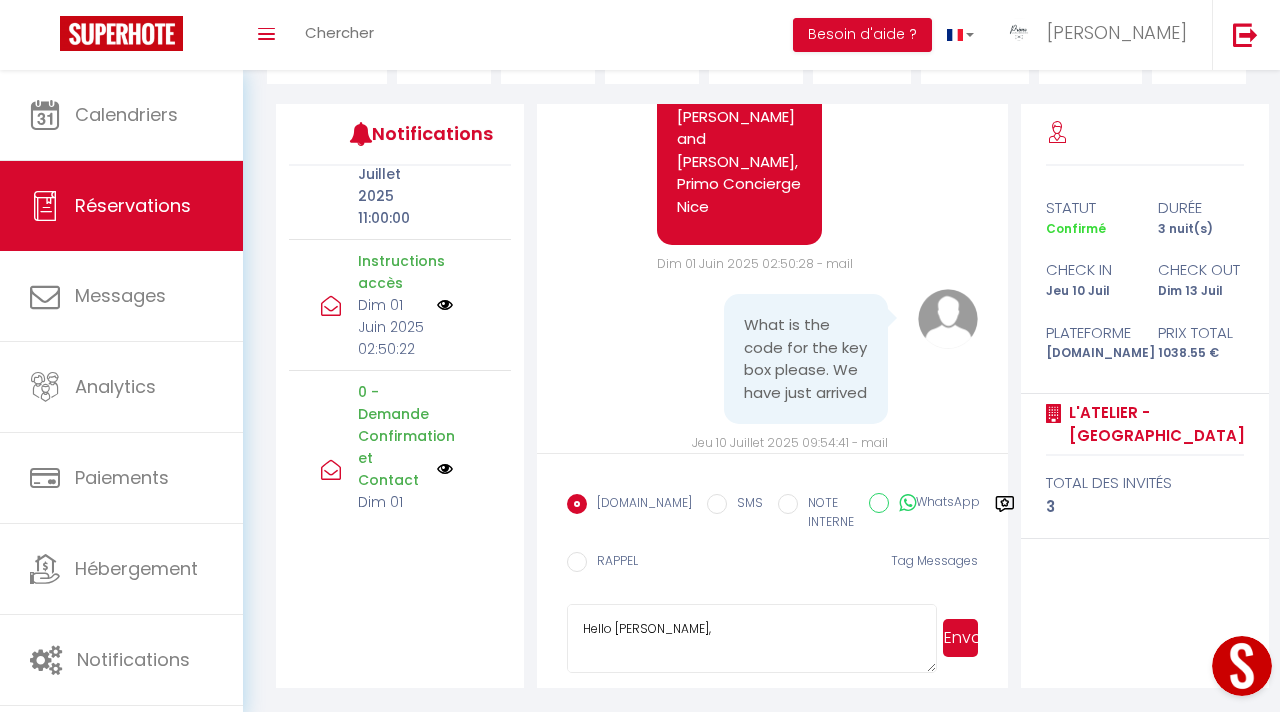 scroll, scrollTop: 509, scrollLeft: 0, axis: vertical 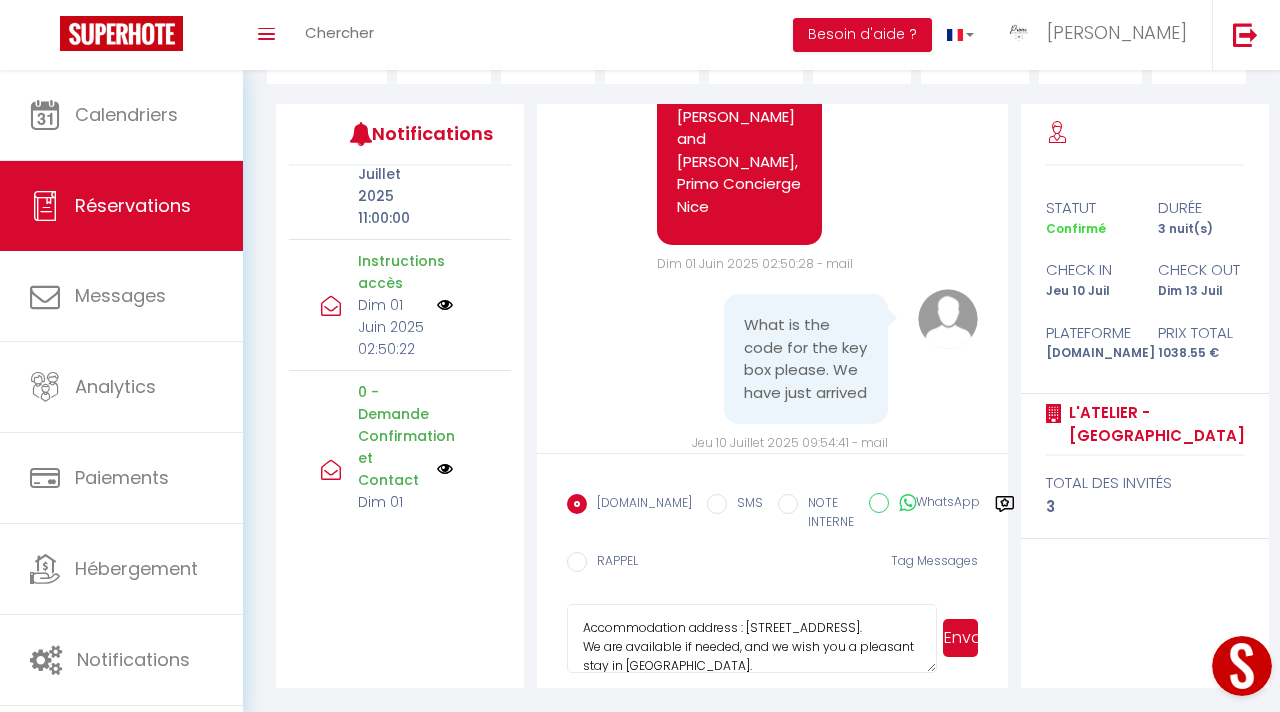click on "Envoyer" at bounding box center (960, 638) 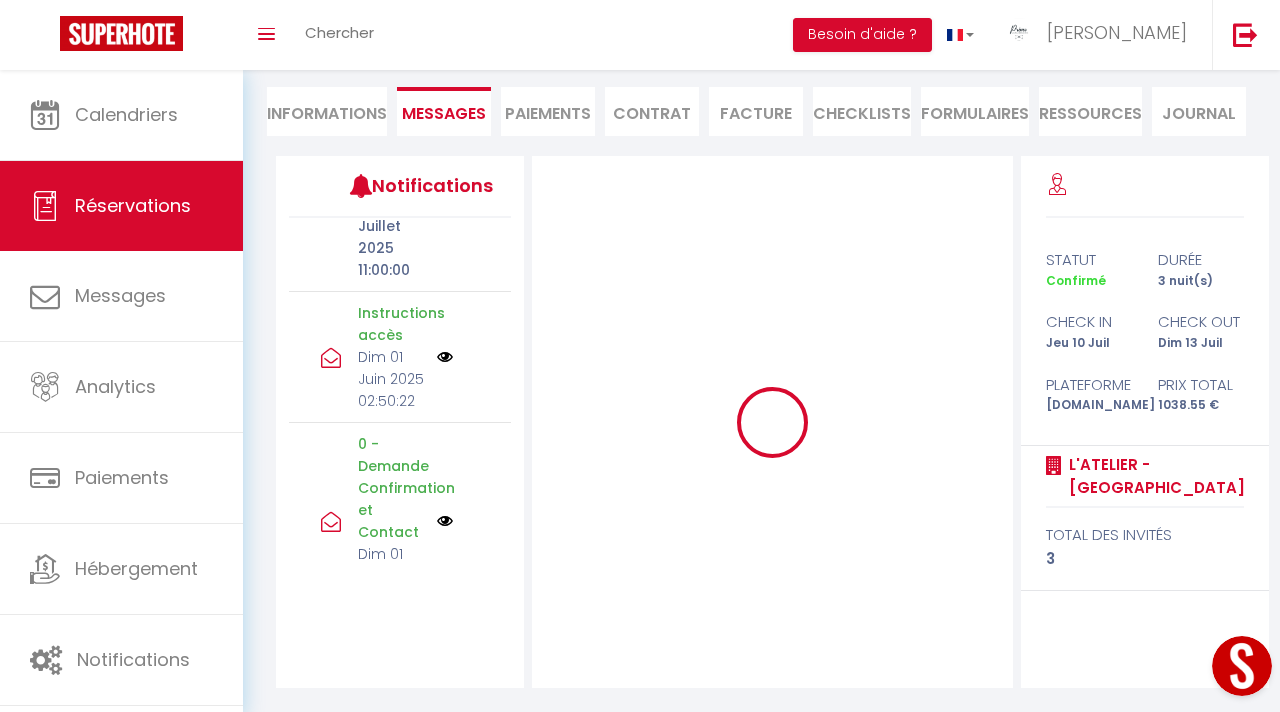 scroll, scrollTop: 175, scrollLeft: 0, axis: vertical 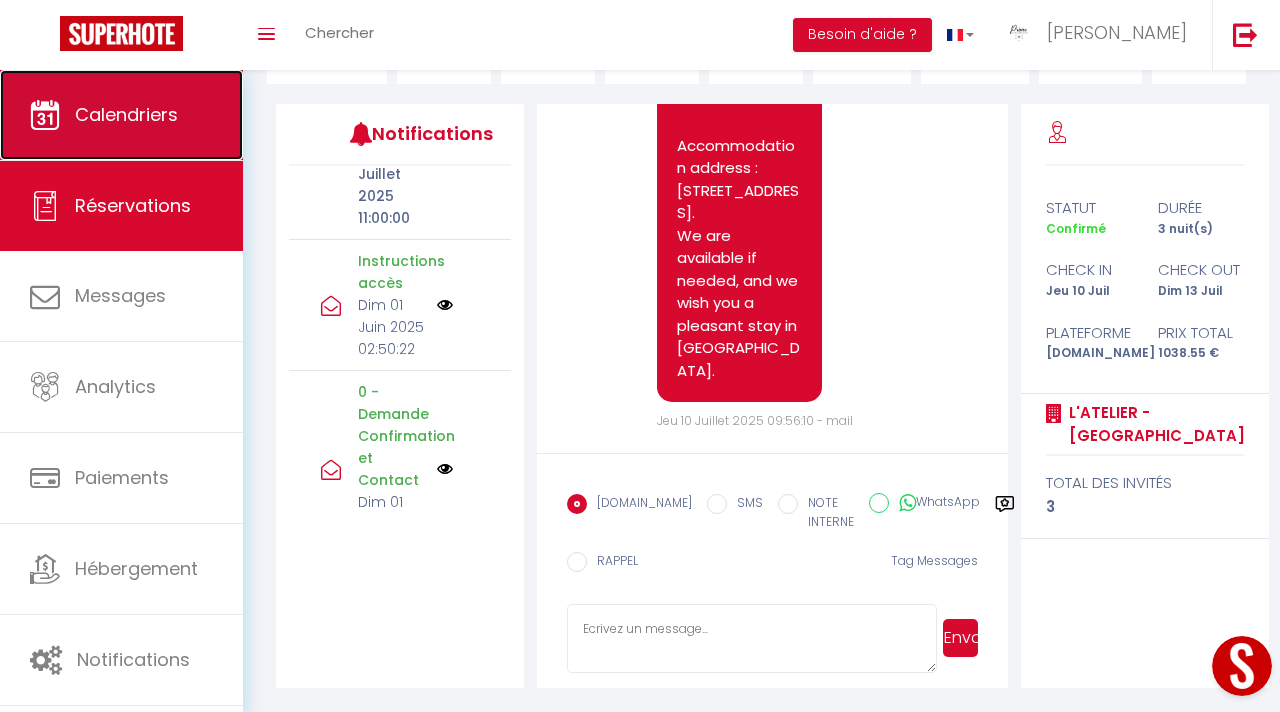click on "Calendriers" at bounding box center [121, 115] 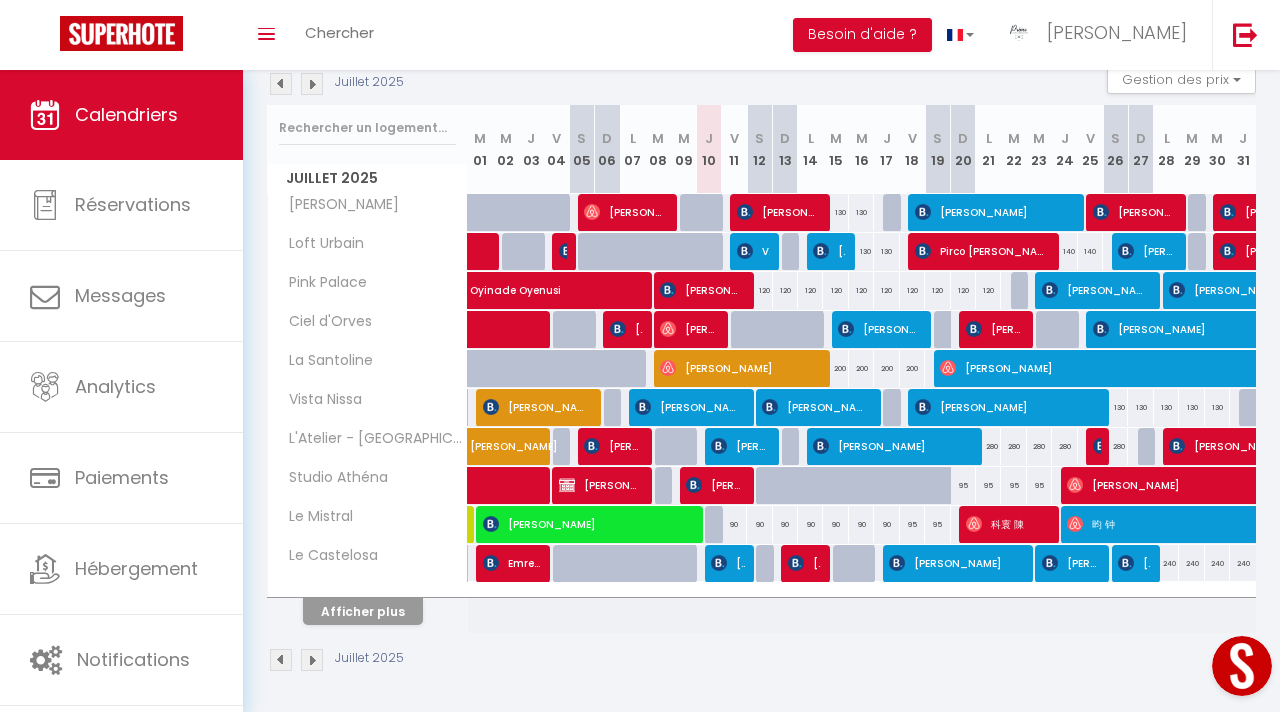 scroll, scrollTop: 226, scrollLeft: 0, axis: vertical 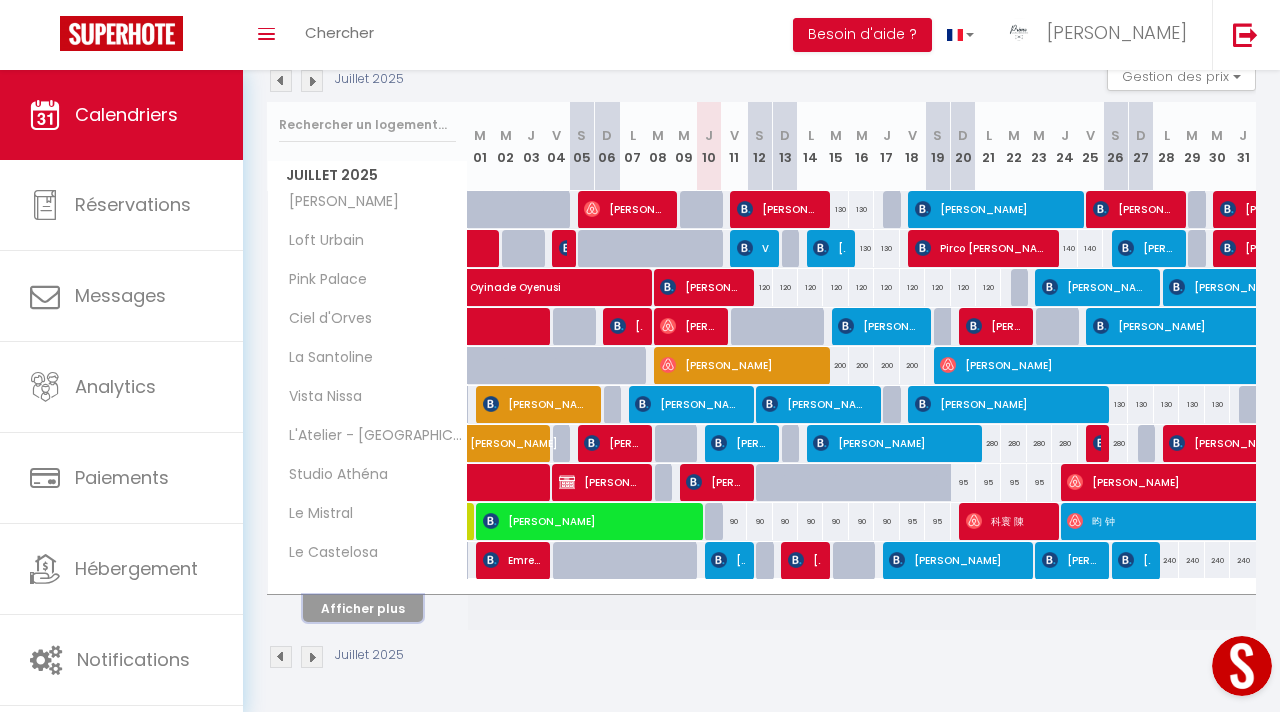 click on "Afficher plus" at bounding box center [363, 608] 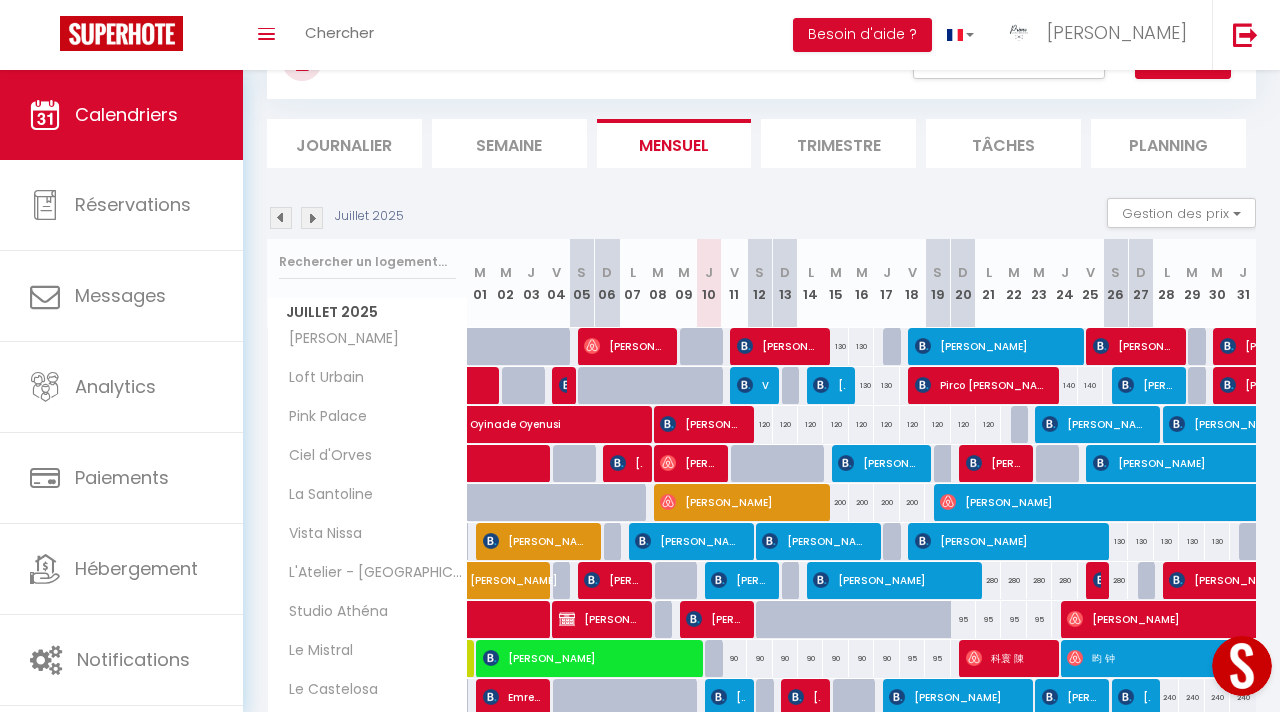 scroll, scrollTop: 0, scrollLeft: 0, axis: both 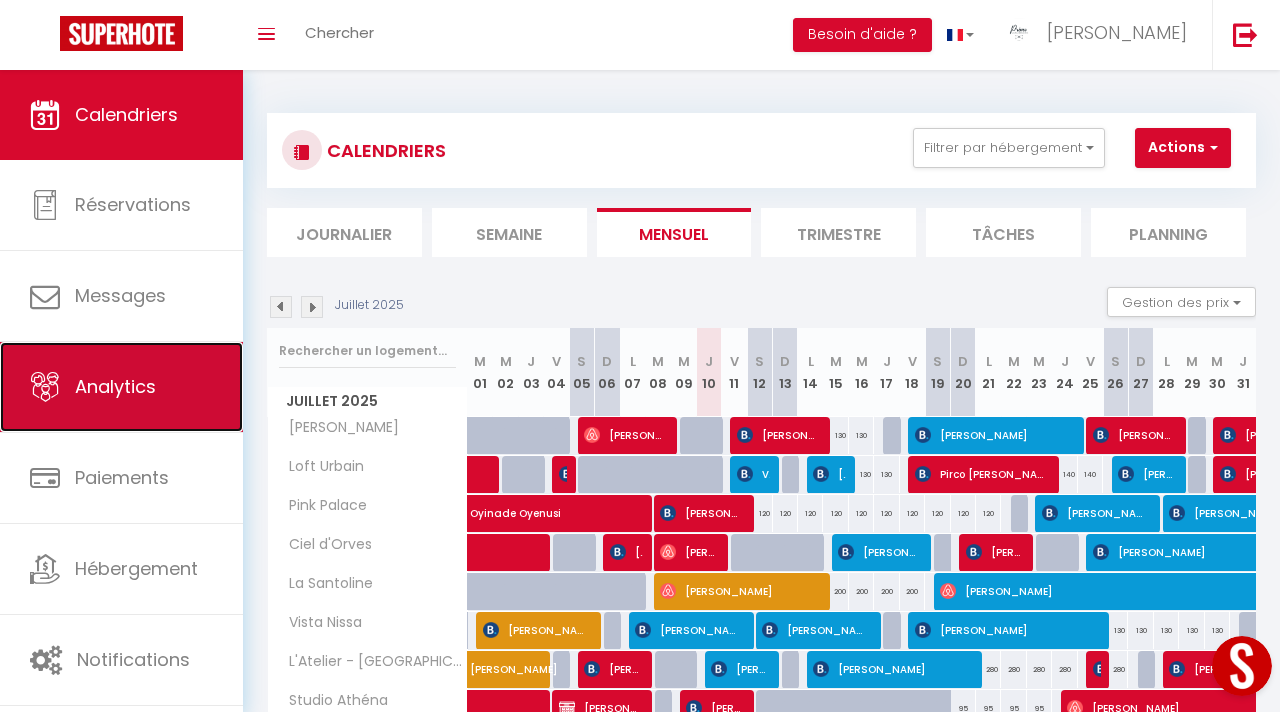 click on "Analytics" at bounding box center [121, 387] 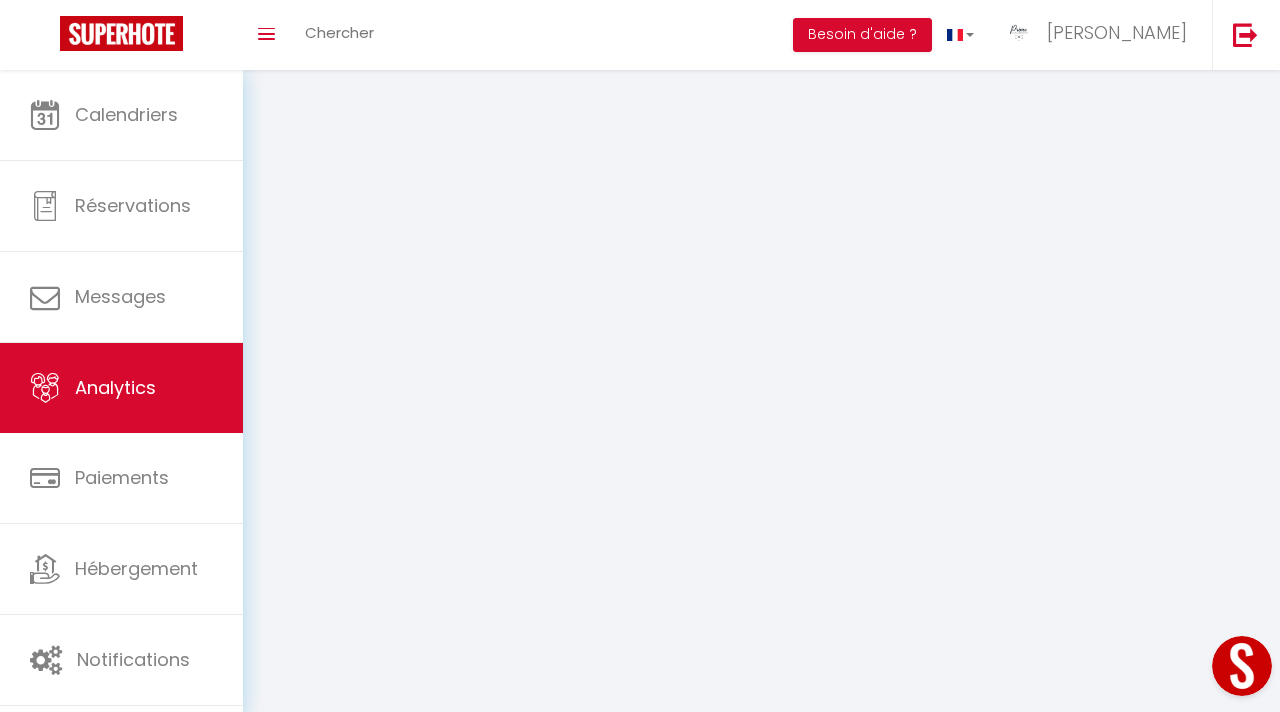 select on "2025" 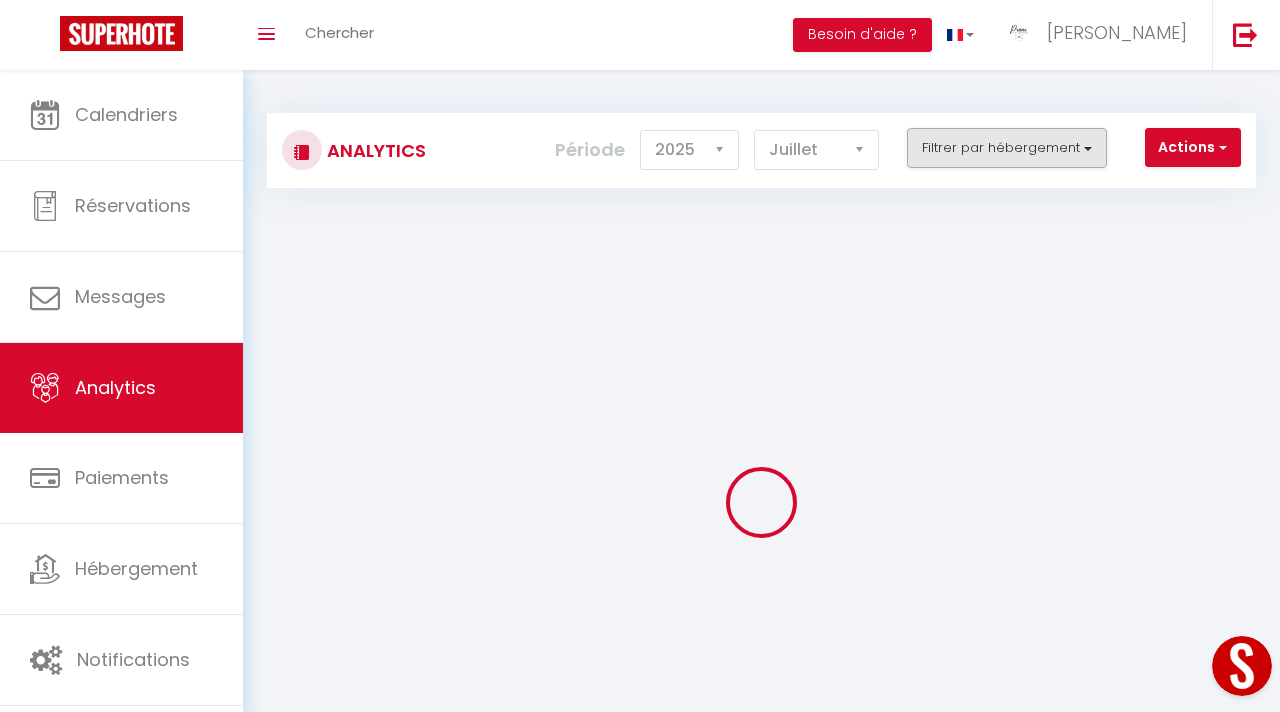 checkbox on "false" 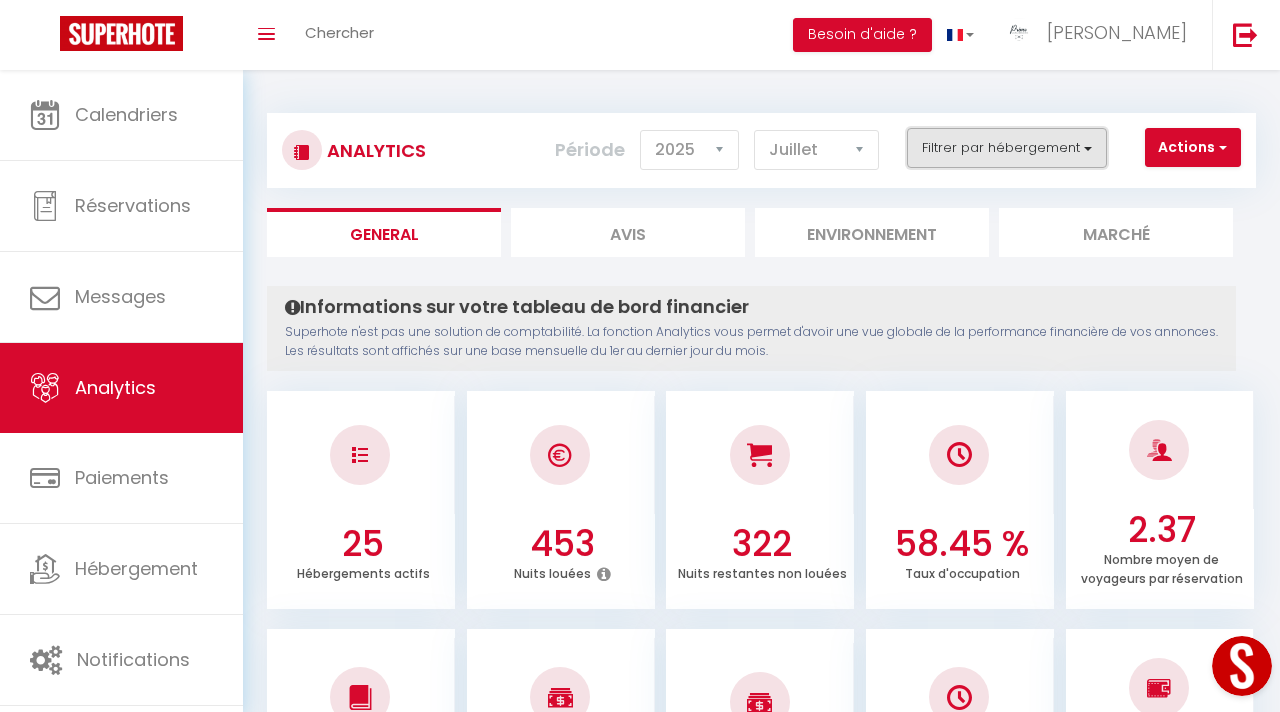 click on "Filtrer par hébergement" at bounding box center [1007, 148] 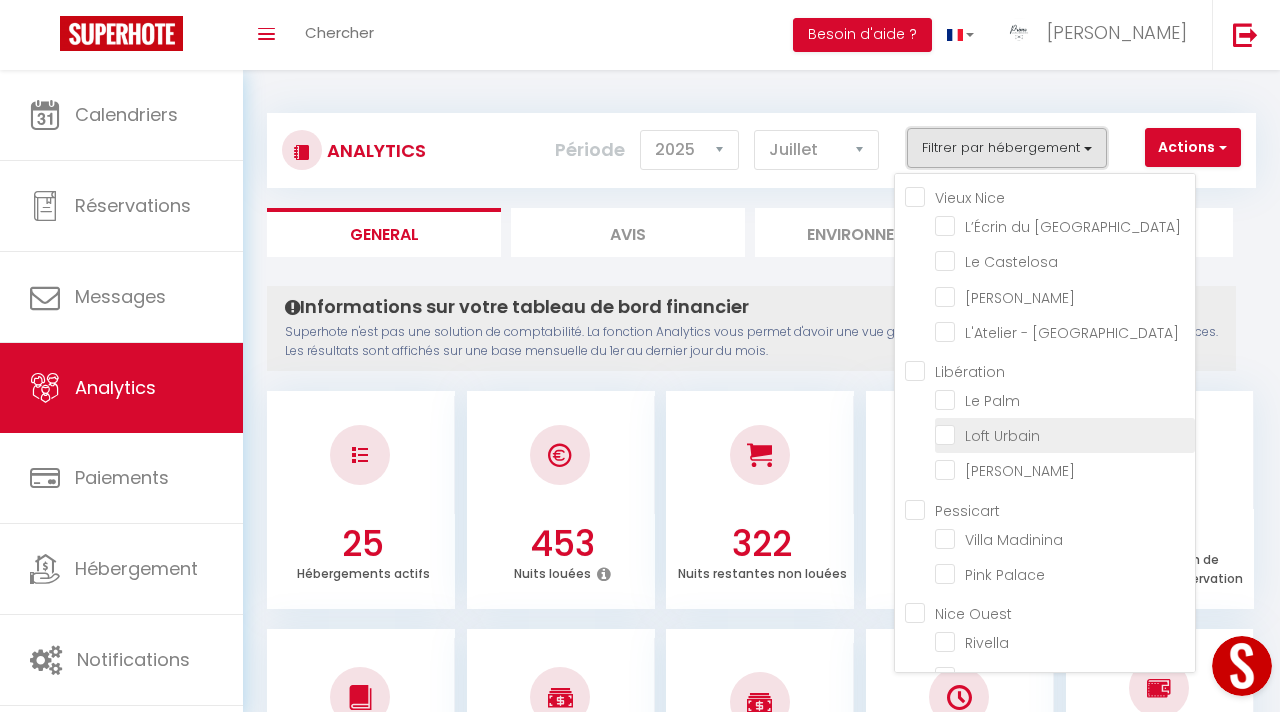 scroll, scrollTop: 0, scrollLeft: 0, axis: both 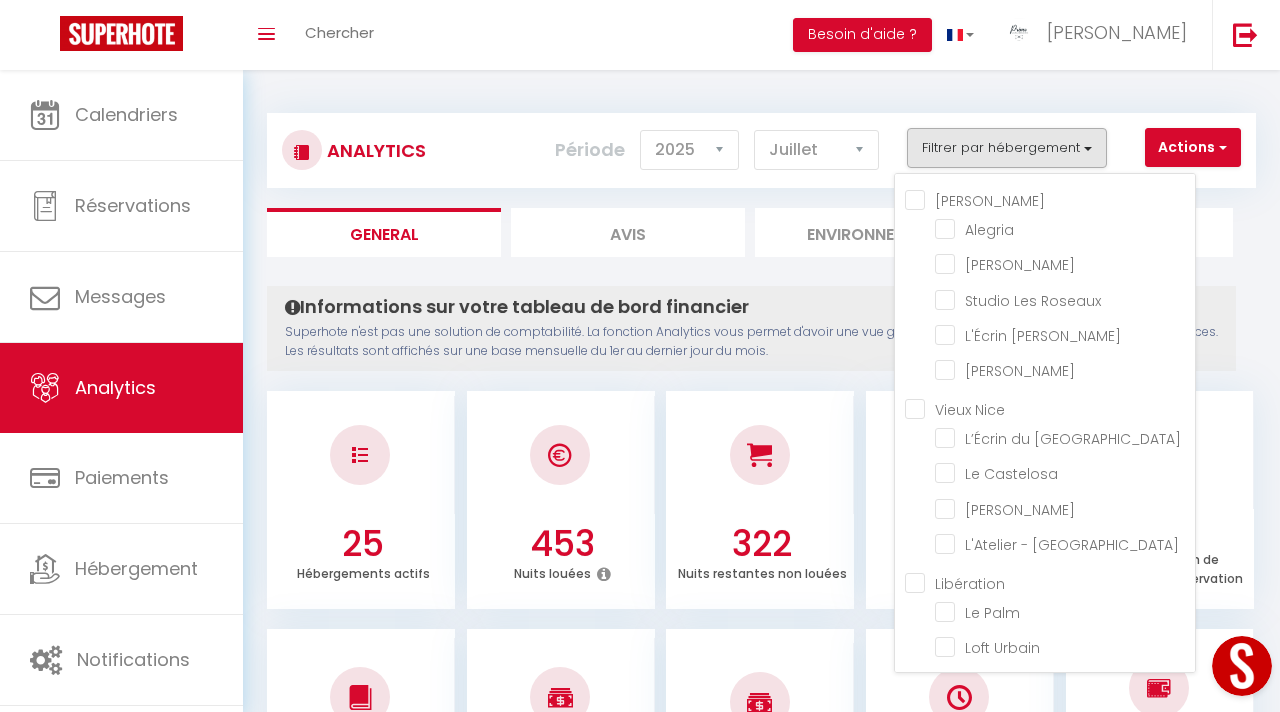 click on "[PERSON_NAME]" at bounding box center (1050, 199) 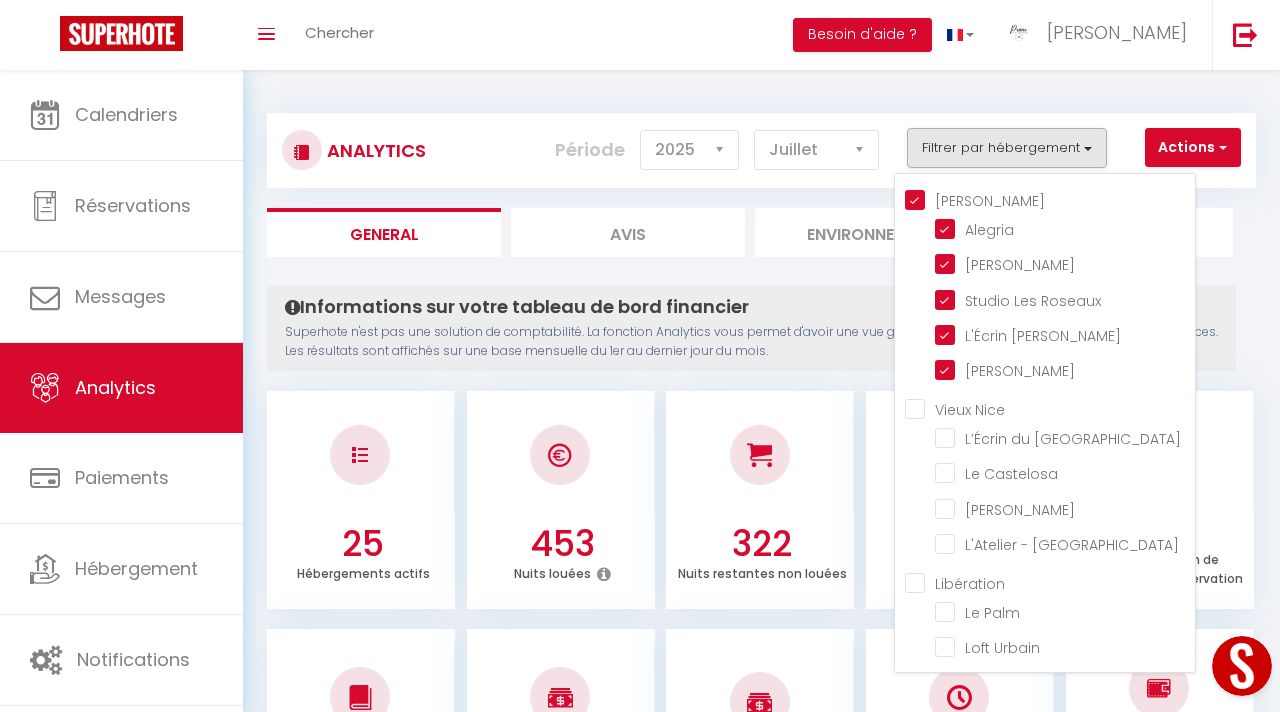 checkbox on "true" 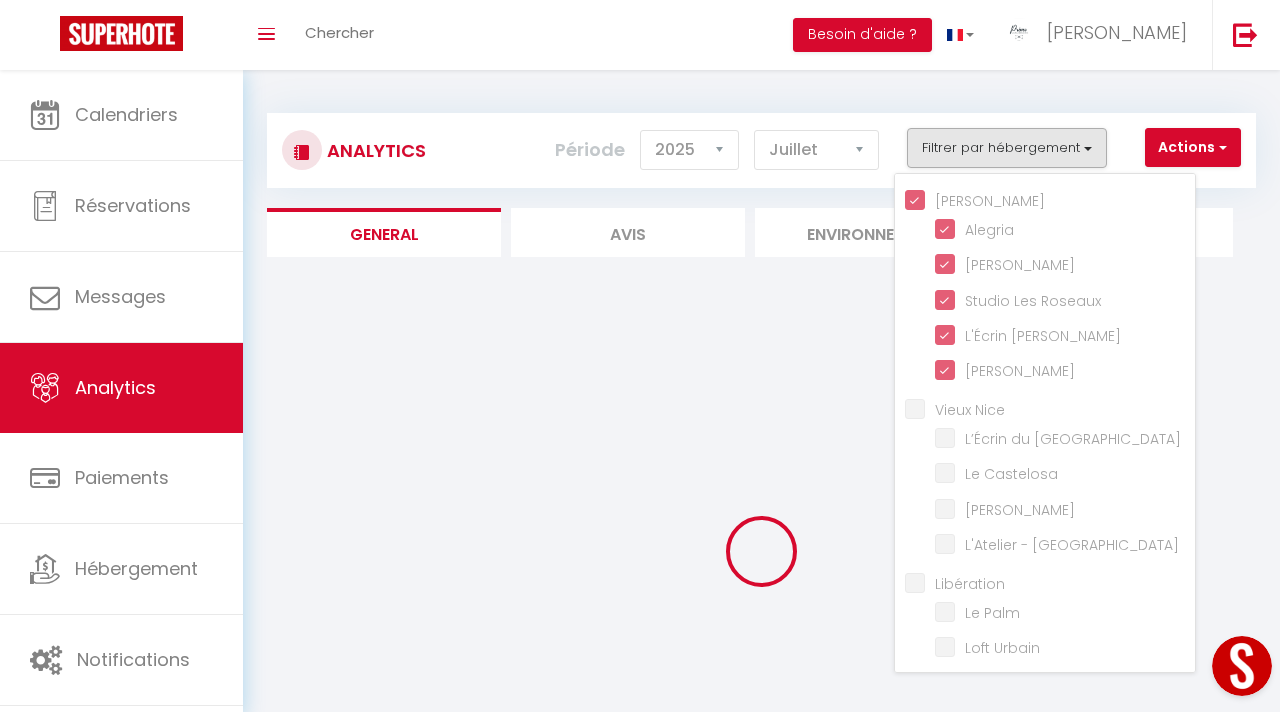 checkbox on "false" 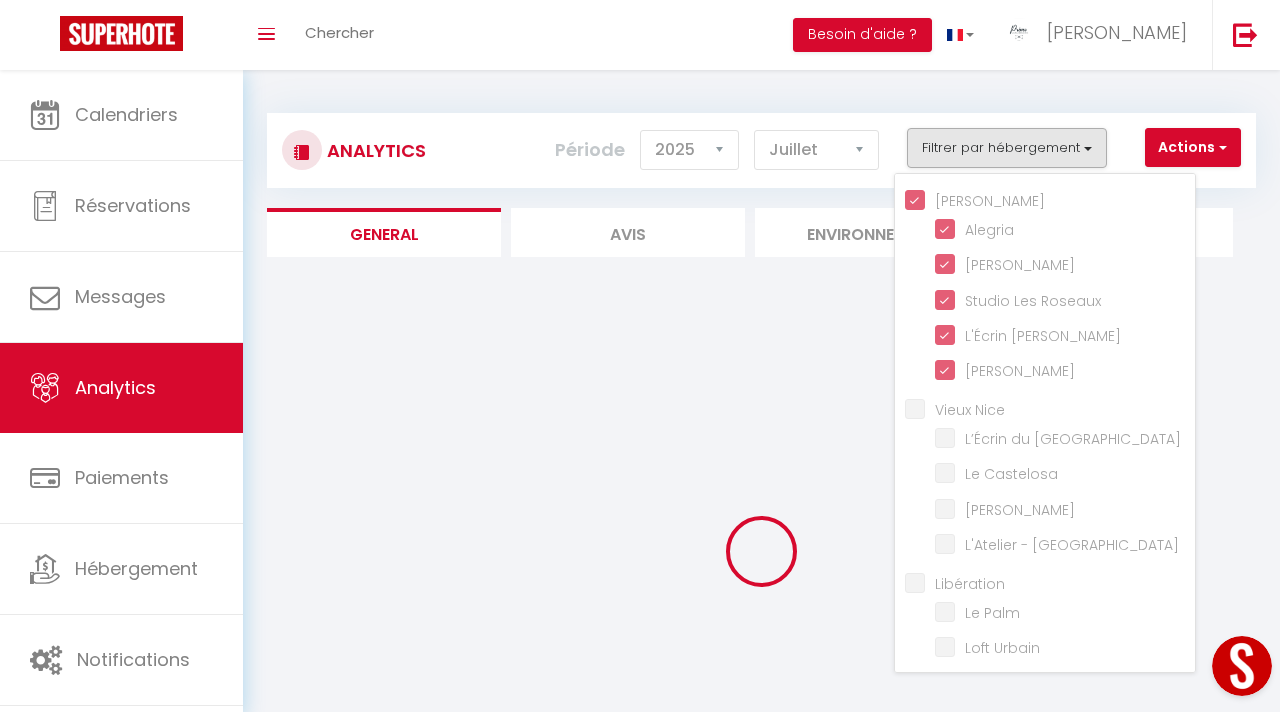 checkbox on "false" 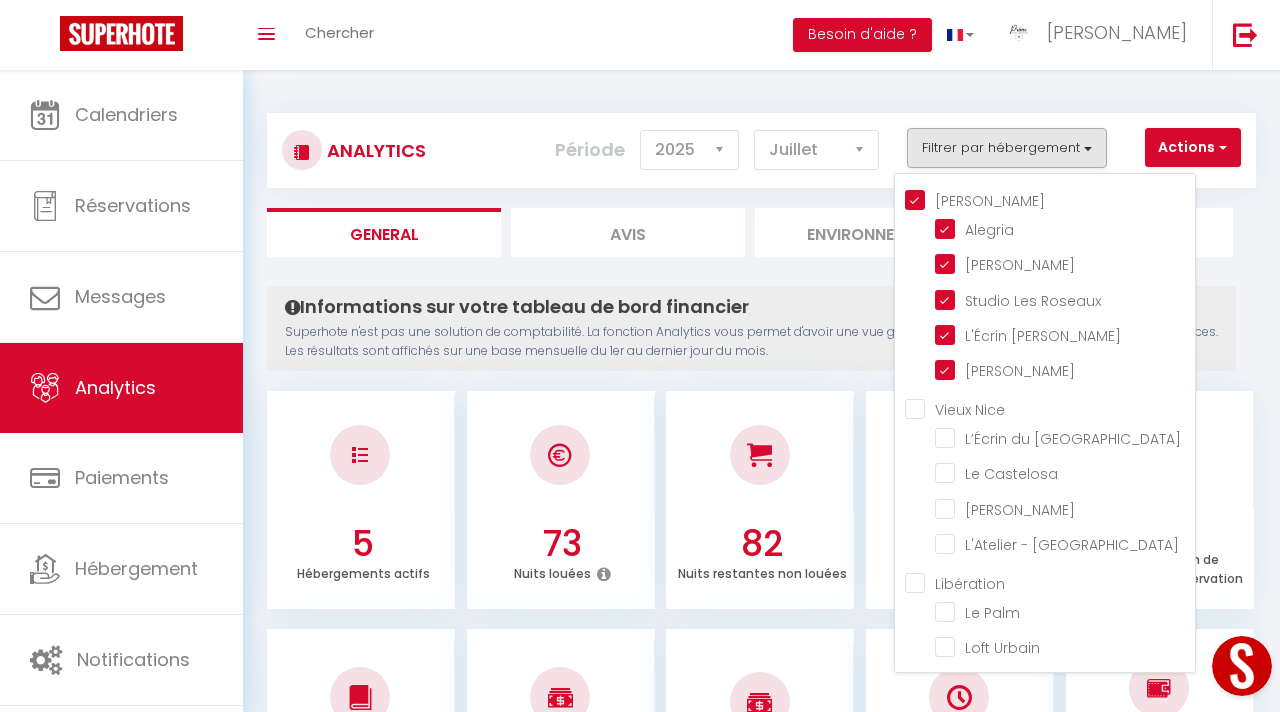 click on "Analytics
Actions
Génération SuperConciergerie   Génération SuperAnalyzer   Génération SuperExtractor   Exporter Taxe de séjour
Filtrer par hébergement
[PERSON_NAME]
[PERSON_NAME]
Studio [GEOGRAPHIC_DATA]
L'Écrin de [PERSON_NAME]
Vieux Nice
L’Écrin du [GEOGRAPHIC_DATA]
Le Castelosa
[GEOGRAPHIC_DATA]
L'Atelier - Vieux Nice
Libération
Le Palm" at bounding box center (761, 1514) 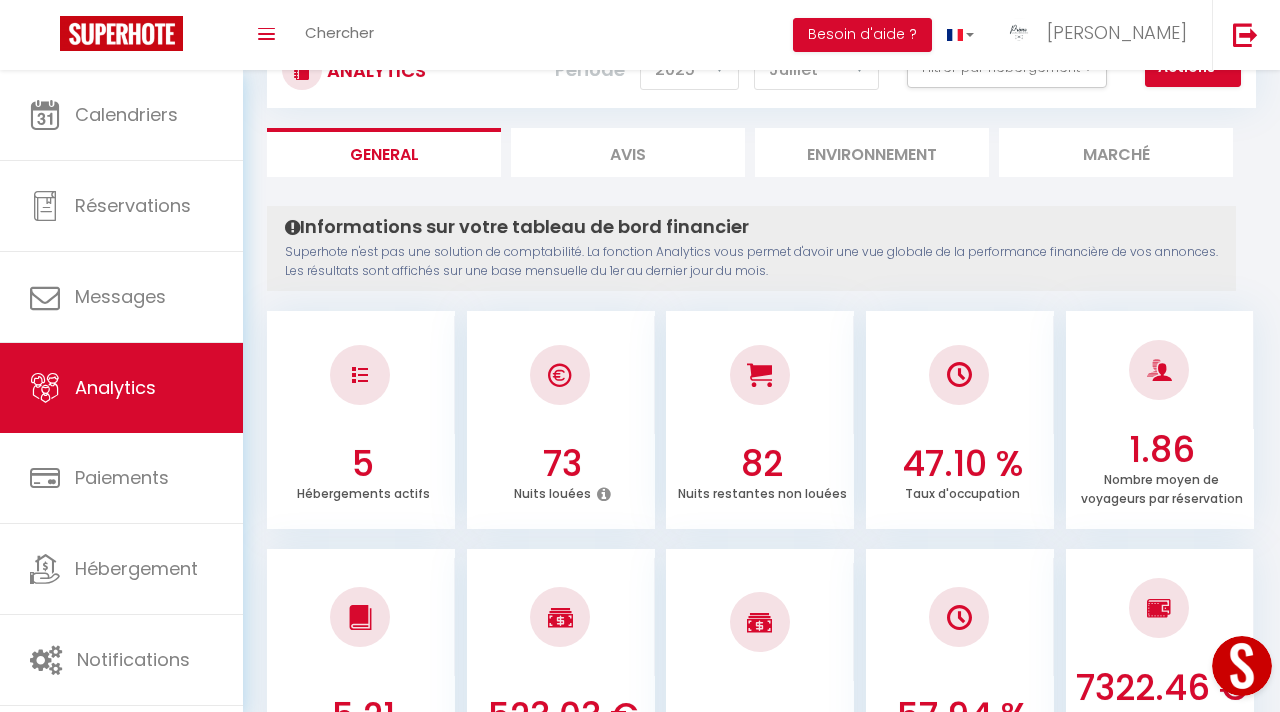 scroll, scrollTop: 0, scrollLeft: 0, axis: both 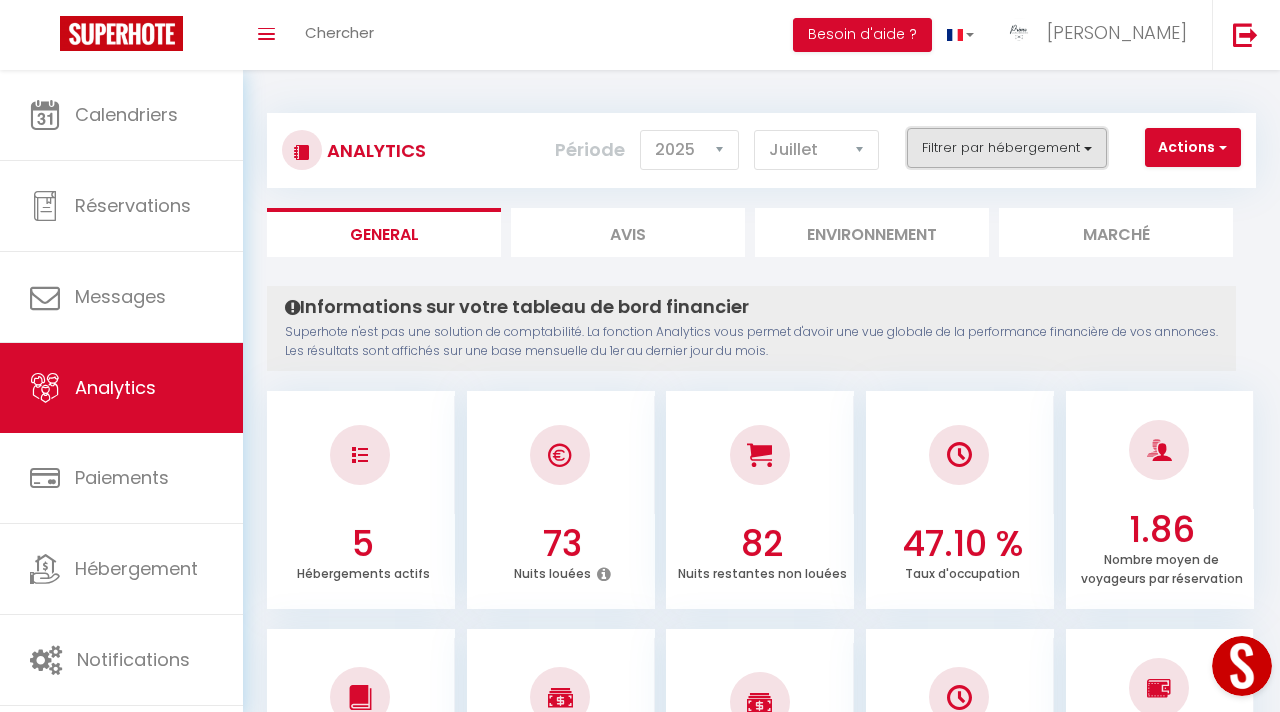 click on "Filtrer par hébergement" at bounding box center (1007, 148) 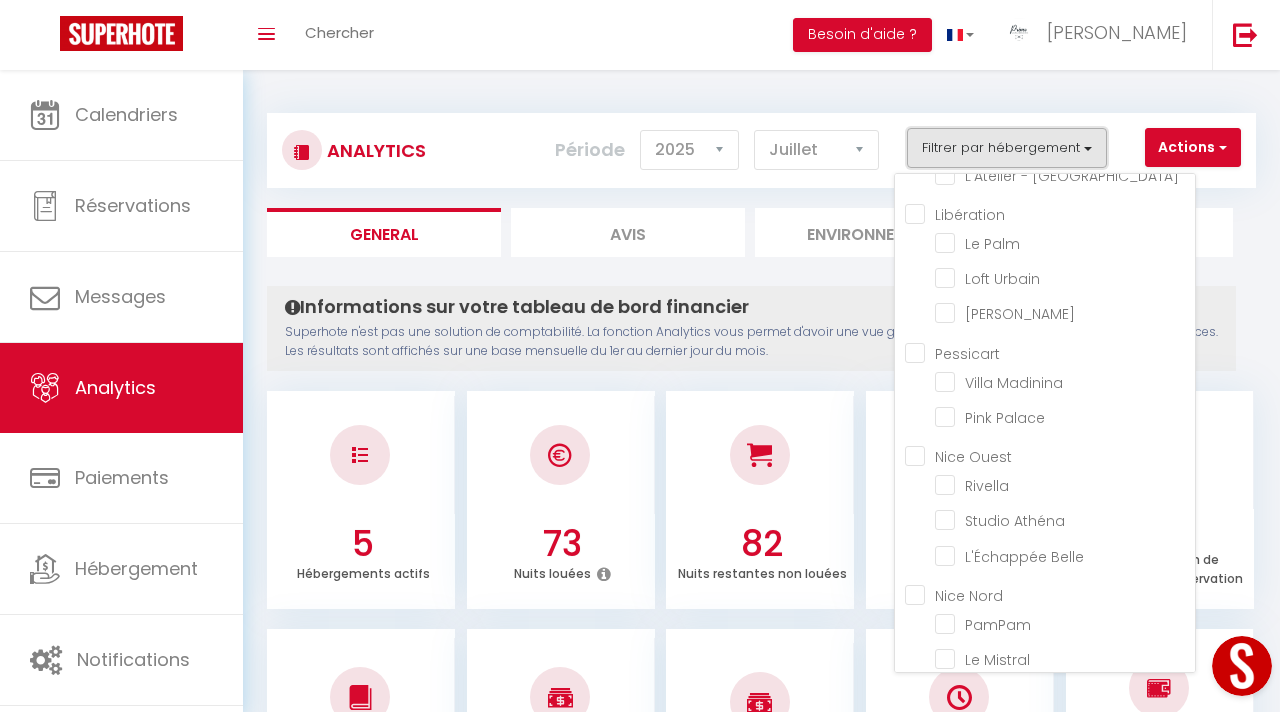 scroll, scrollTop: 0, scrollLeft: 0, axis: both 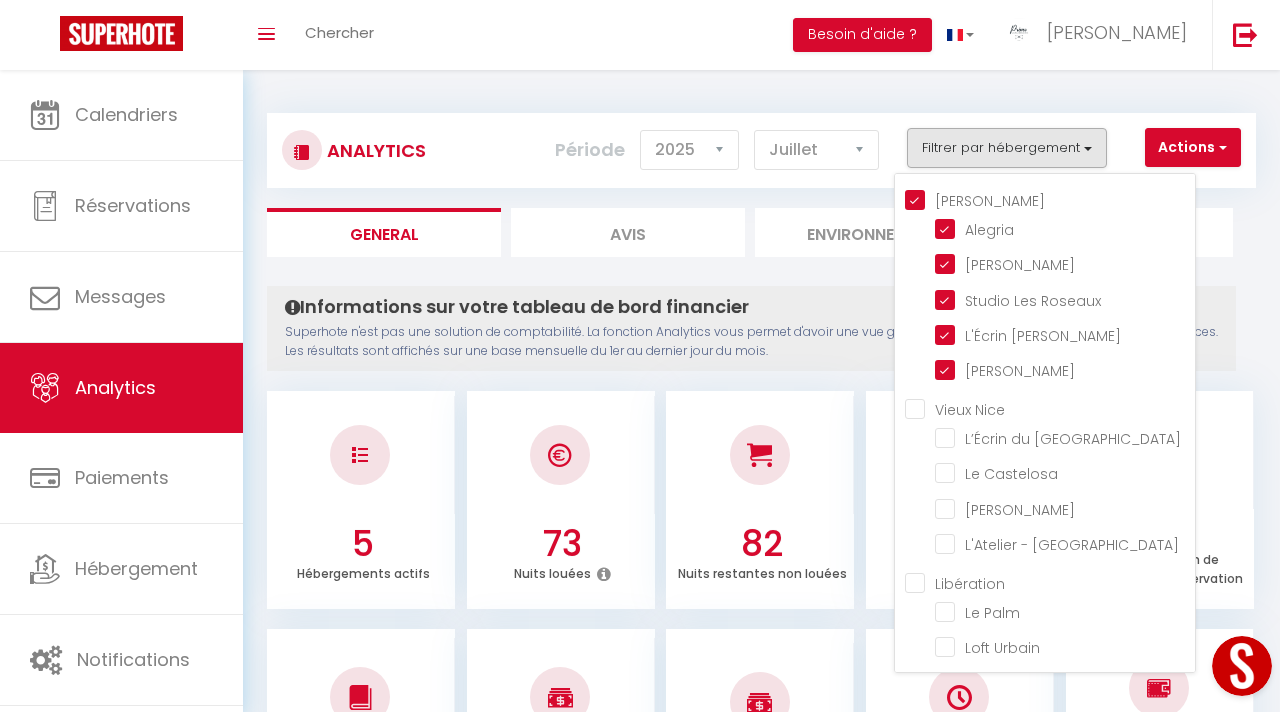 click on "[PERSON_NAME]" at bounding box center (1050, 199) 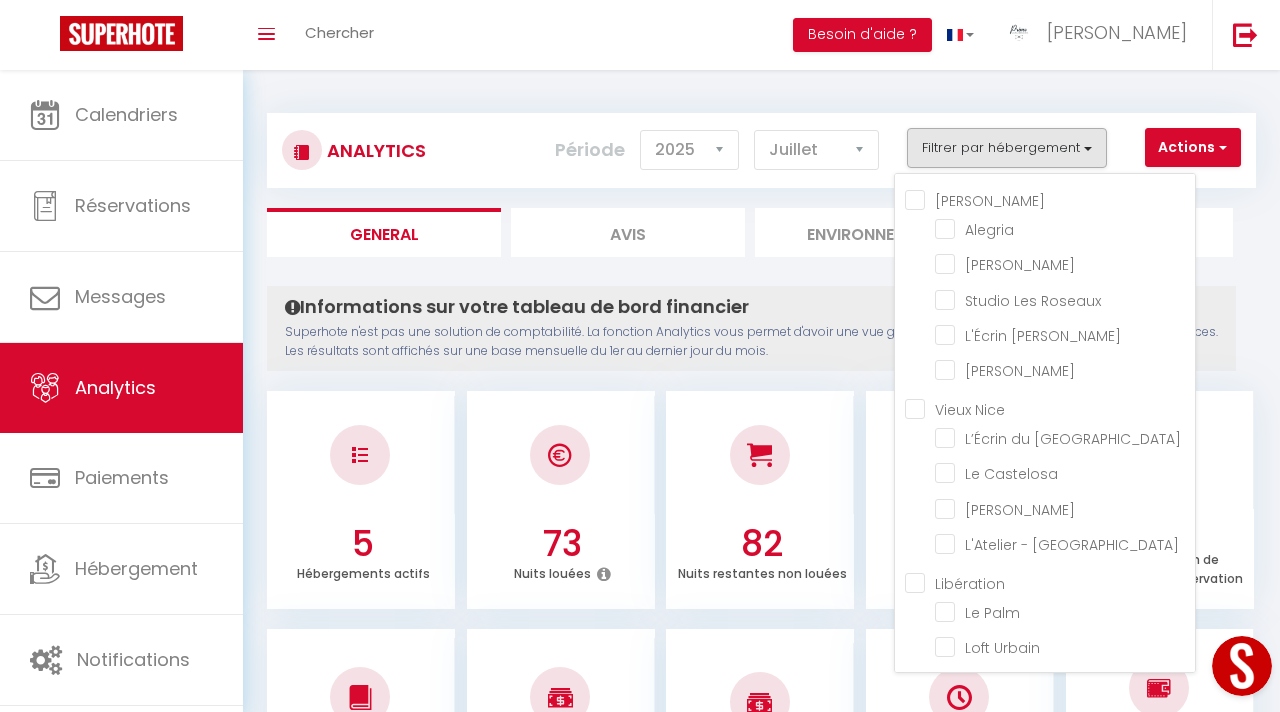 checkbox on "false" 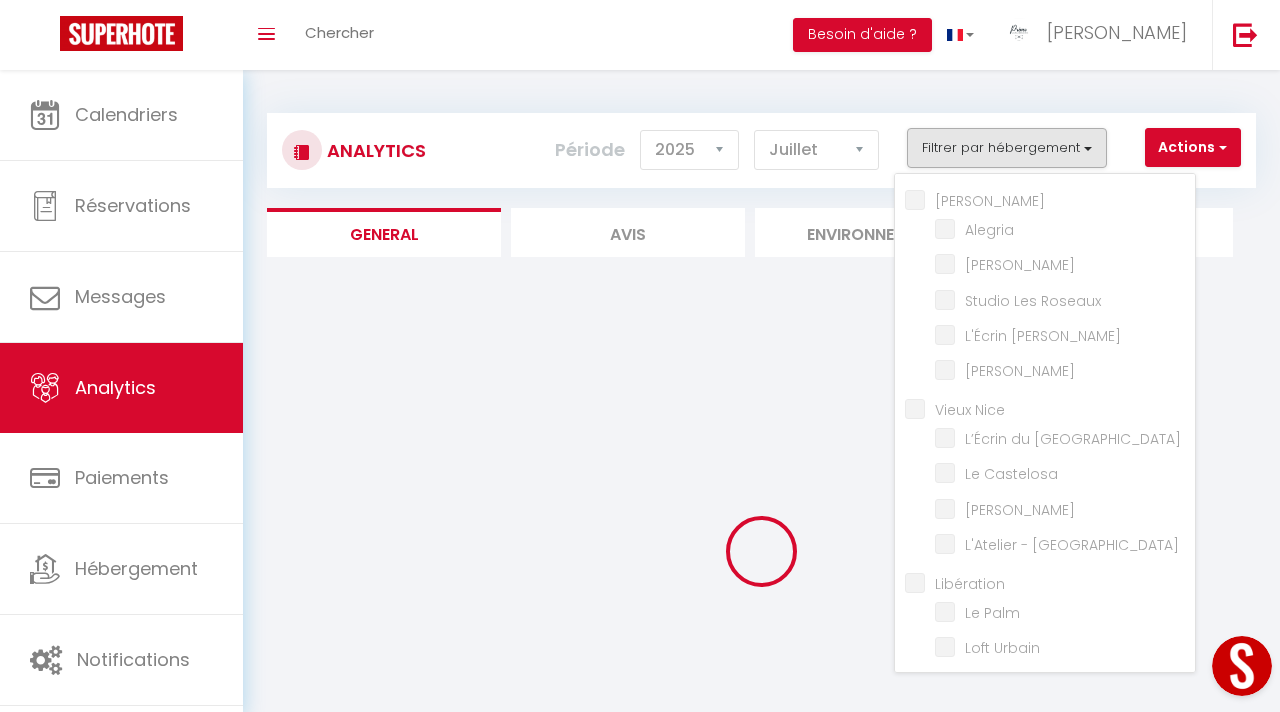 checkbox on "false" 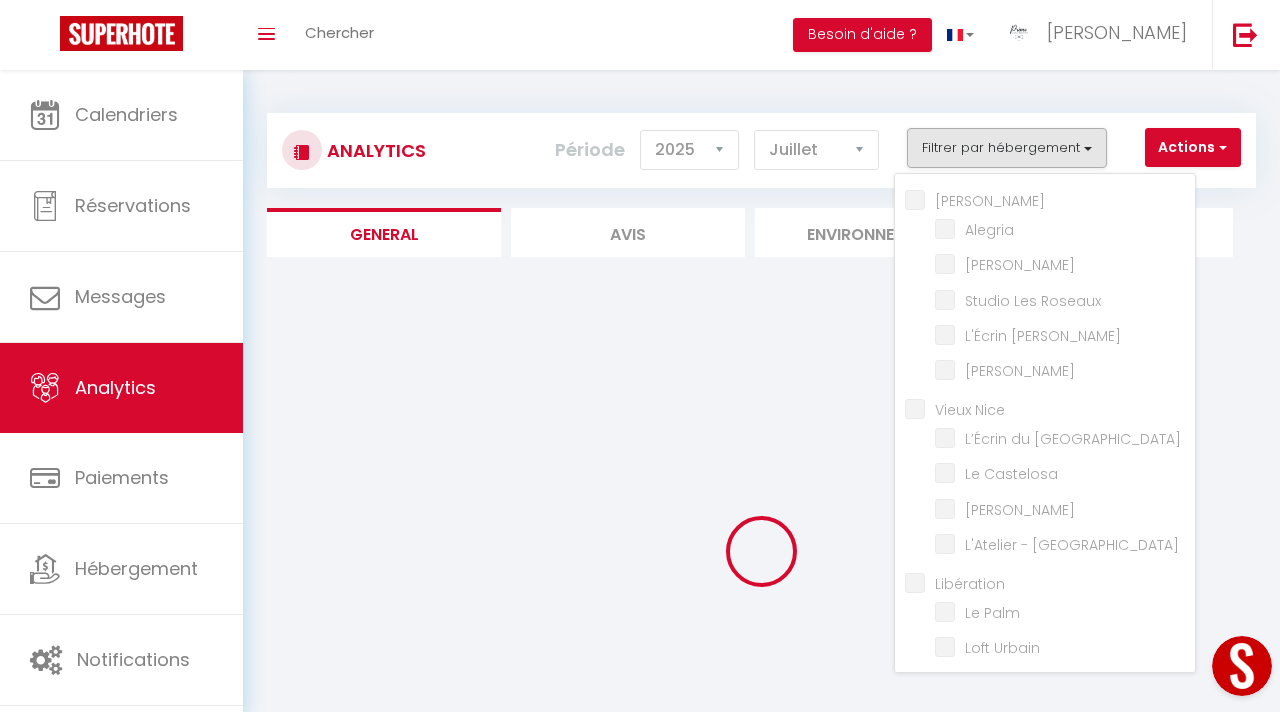 checkbox on "false" 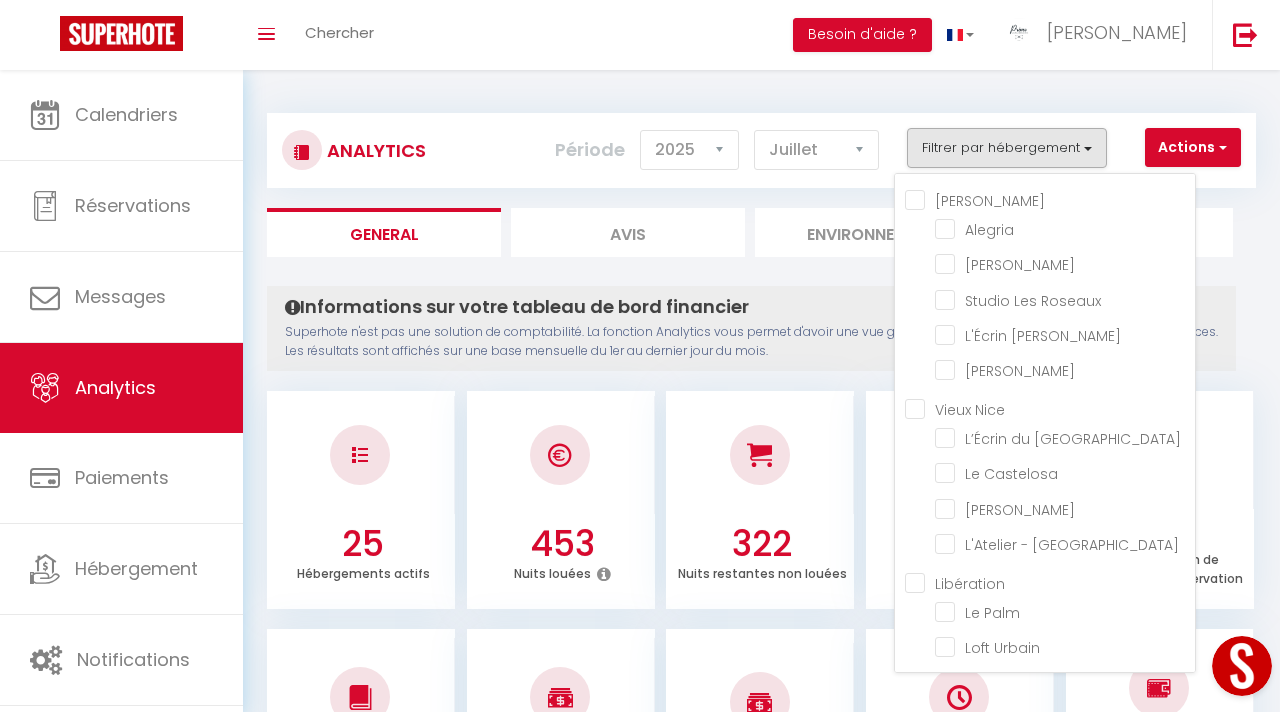 click on "Analytics
Actions
Génération SuperConciergerie   Génération SuperAnalyzer   Génération SuperExtractor   Exporter Taxe de séjour
Filtrer par hébergement
[PERSON_NAME]
[PERSON_NAME]
Studio [GEOGRAPHIC_DATA]
L'Écrin de [PERSON_NAME]
Vieux Nice
L’Écrin du [GEOGRAPHIC_DATA]
Le Castelosa
[GEOGRAPHIC_DATA]
L'Atelier - Vieux Nice
Libération
Le Palm" at bounding box center (761, 141) 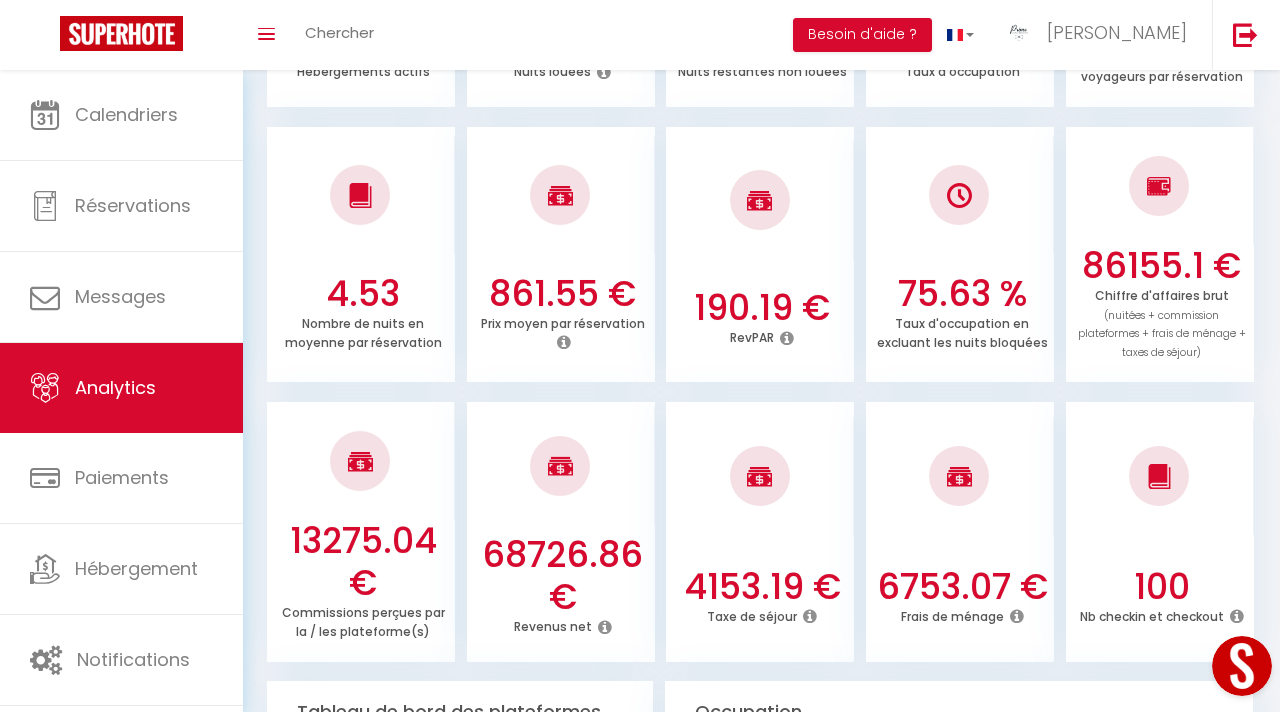 scroll, scrollTop: 555, scrollLeft: 0, axis: vertical 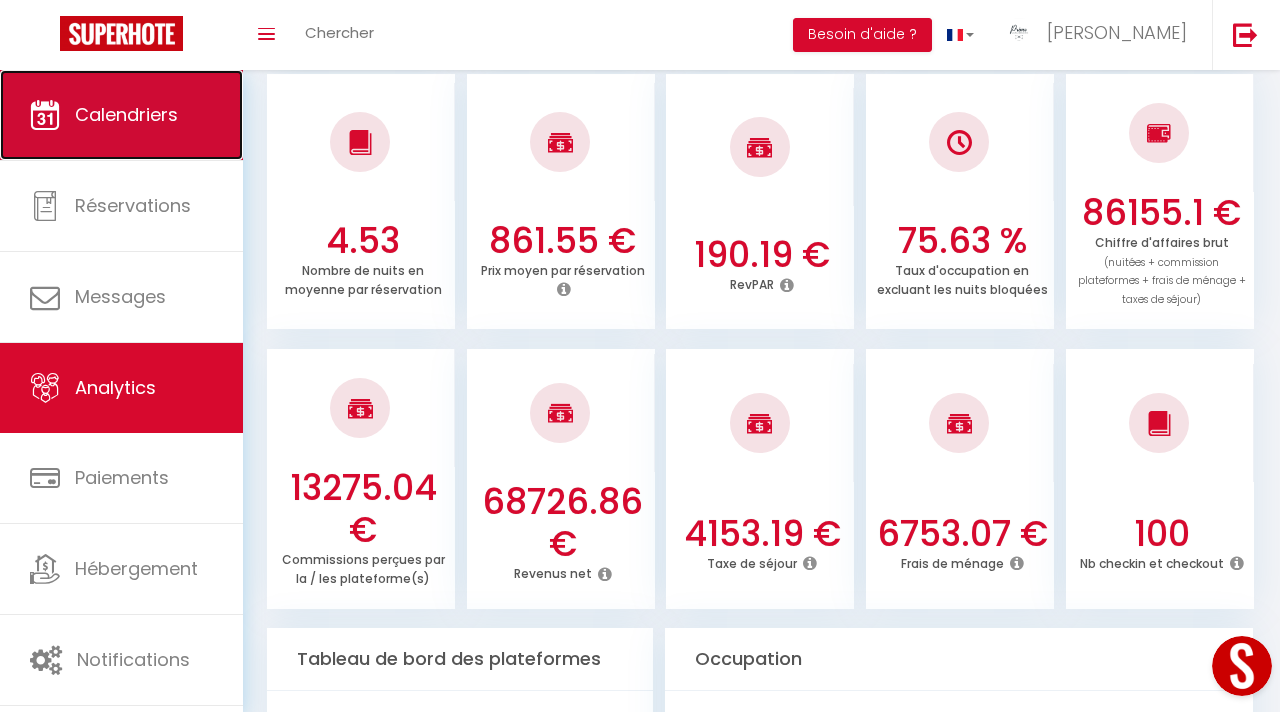 click on "Calendriers" at bounding box center [126, 114] 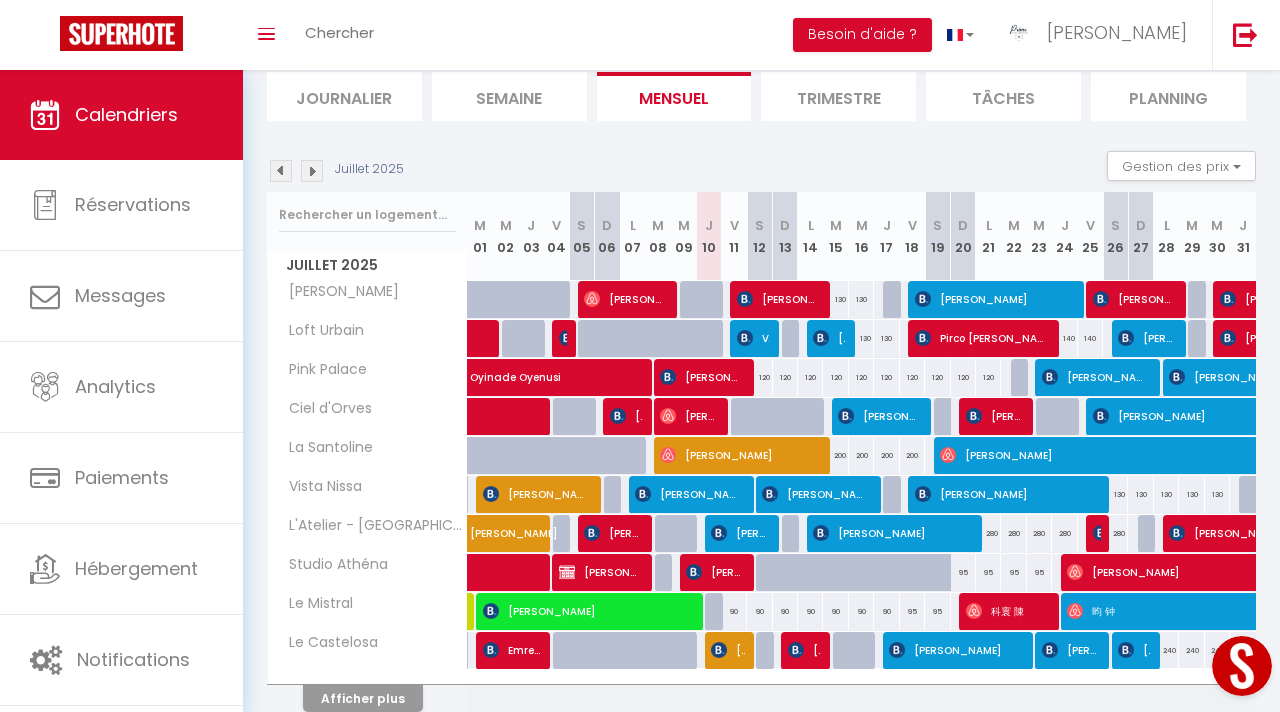 scroll, scrollTop: 226, scrollLeft: 0, axis: vertical 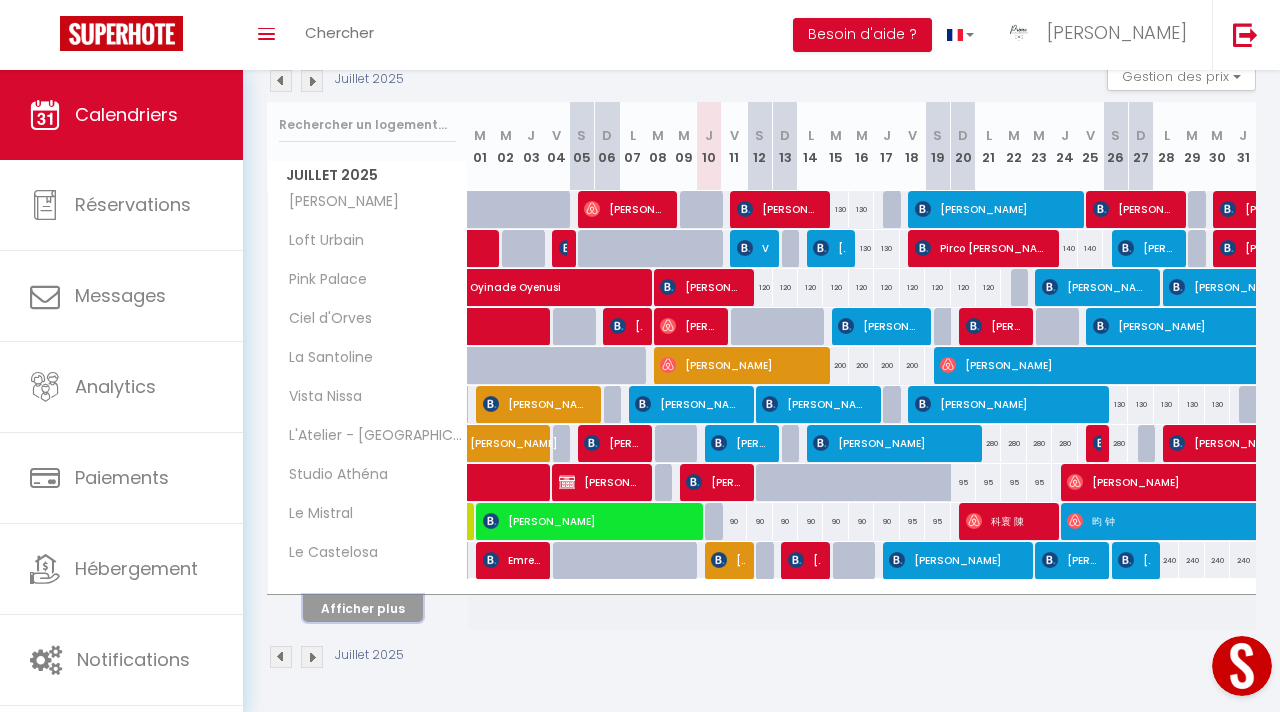 click on "Afficher plus" at bounding box center (363, 608) 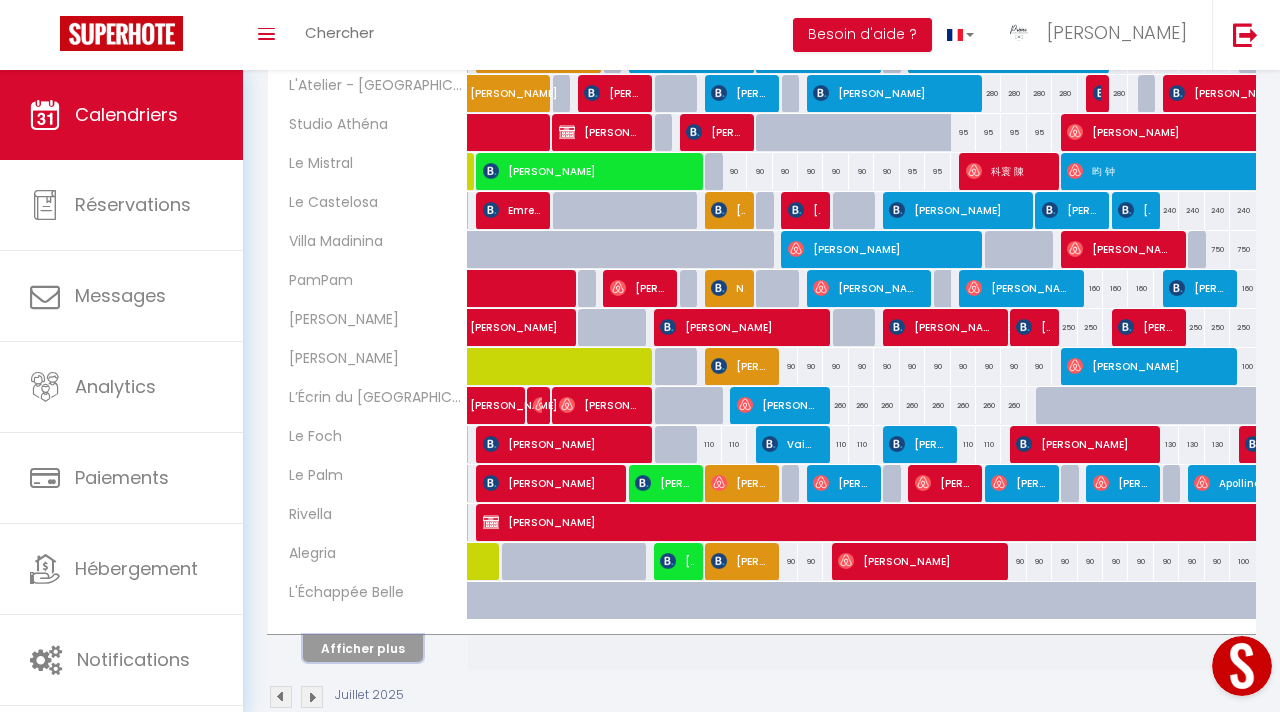scroll, scrollTop: 574, scrollLeft: 0, axis: vertical 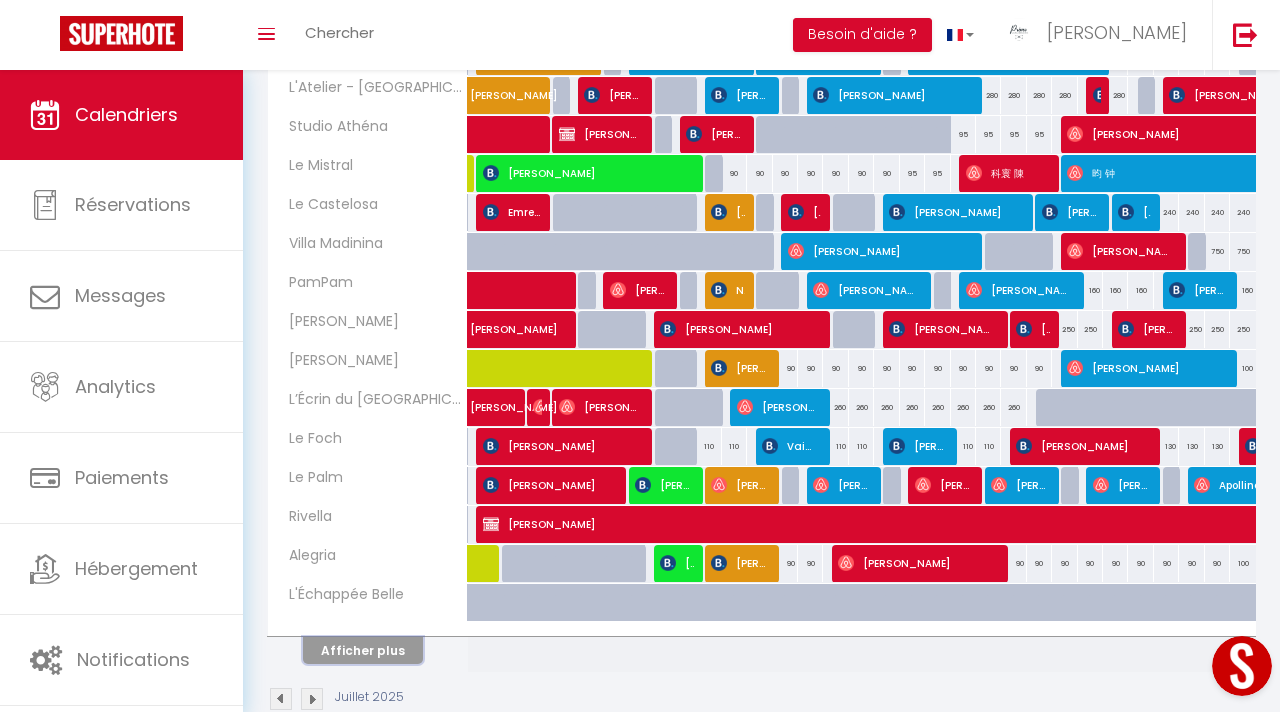 click on "Afficher plus" at bounding box center (363, 650) 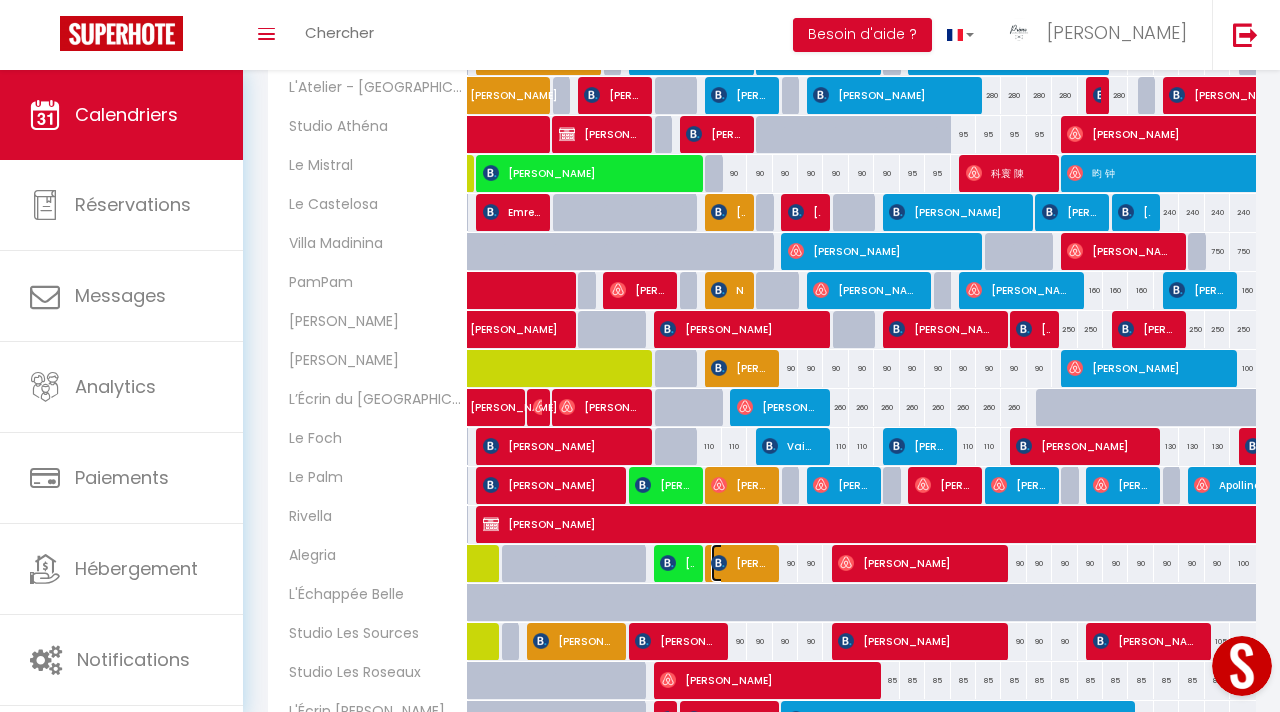 click on "[PERSON_NAME]" at bounding box center [740, 563] 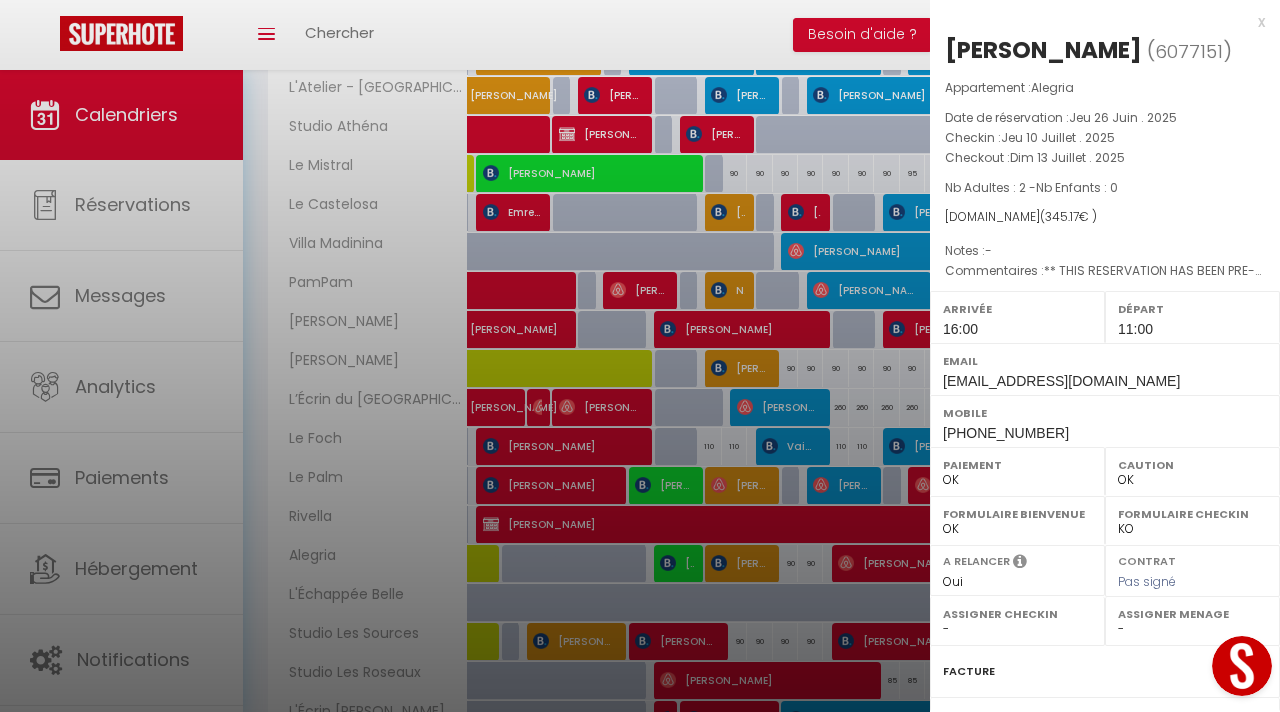 click on "x" at bounding box center [1097, 22] 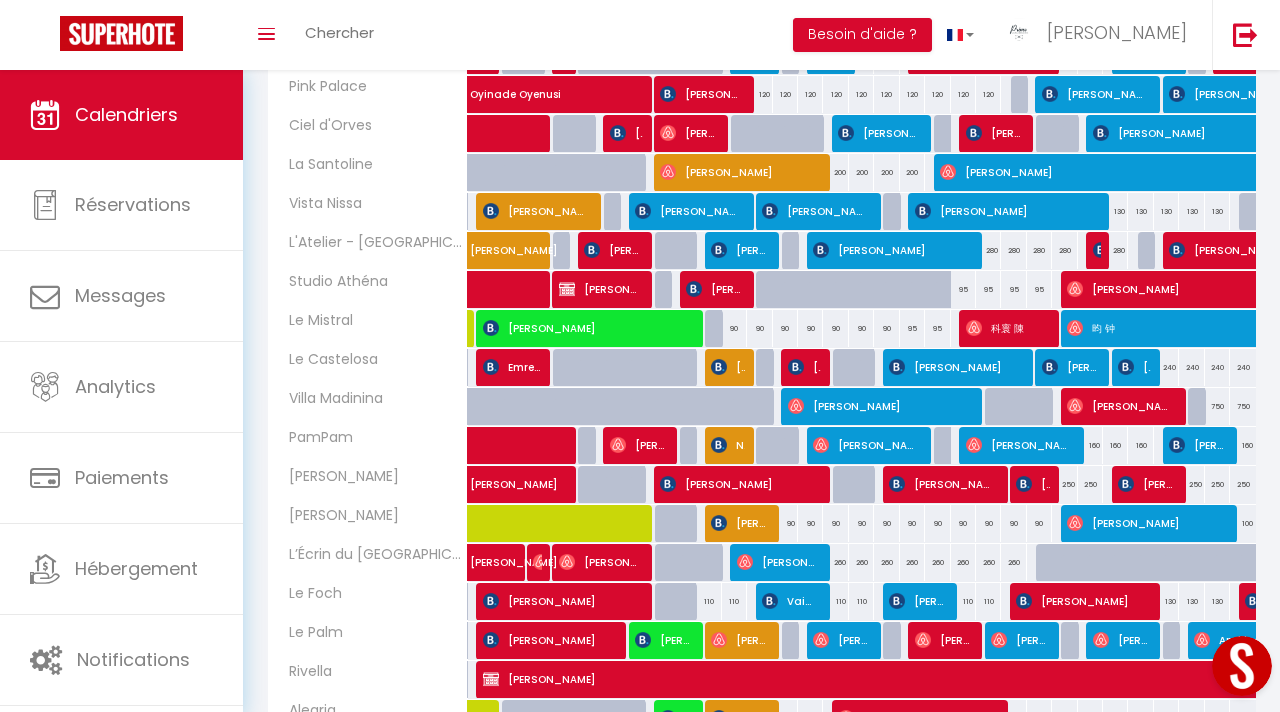 scroll, scrollTop: 416, scrollLeft: 0, axis: vertical 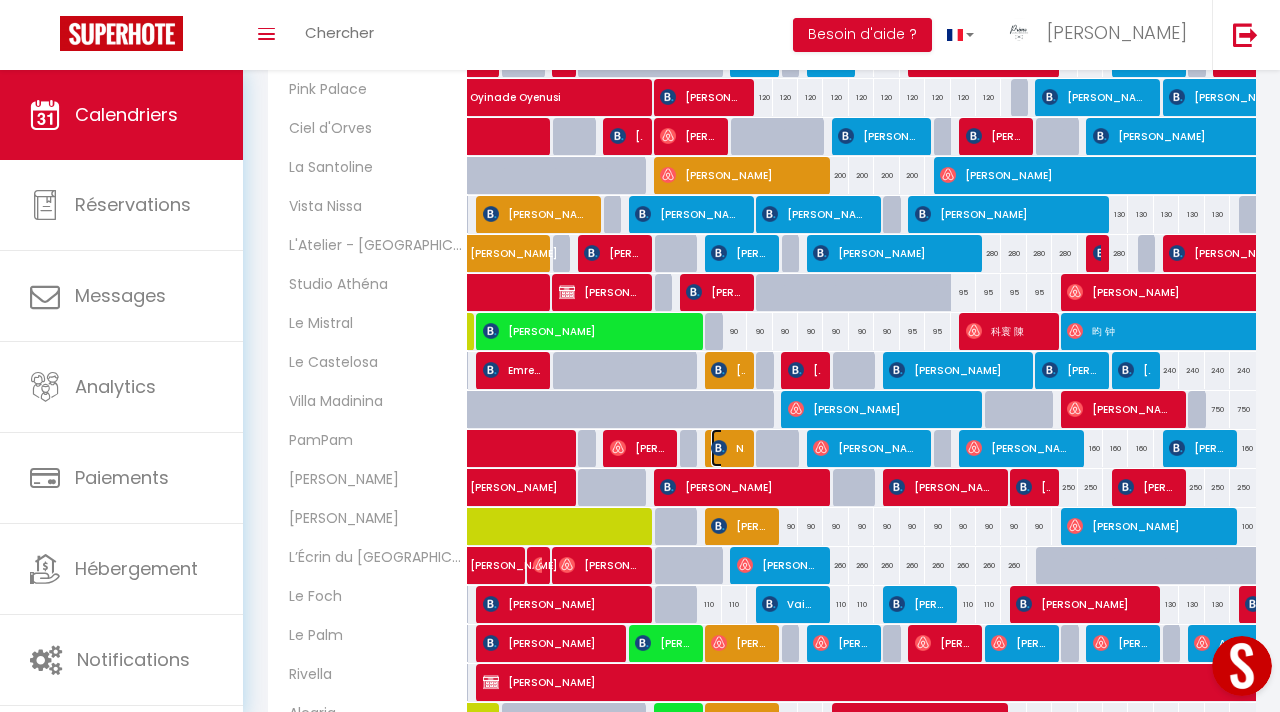 click at bounding box center [719, 448] 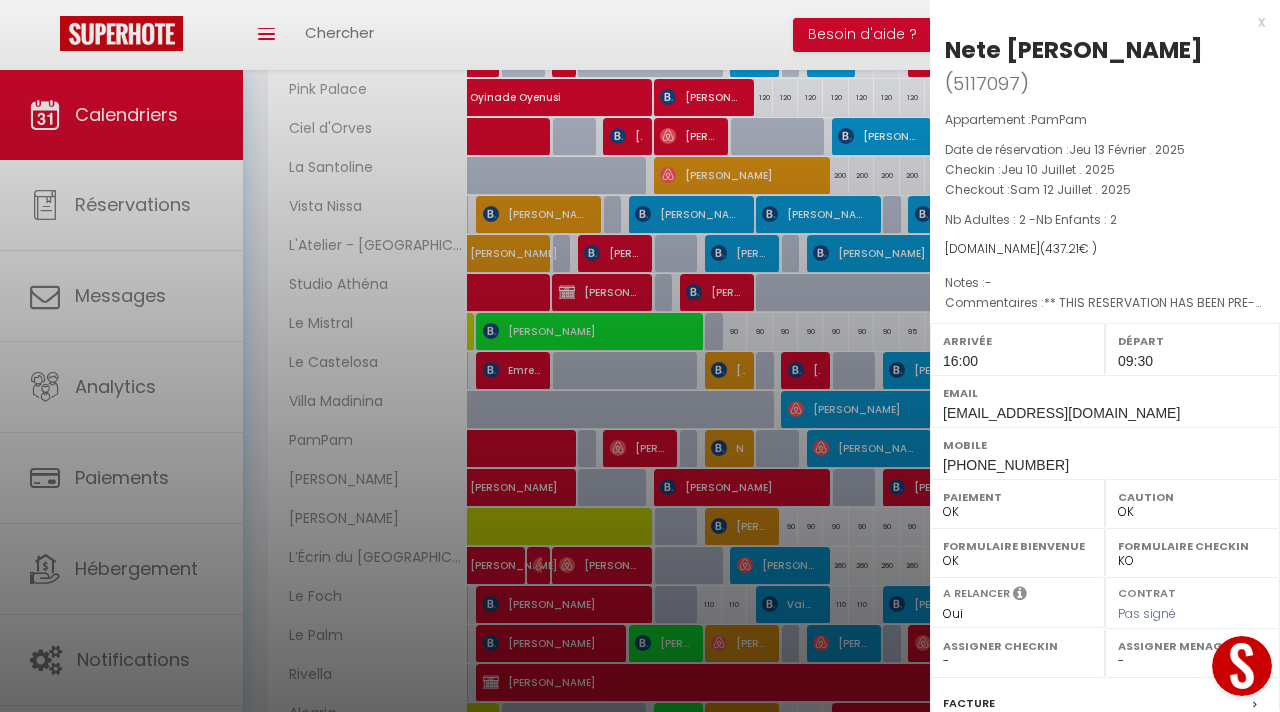click on "x" at bounding box center [1097, 22] 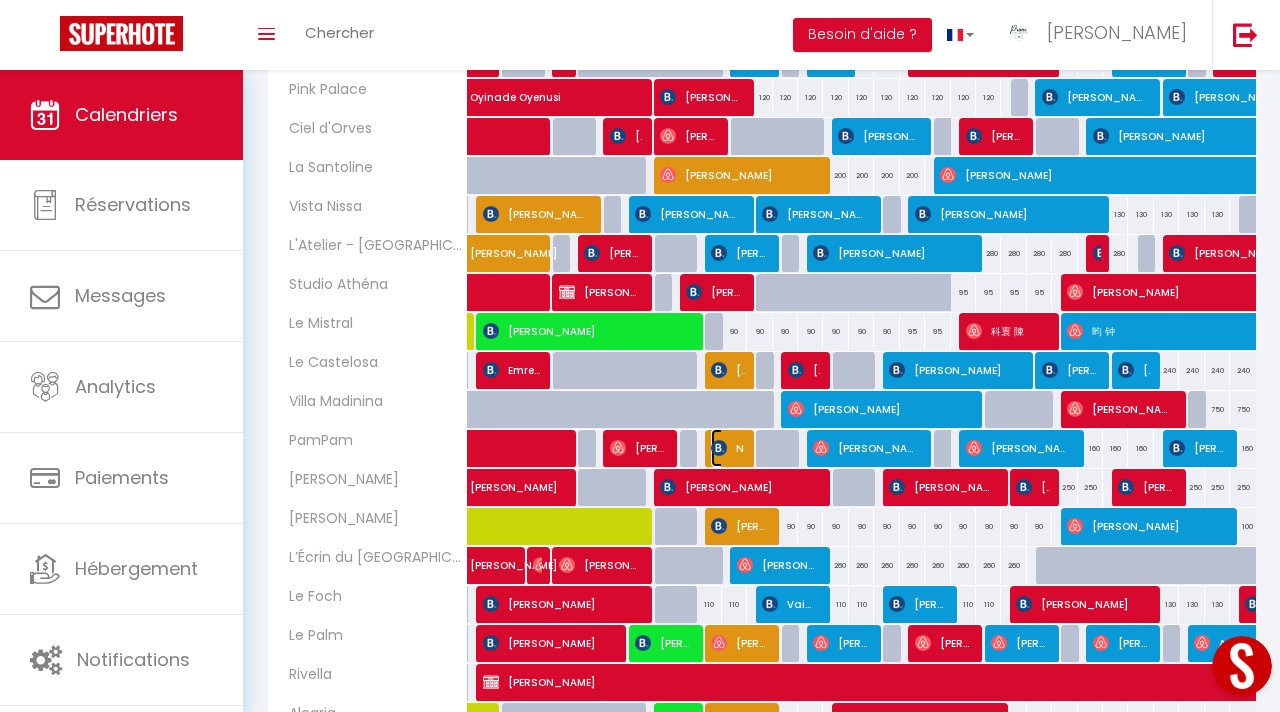 click at bounding box center (719, 448) 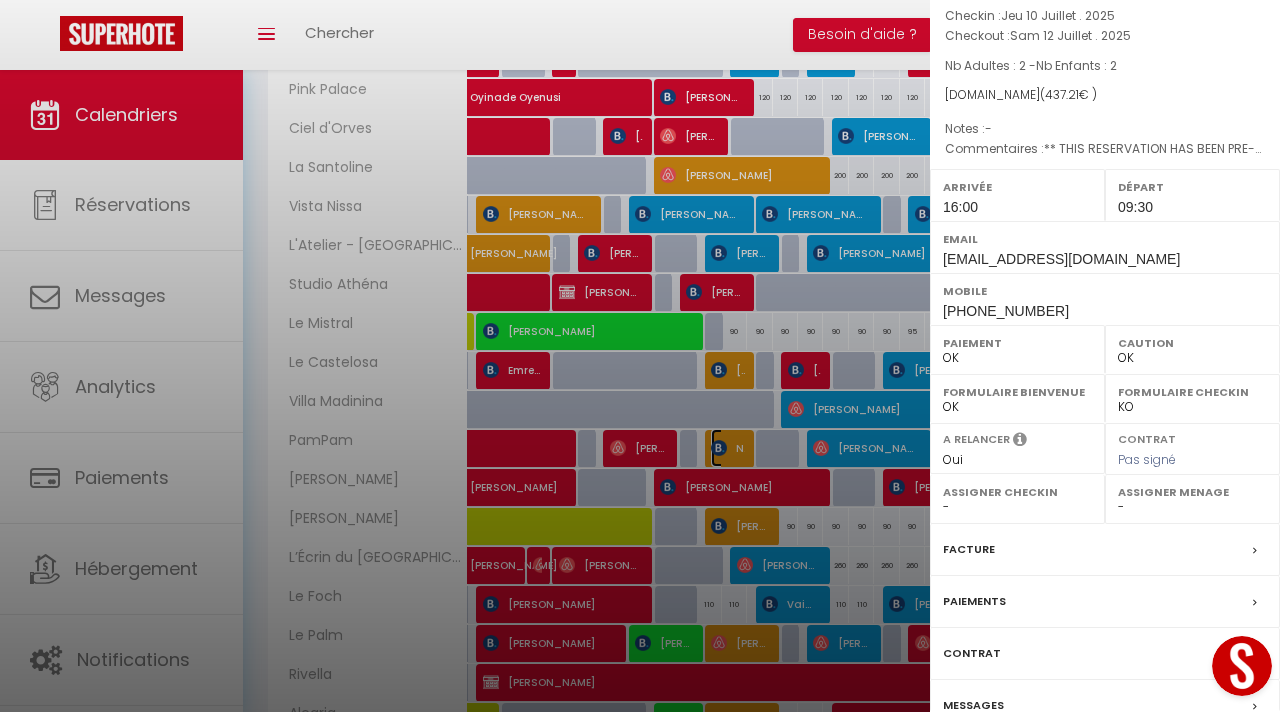 scroll, scrollTop: 0, scrollLeft: 0, axis: both 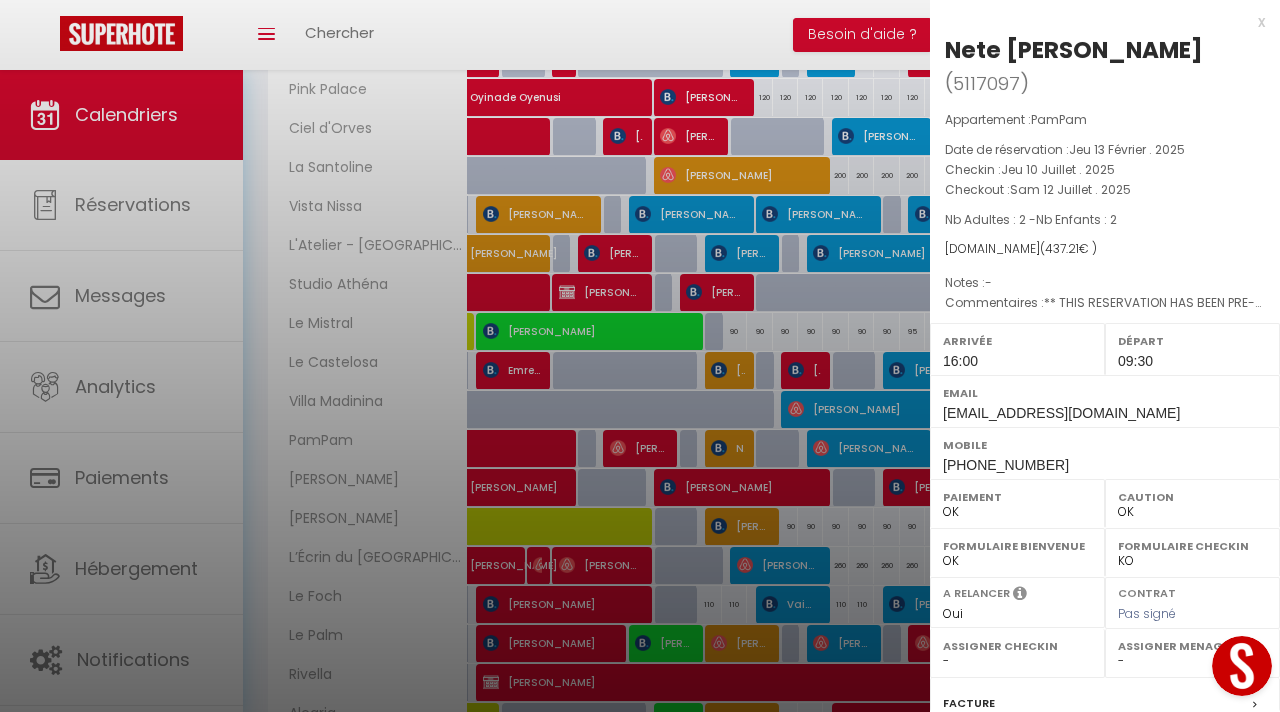 click on "x" at bounding box center [1097, 22] 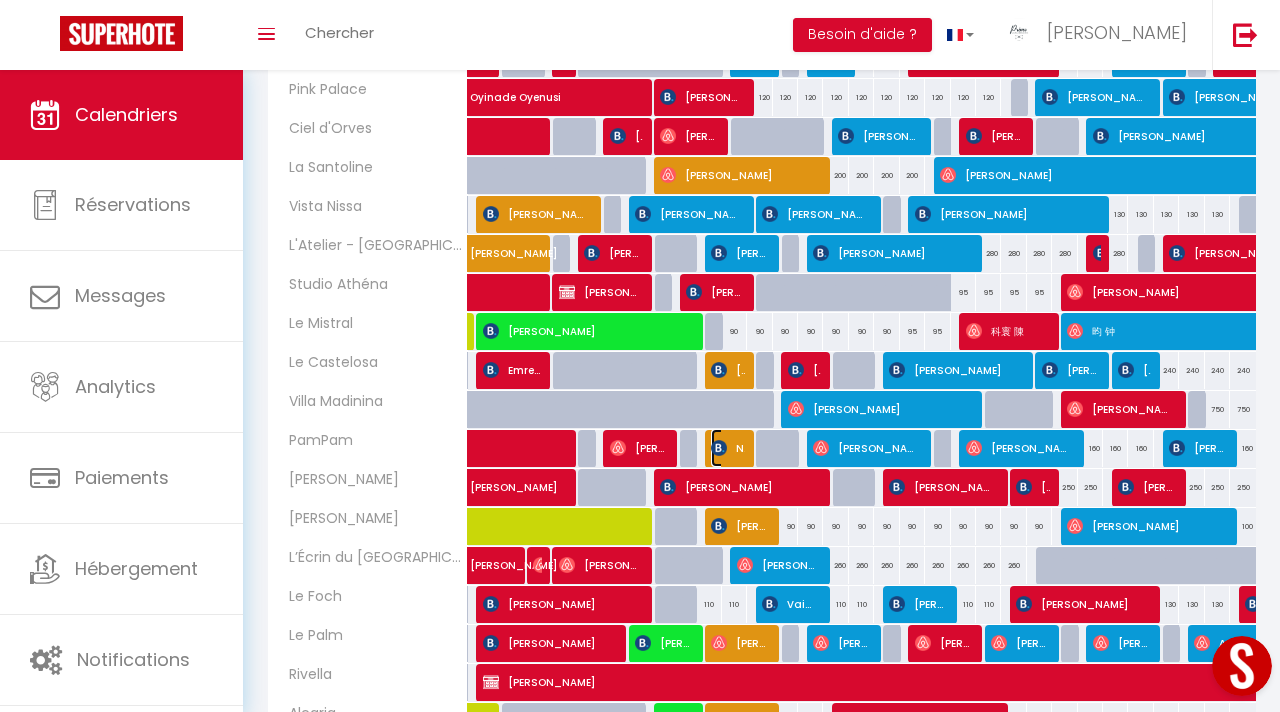 click at bounding box center (719, 448) 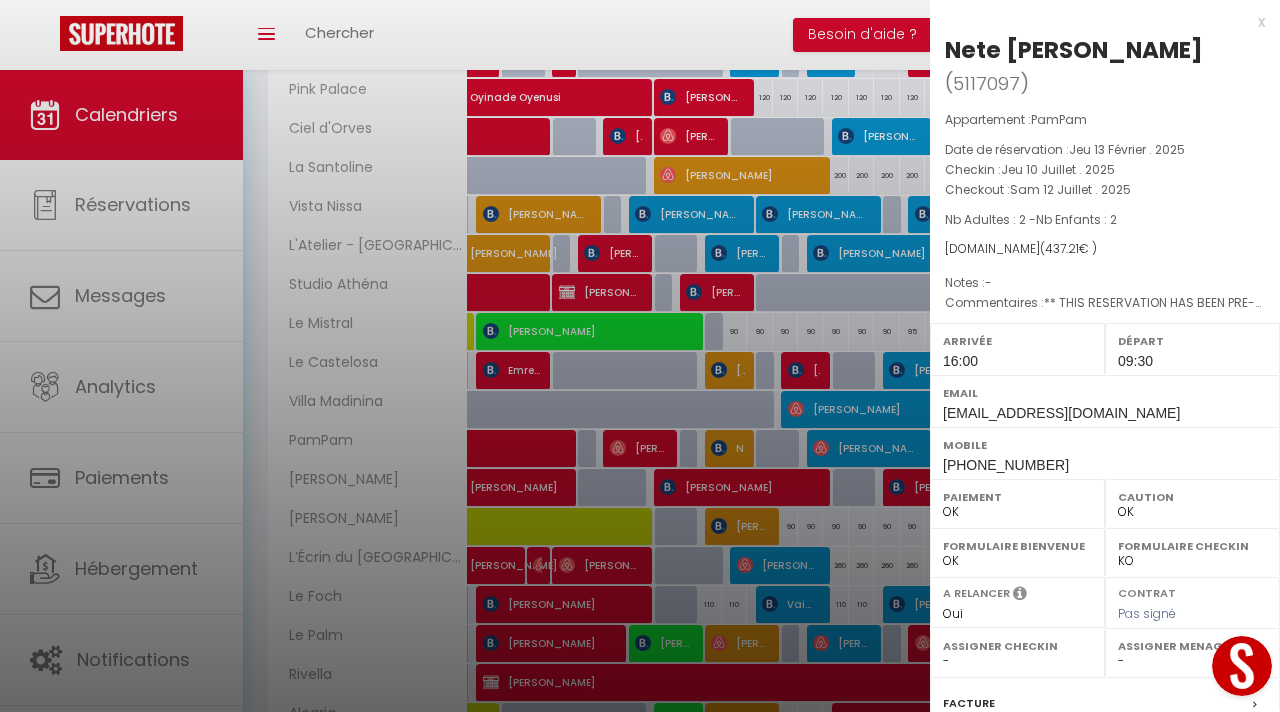 click on "x
Nete [PERSON_NAME]
( 5117097 )
Appartement :
PamPam
Date de réservation :
Jeu 13 Février . 2025
Checkin :
Jeu 10 Juillet . 2025
Checkout :
[PERSON_NAME] 12 Juillet . 2025
Nb Adultes : 2 -
Nb Enfants :
2
[DOMAIN_NAME]
(
437.21
€ )
Notes :
-
Commentaires :
Arrivée
16:00   Départ
09:30   Email
[EMAIL_ADDRESS][DOMAIN_NAME]   Mobile
[PHONE_NUMBER]   Paiement
OK" at bounding box center (1105, 482) 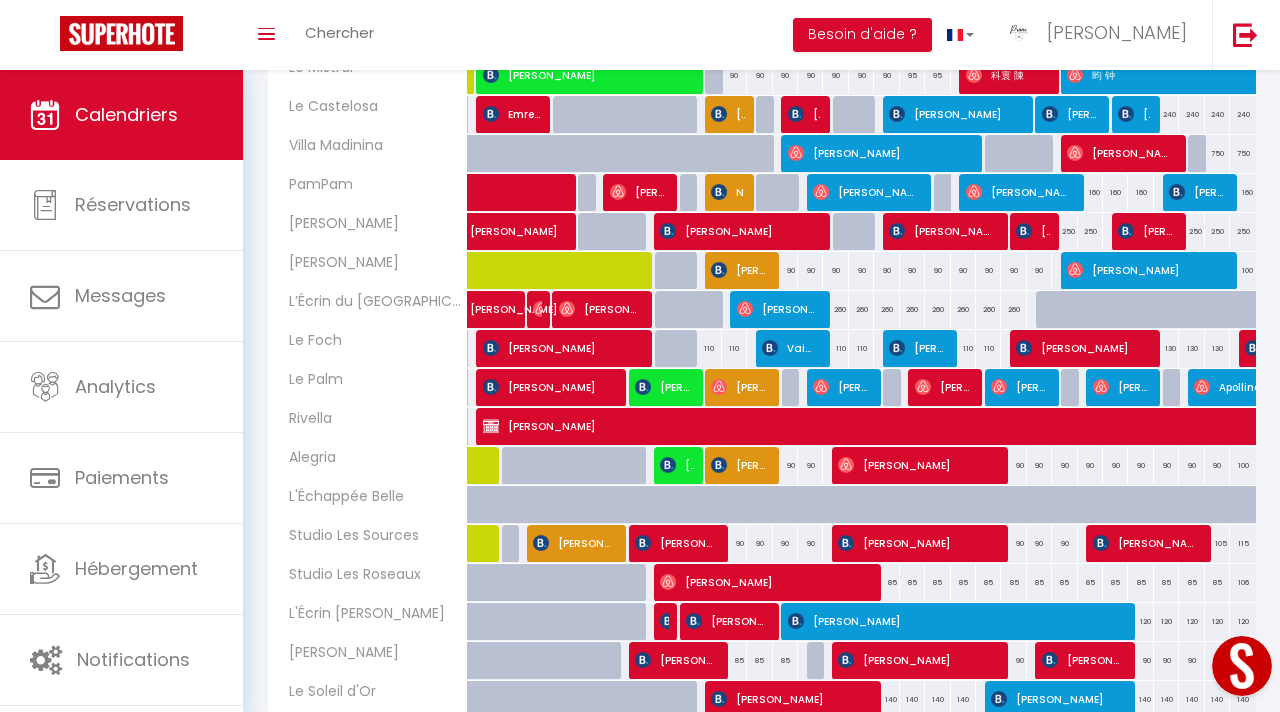 scroll, scrollTop: 665, scrollLeft: 0, axis: vertical 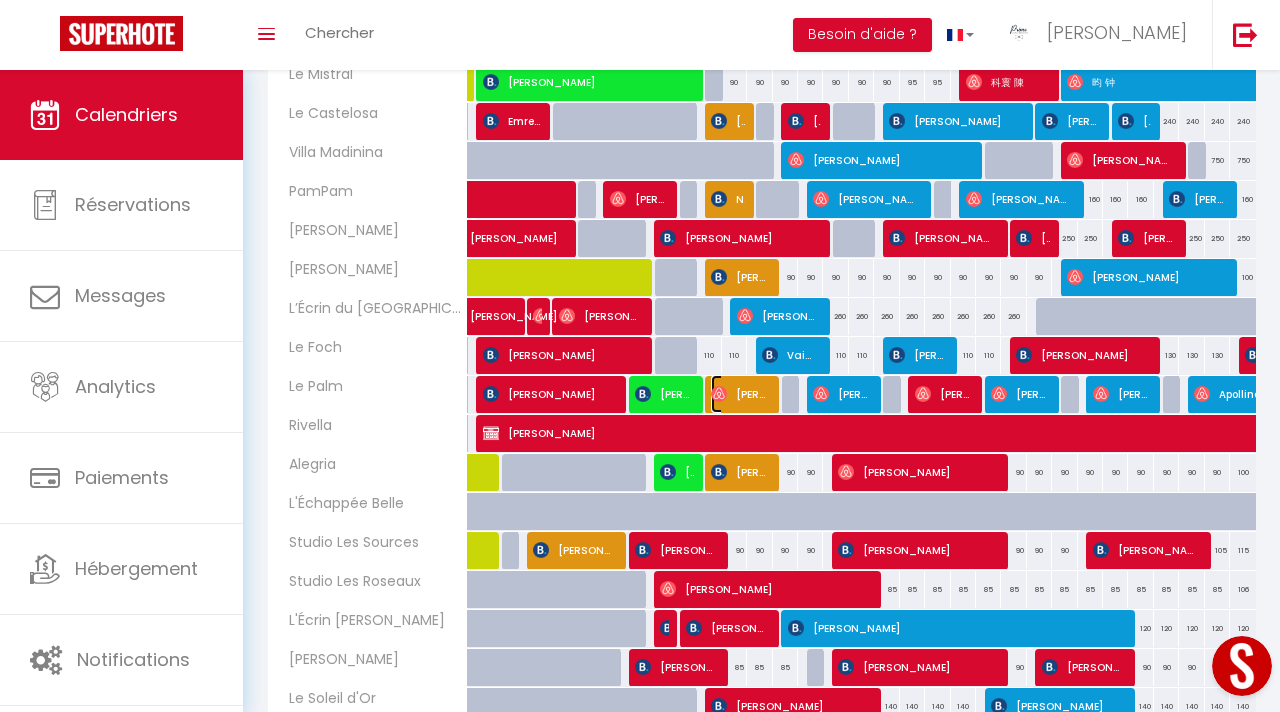 click on "[PERSON_NAME]" at bounding box center (740, 394) 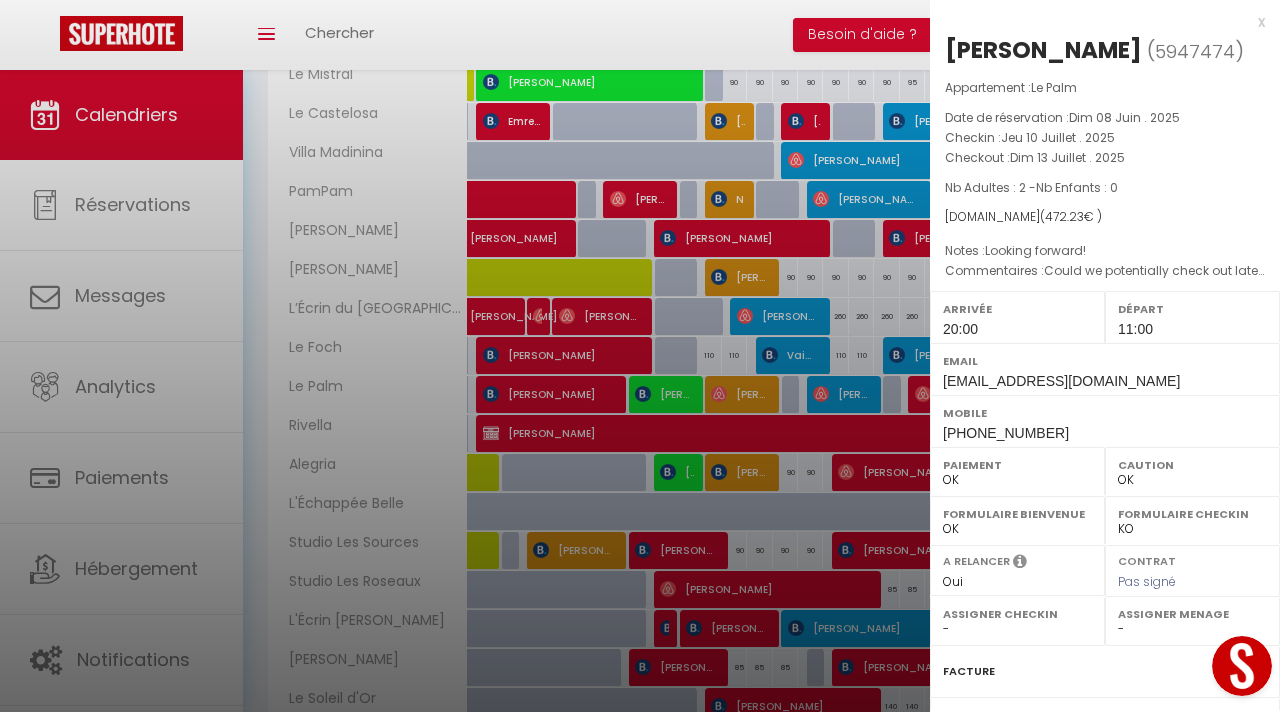 click on "x" at bounding box center [1097, 22] 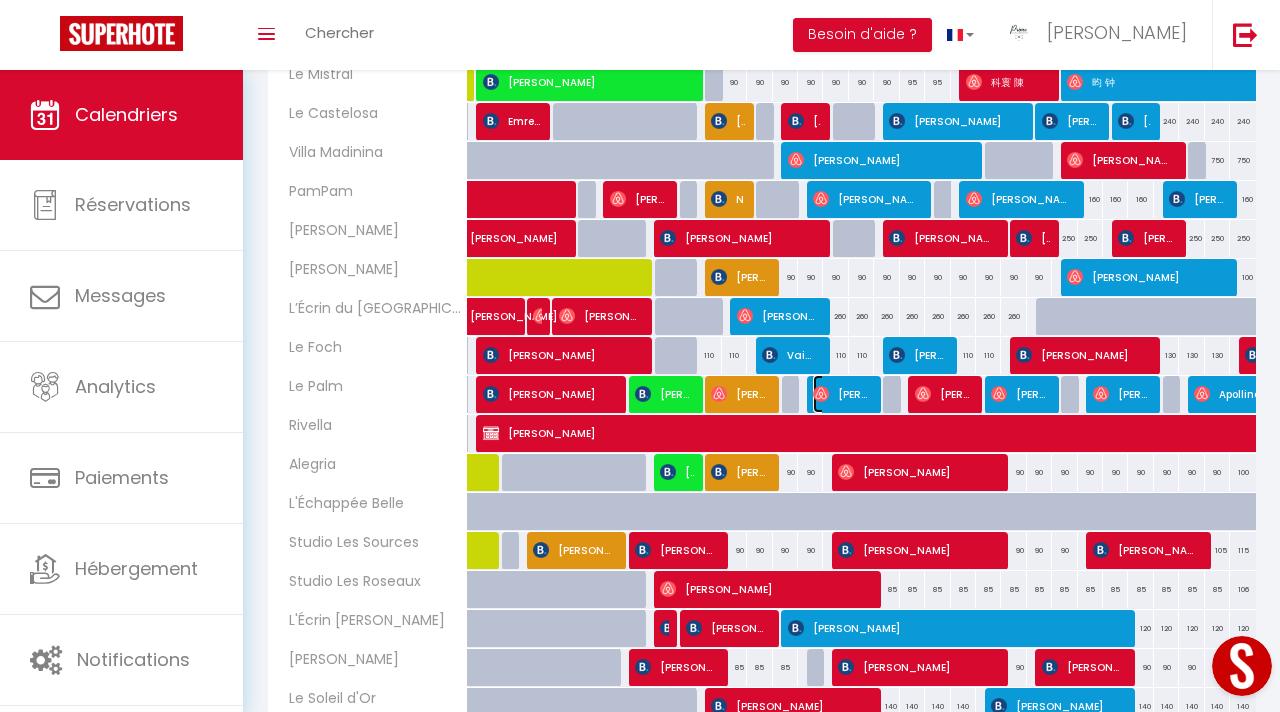 click on "[PERSON_NAME]" at bounding box center (842, 394) 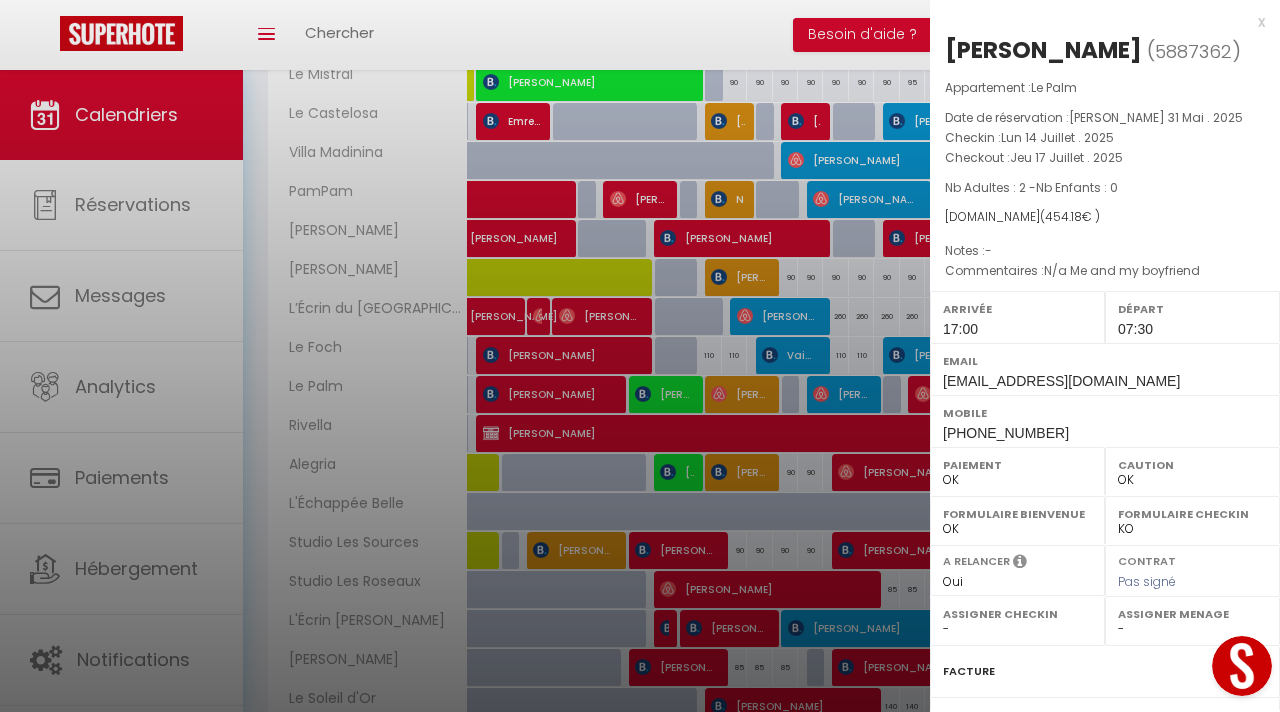 click on "x" at bounding box center [1097, 22] 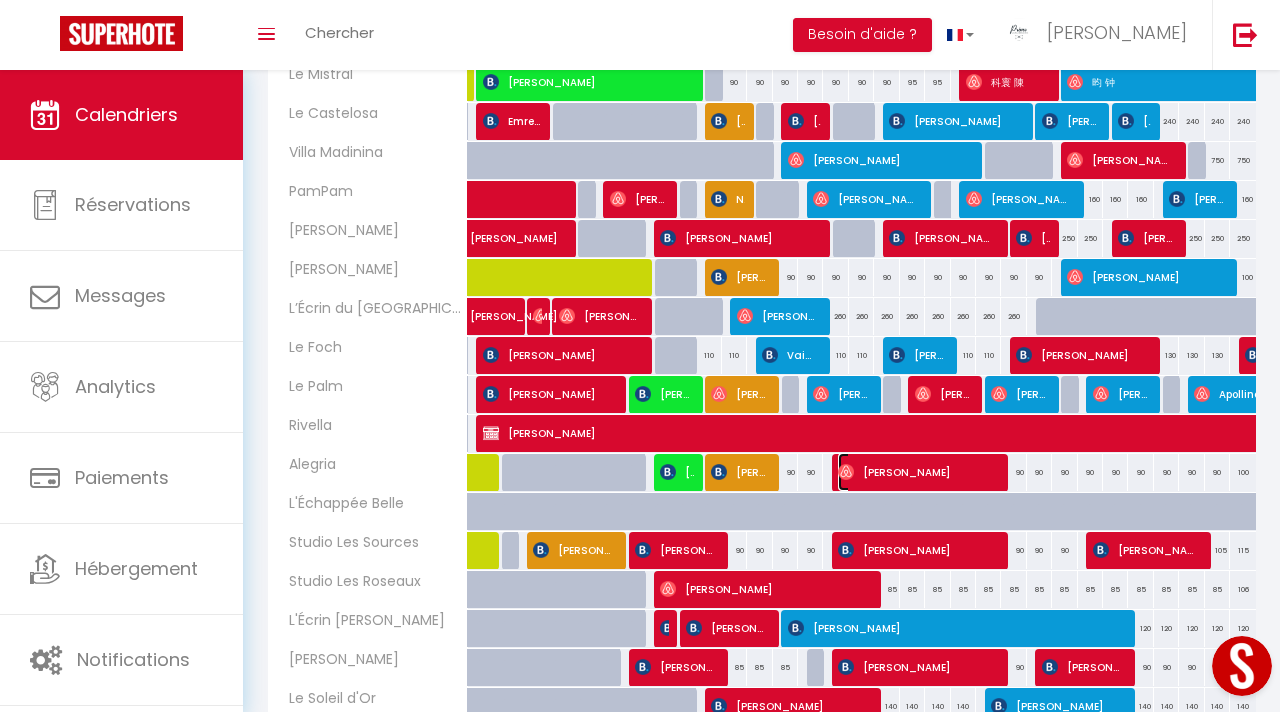 click on "[PERSON_NAME]" at bounding box center [917, 472] 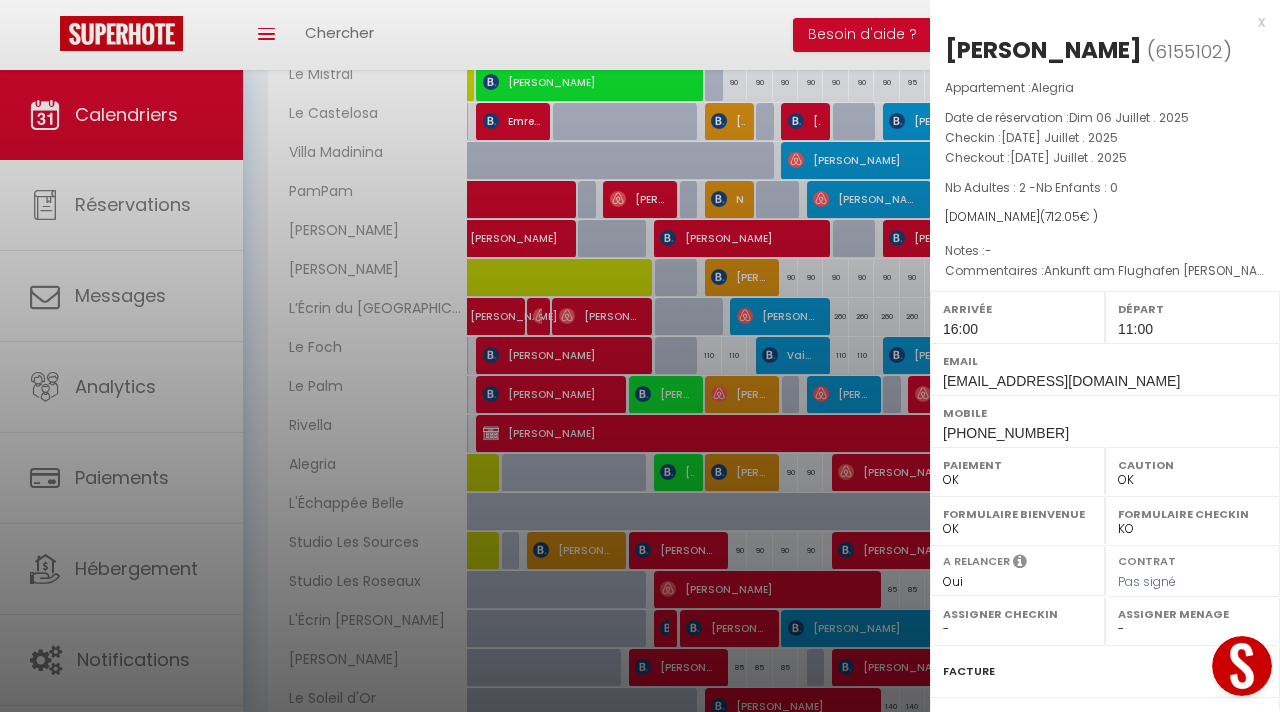 click on "x" at bounding box center (1097, 22) 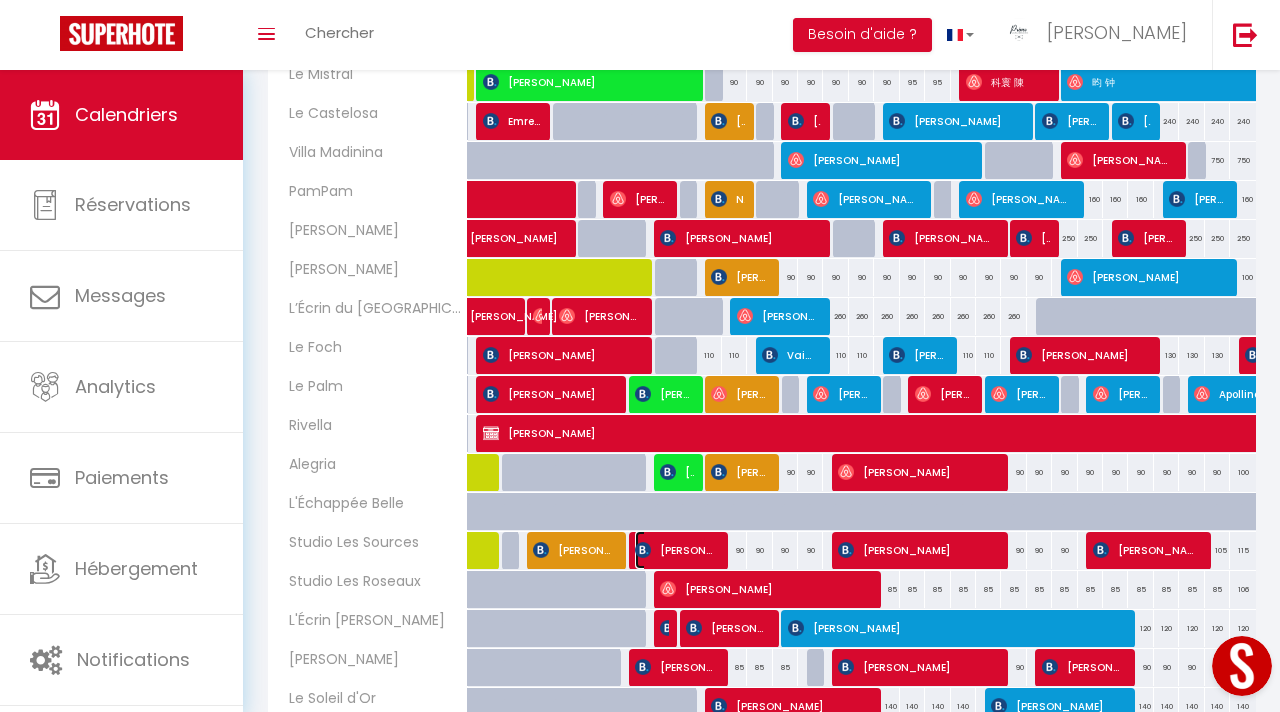 click on "[PERSON_NAME]" at bounding box center (676, 550) 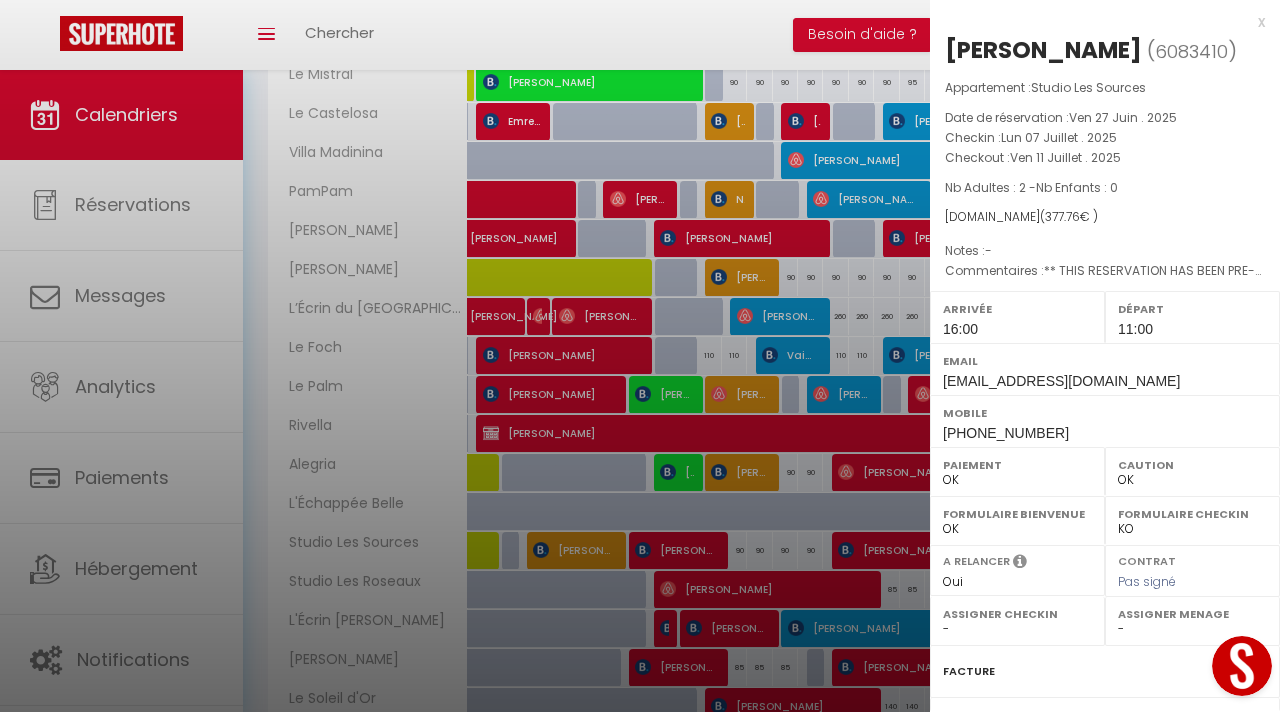 click on "x" at bounding box center [1097, 22] 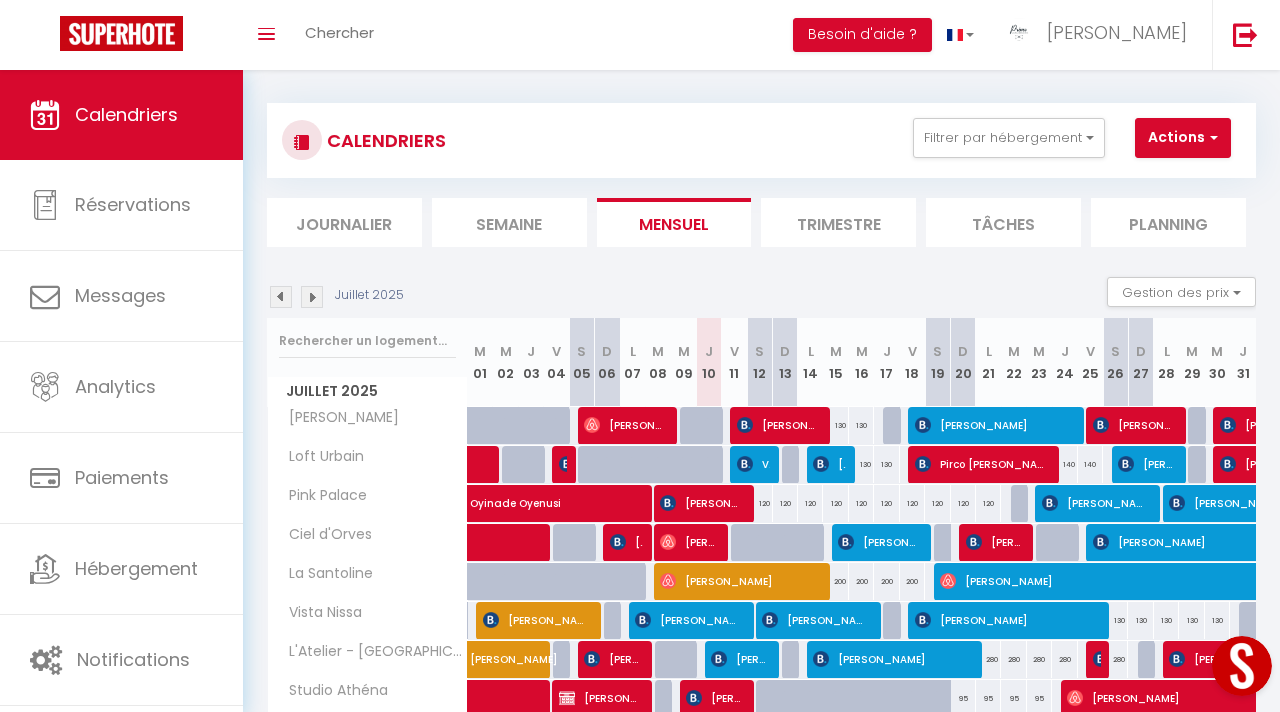 scroll, scrollTop: 285, scrollLeft: 0, axis: vertical 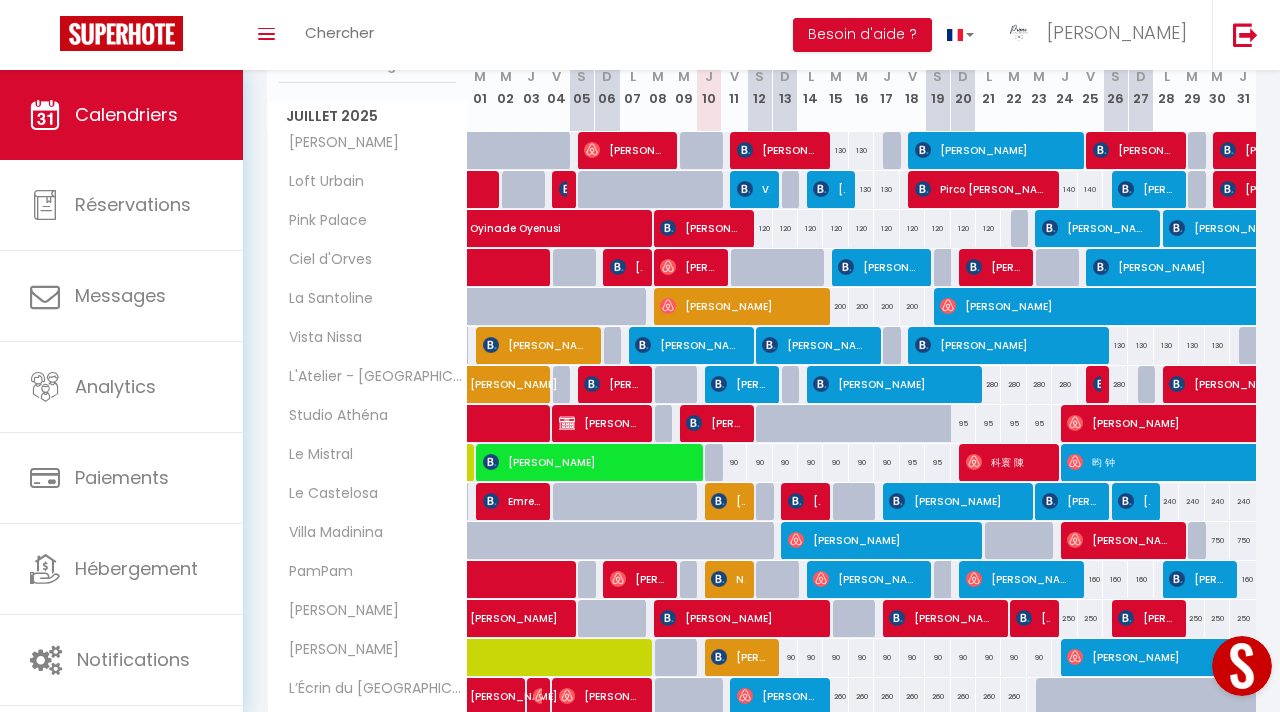 click at bounding box center [895, 151] 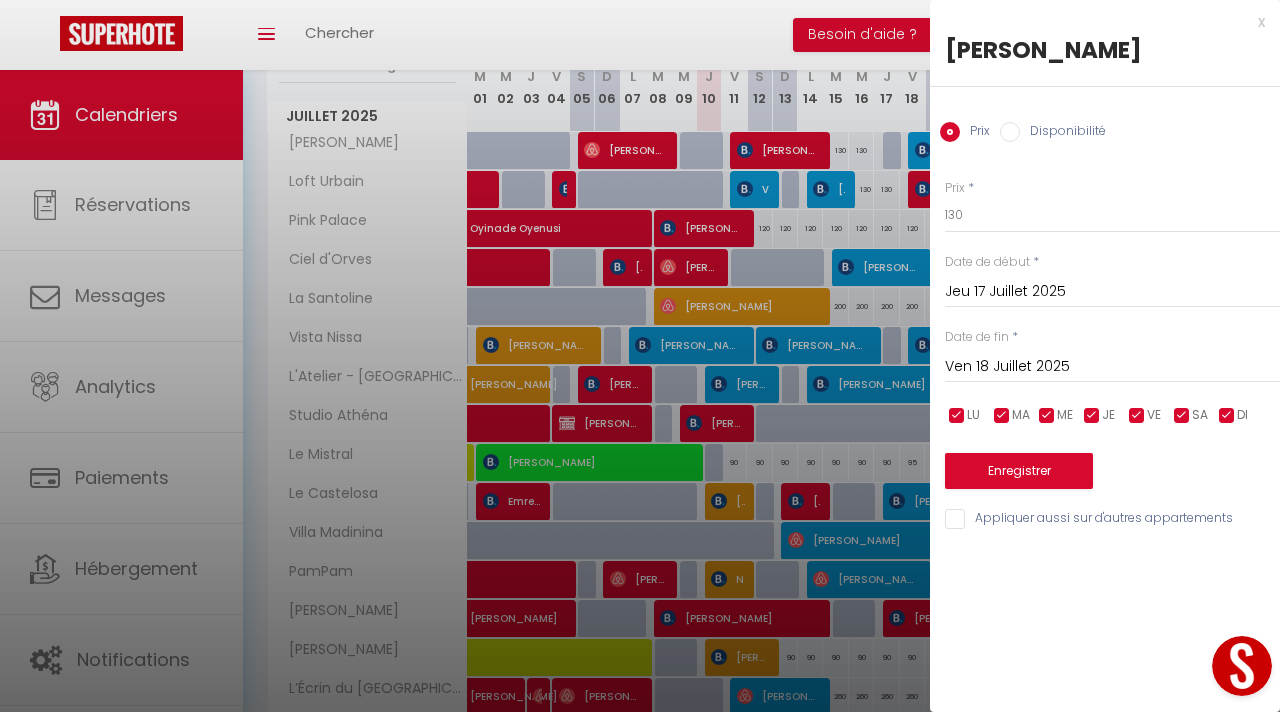 click on "Disponibilité" at bounding box center [1010, 132] 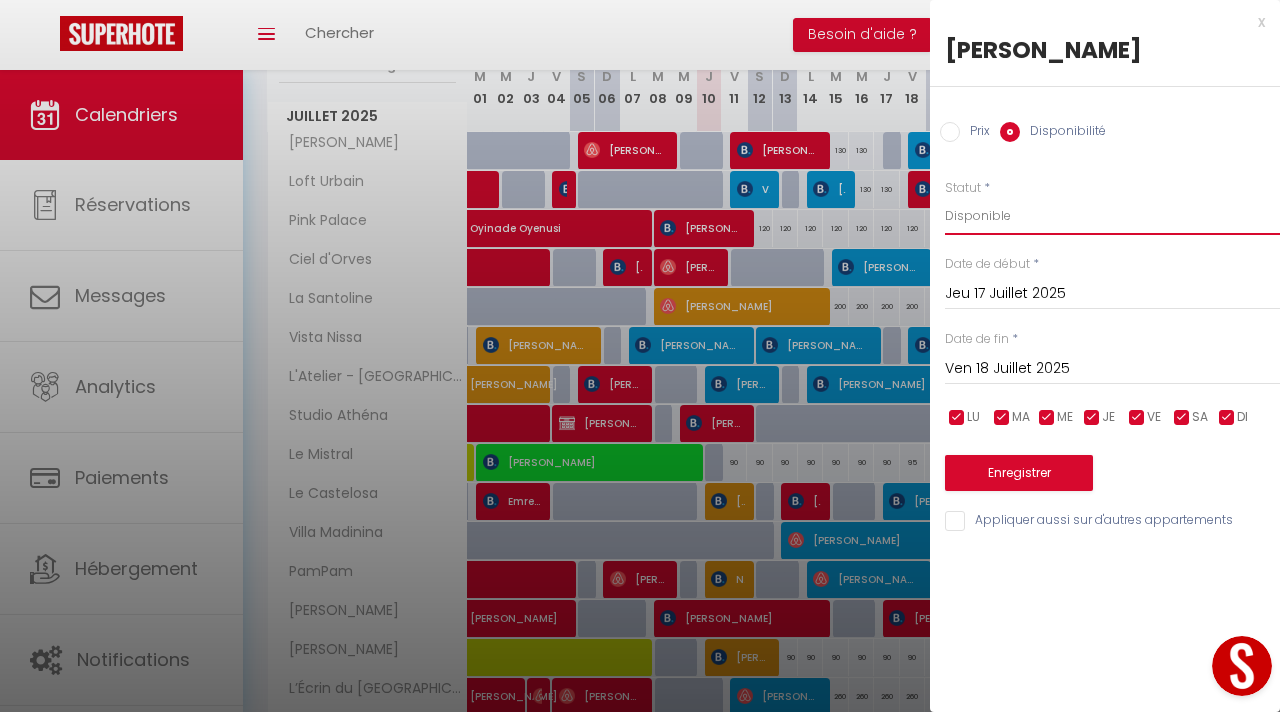 click on "Disponible
Indisponible" at bounding box center [1112, 216] 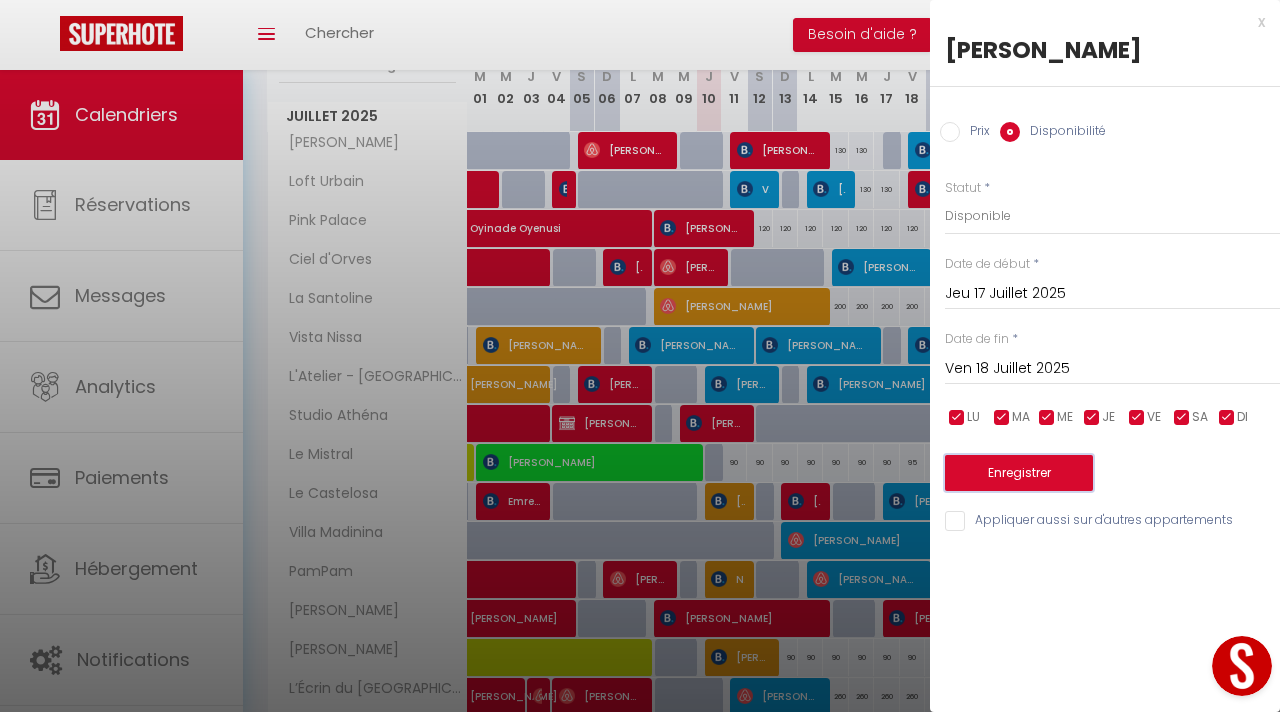 click on "Enregistrer" at bounding box center (1019, 473) 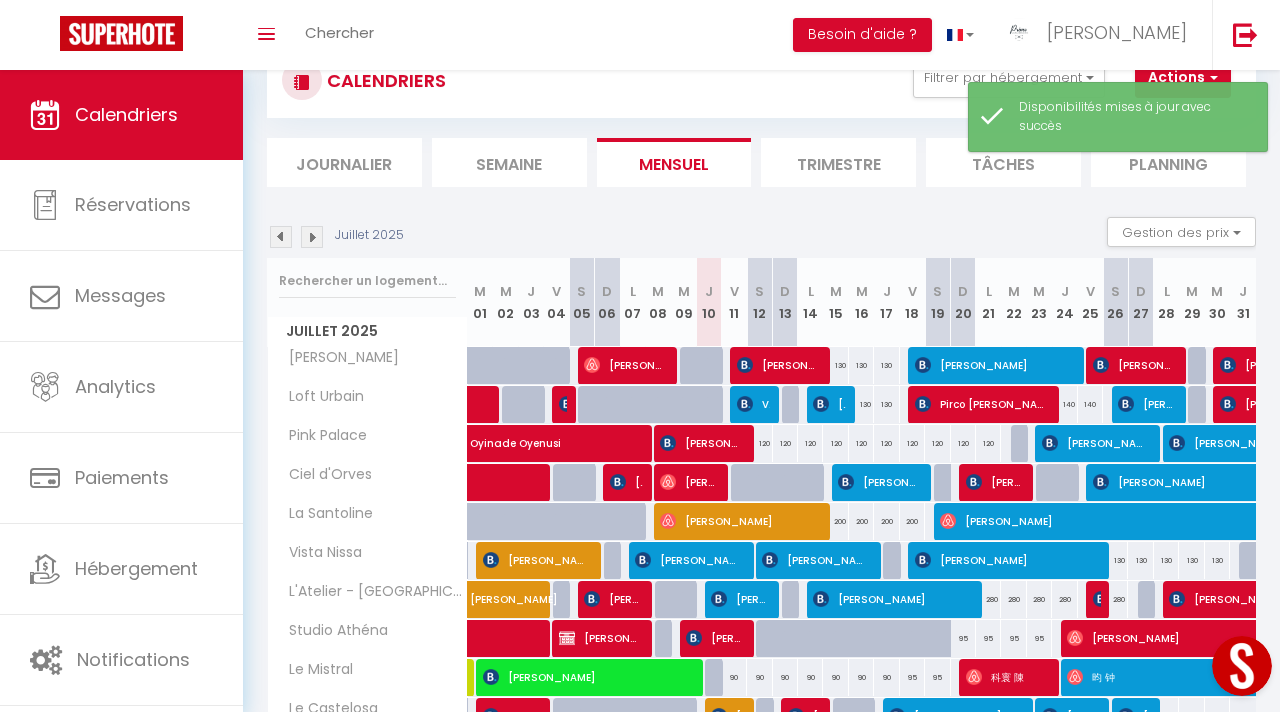 scroll, scrollTop: 226, scrollLeft: 0, axis: vertical 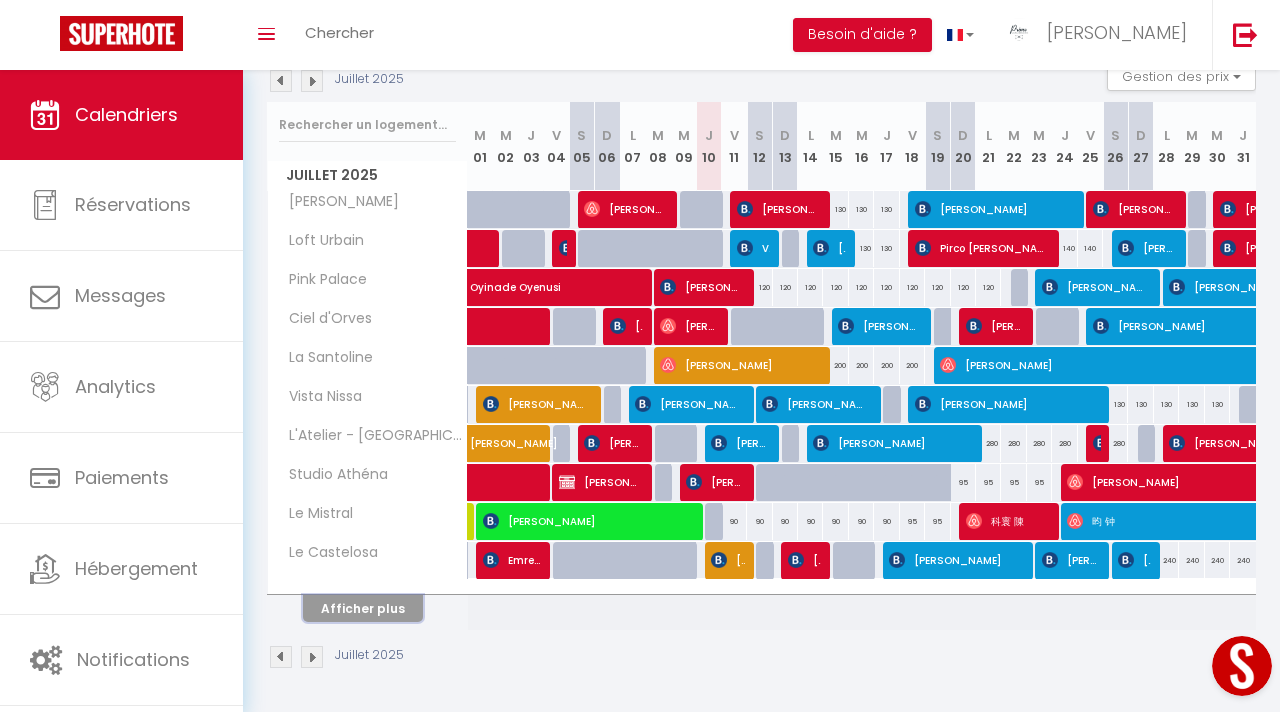 click on "Afficher plus" at bounding box center [363, 608] 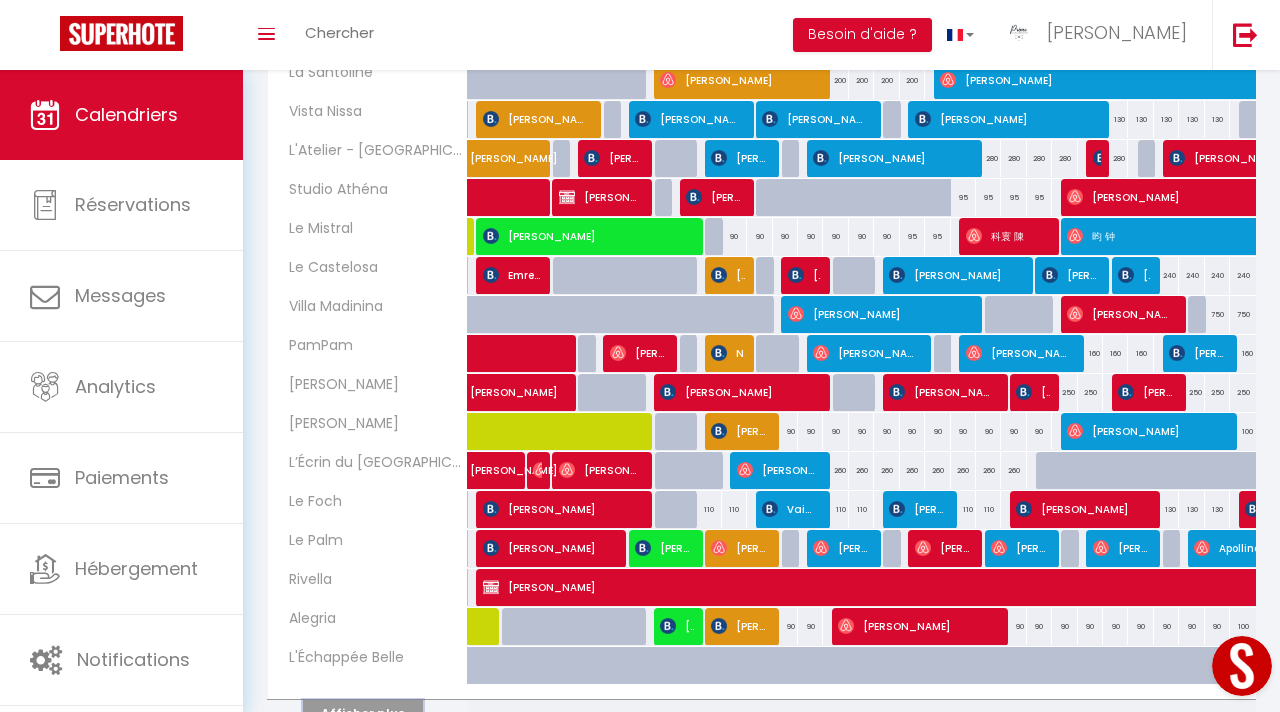 scroll, scrollTop: 507, scrollLeft: 0, axis: vertical 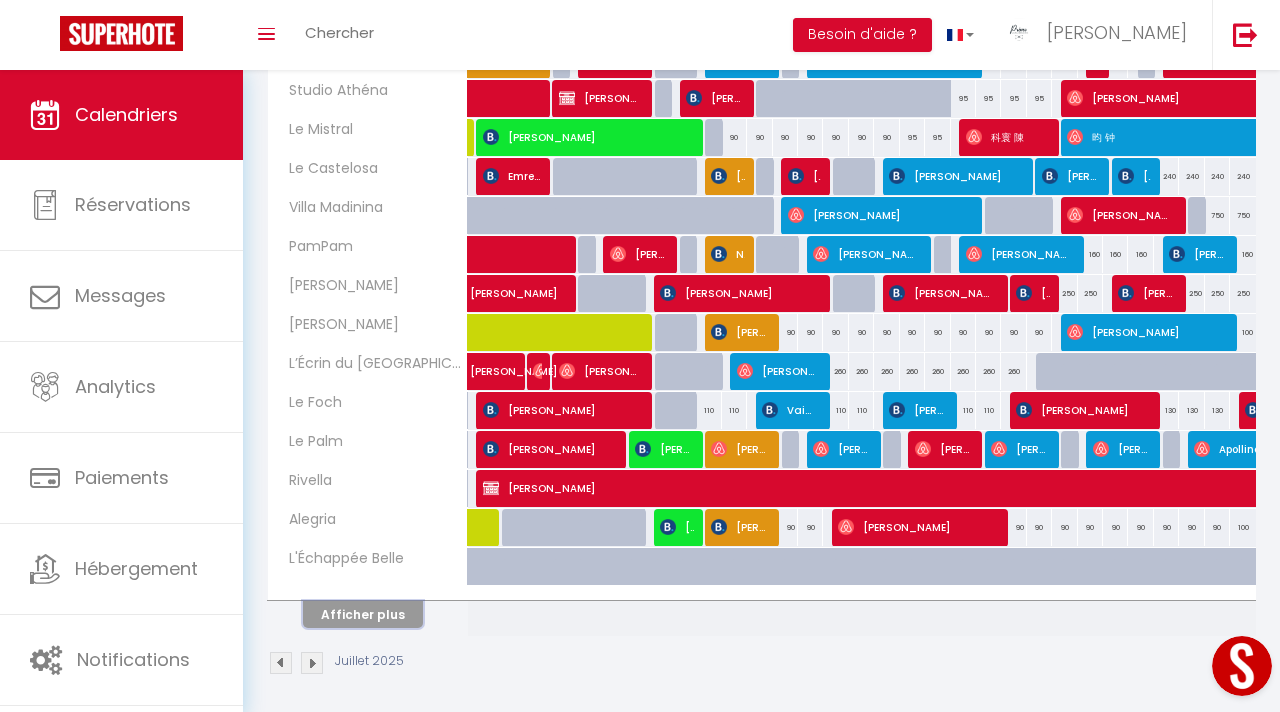 click on "Afficher plus" at bounding box center (363, 614) 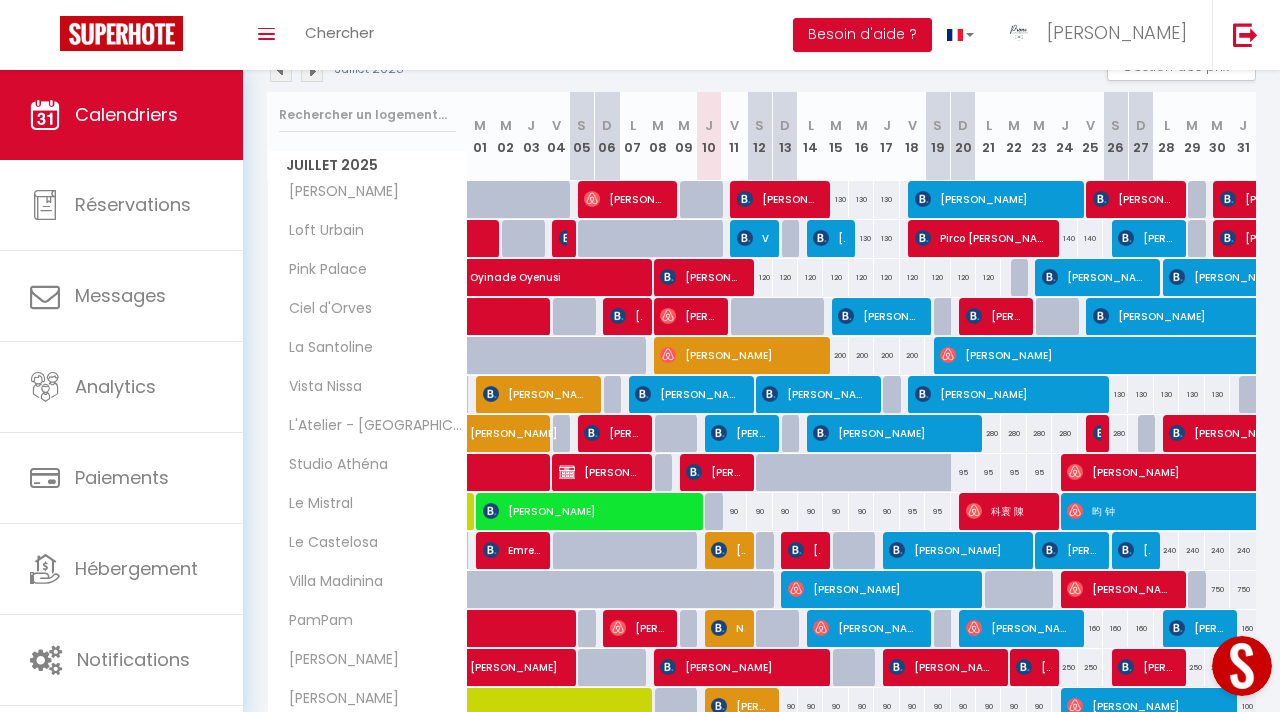 scroll, scrollTop: 233, scrollLeft: 0, axis: vertical 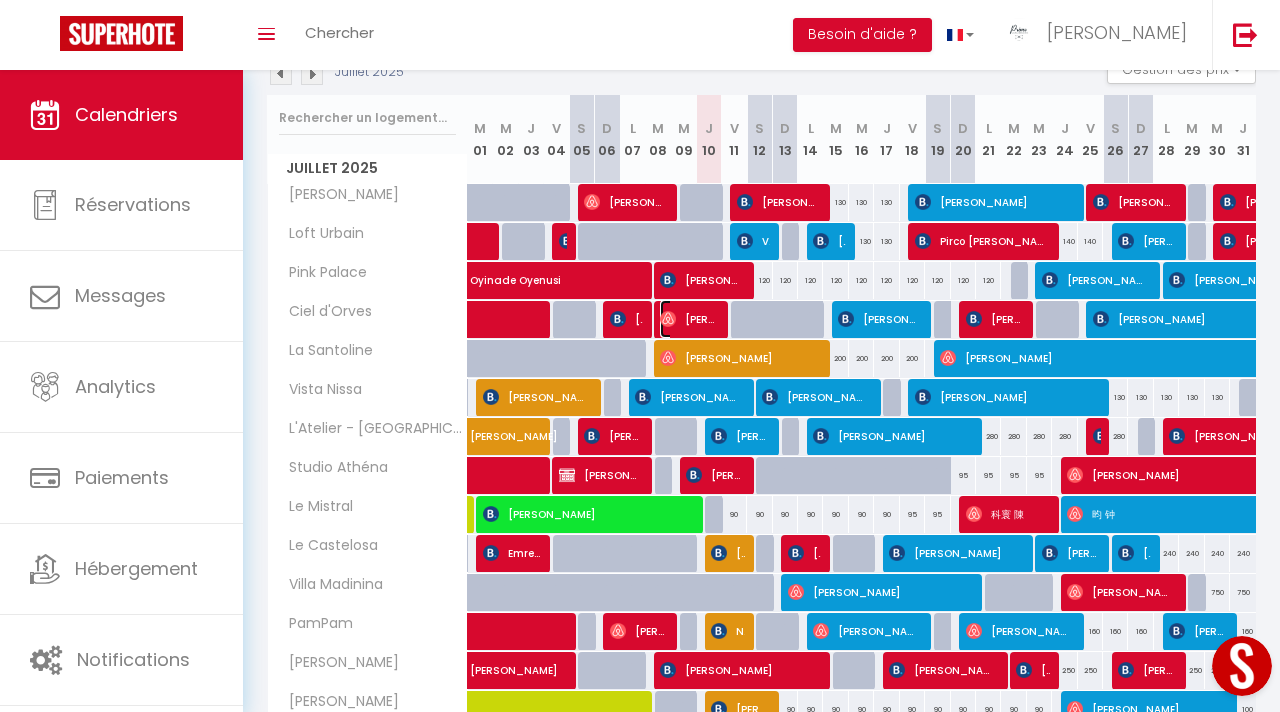 click on "[PERSON_NAME]" at bounding box center (689, 319) 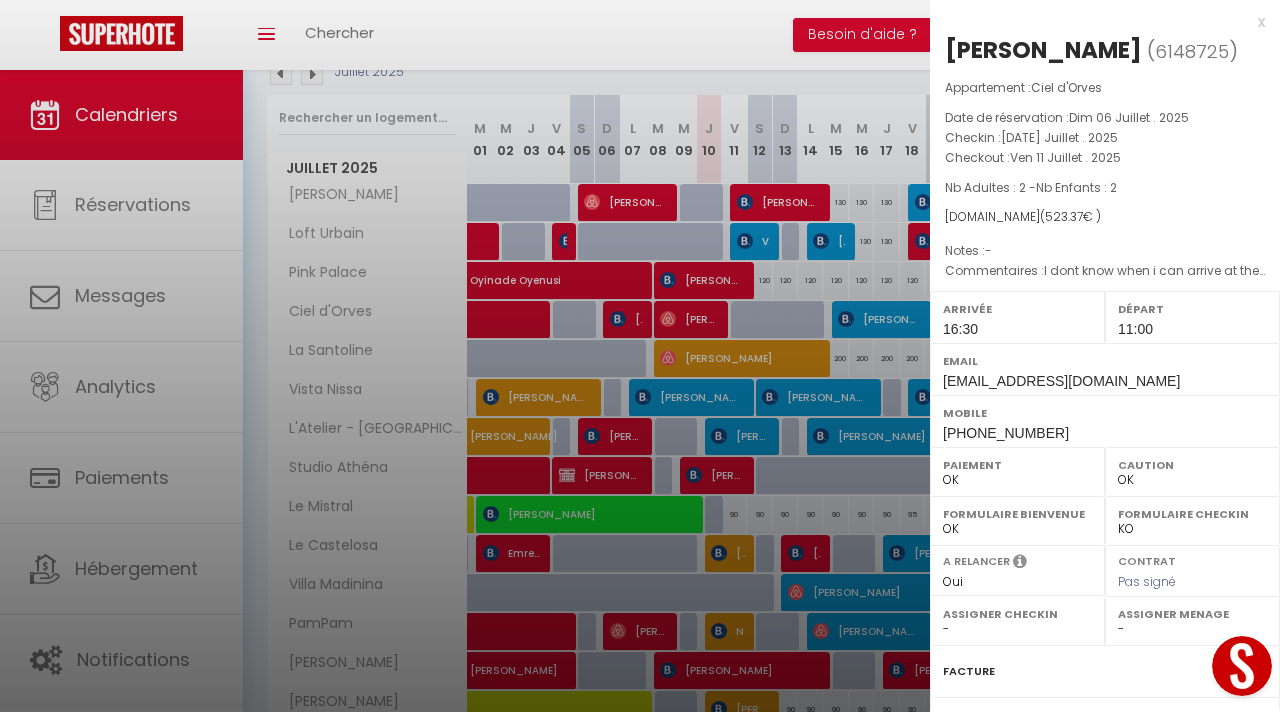 click on "x" at bounding box center (1097, 22) 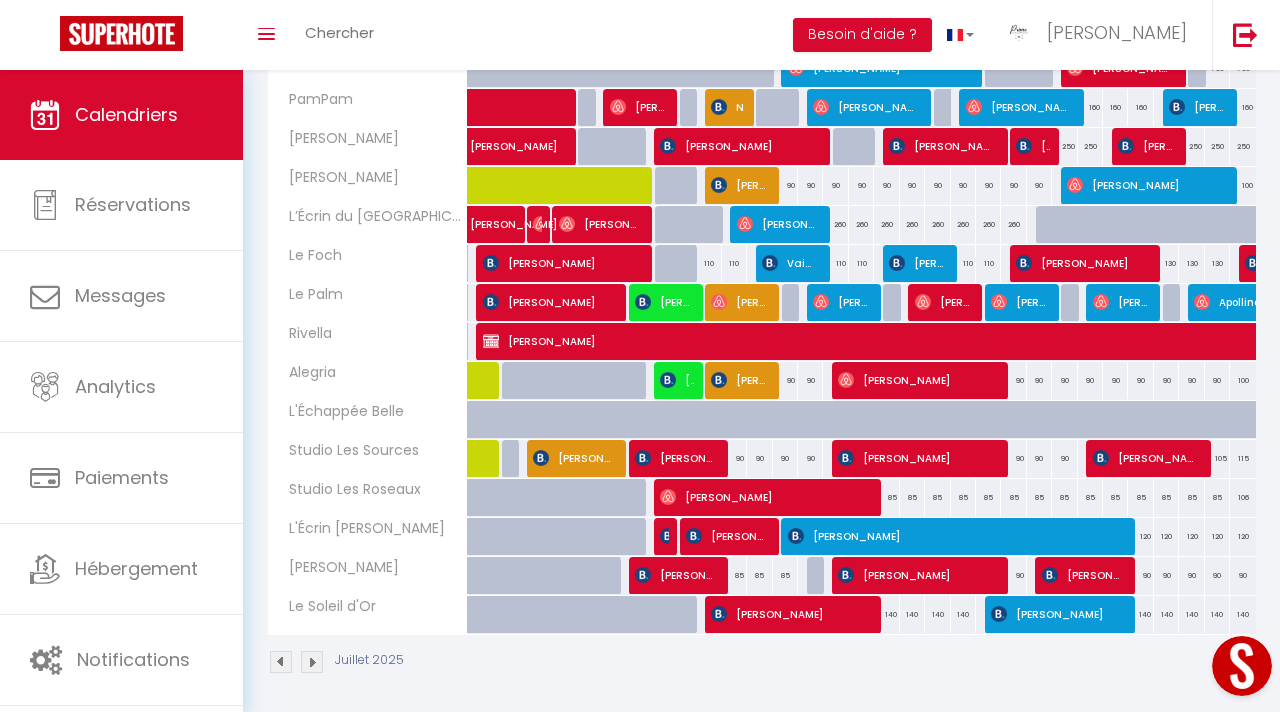 scroll, scrollTop: 762, scrollLeft: 0, axis: vertical 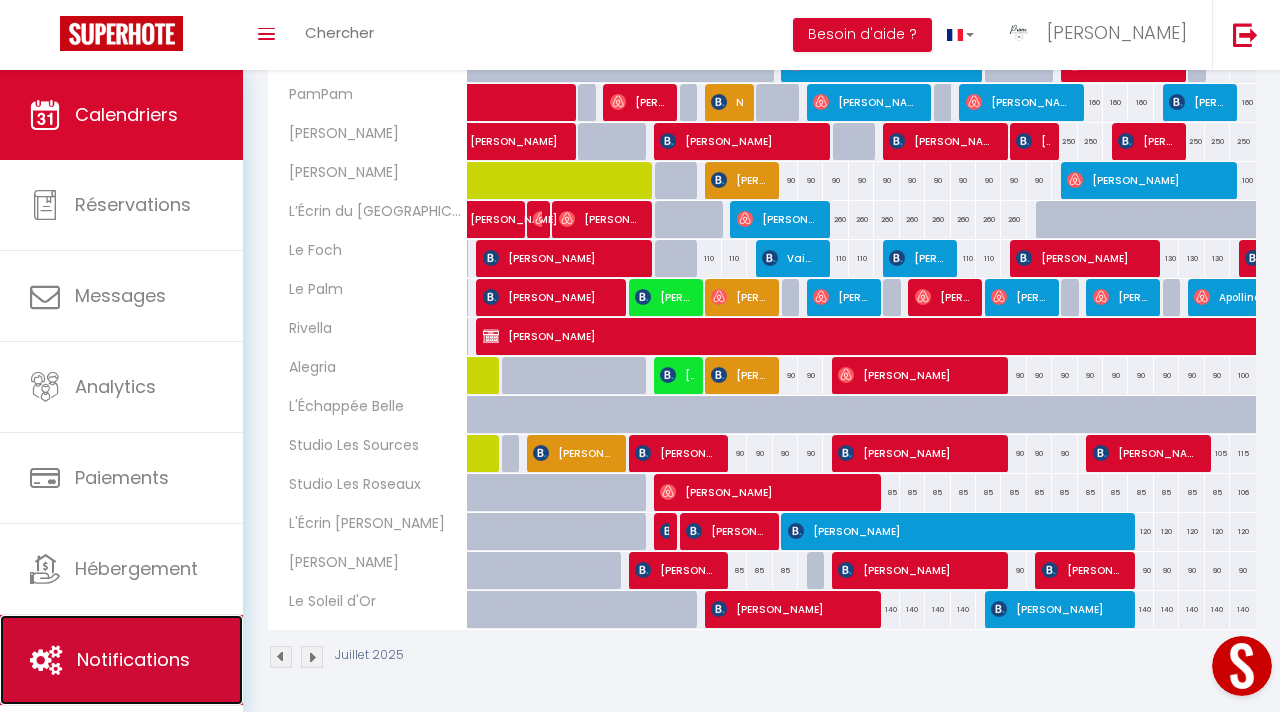 click on "Notifications" at bounding box center [121, 660] 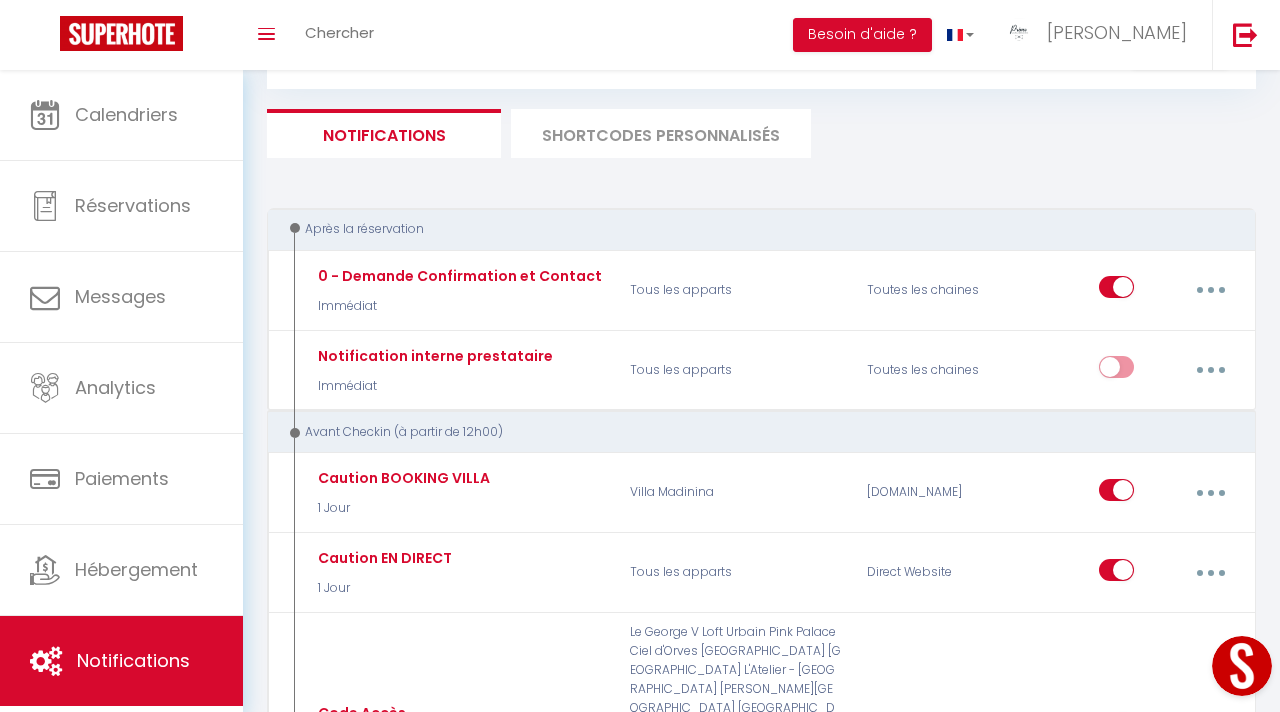 scroll, scrollTop: 0, scrollLeft: 0, axis: both 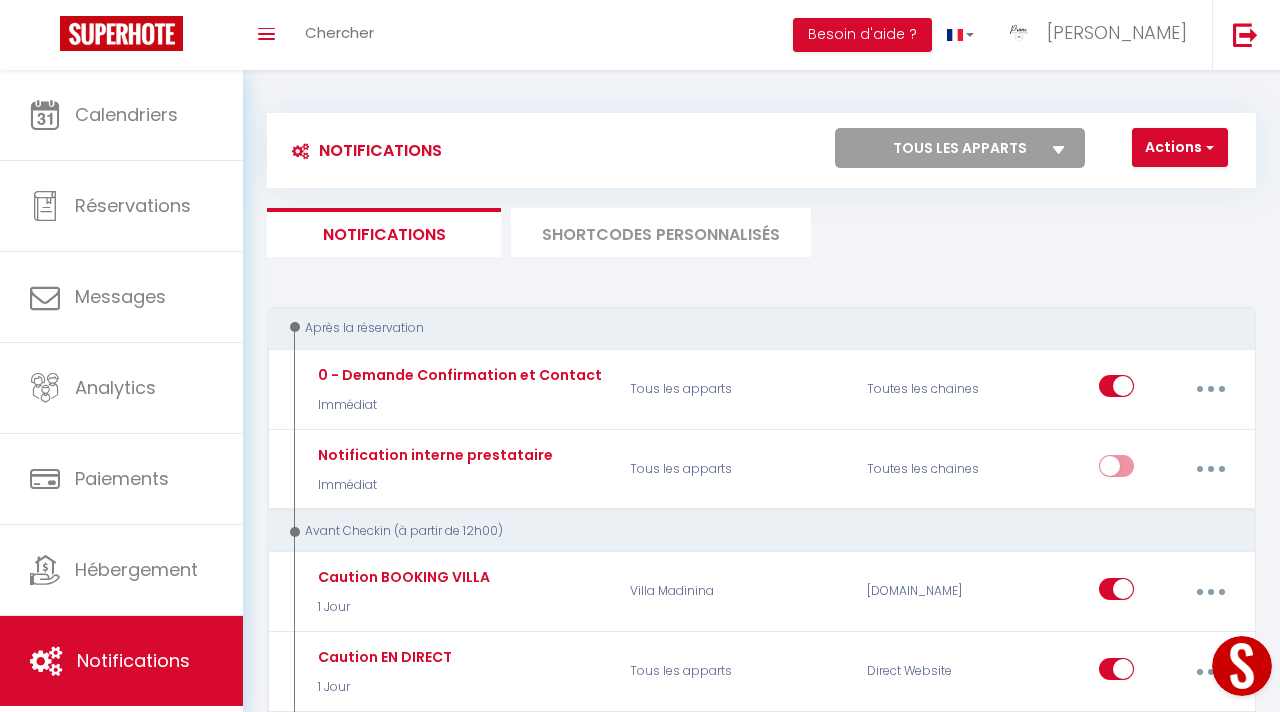 click on "SHORTCODES PERSONNALISÉS" at bounding box center (661, 232) 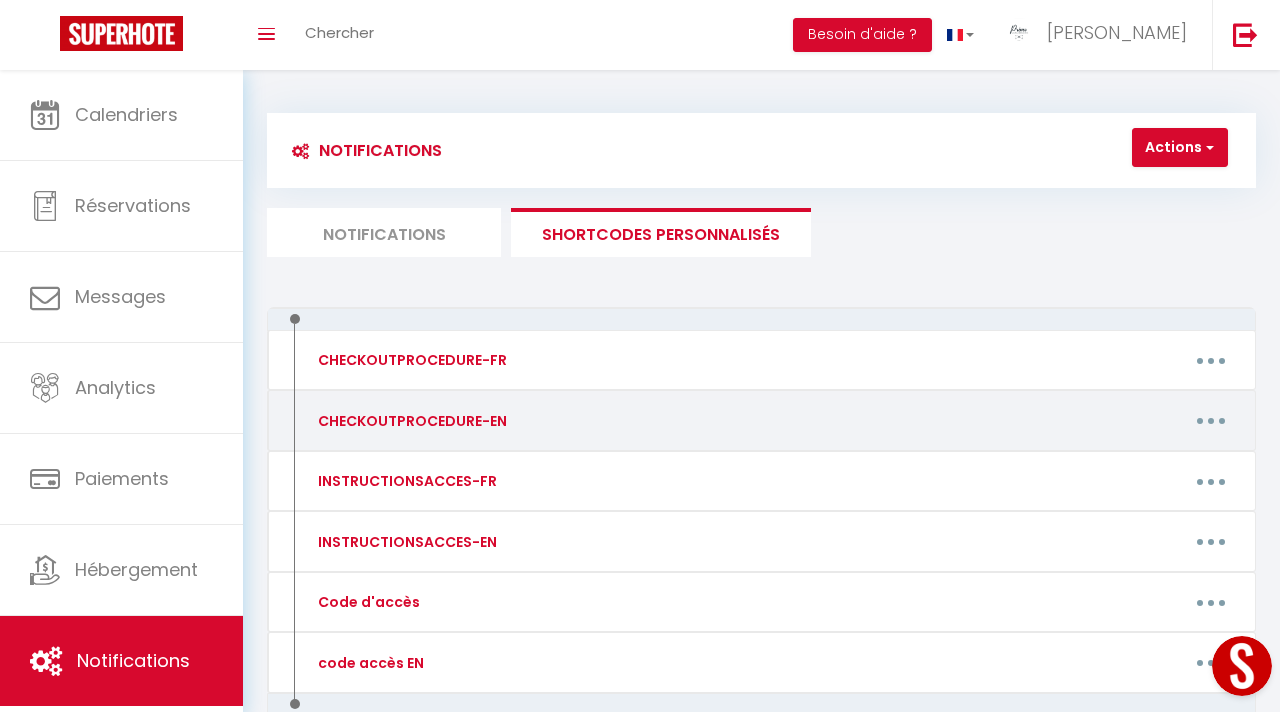 scroll, scrollTop: 112, scrollLeft: 0, axis: vertical 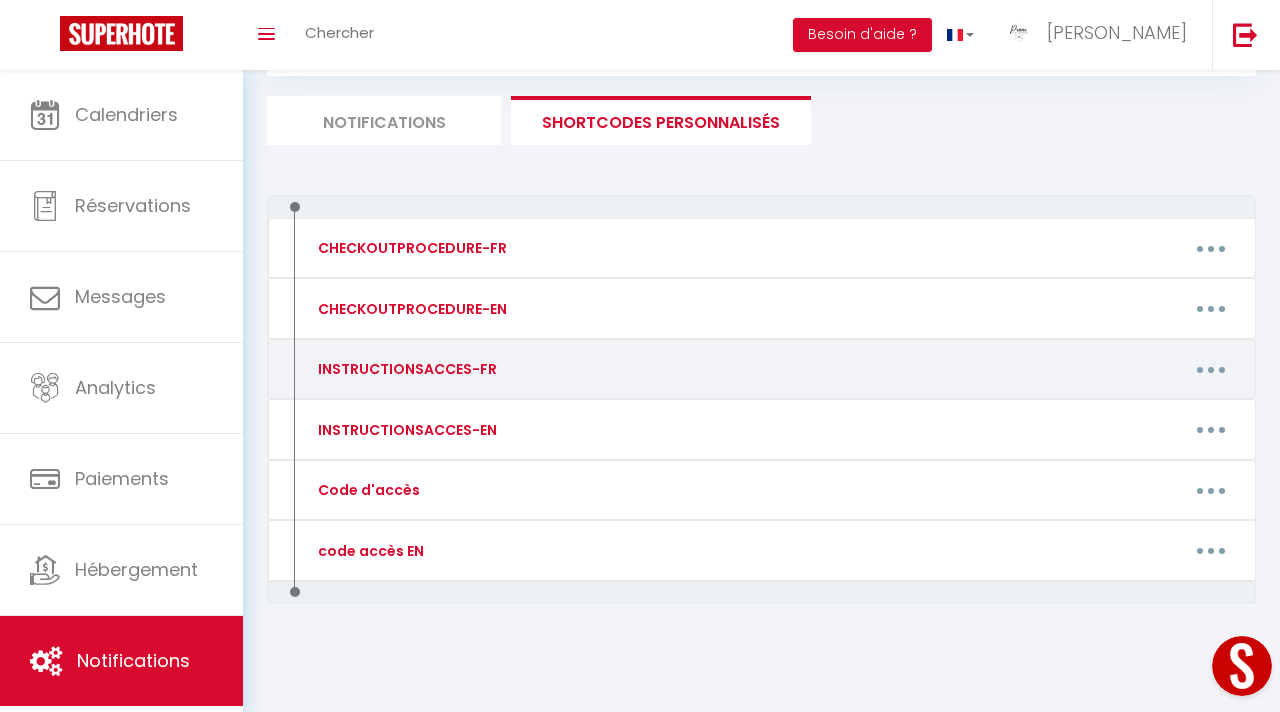 click at bounding box center [1211, 370] 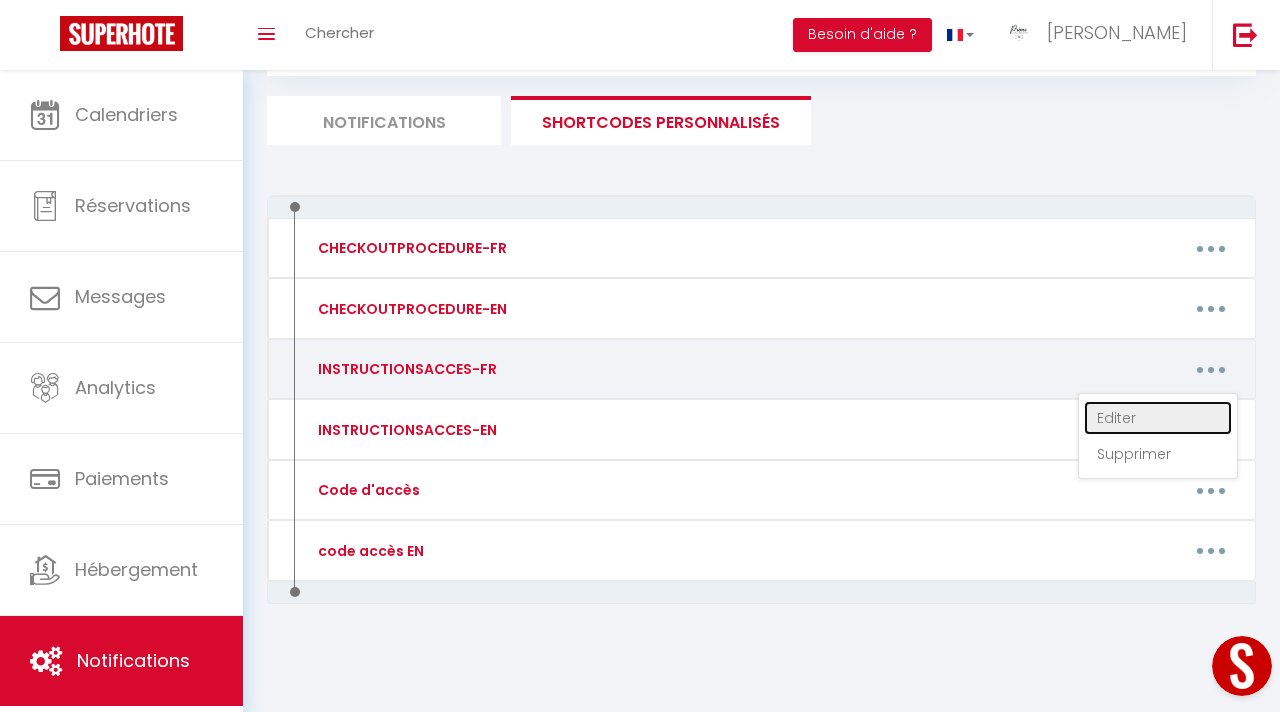 click on "Editer" at bounding box center (1158, 418) 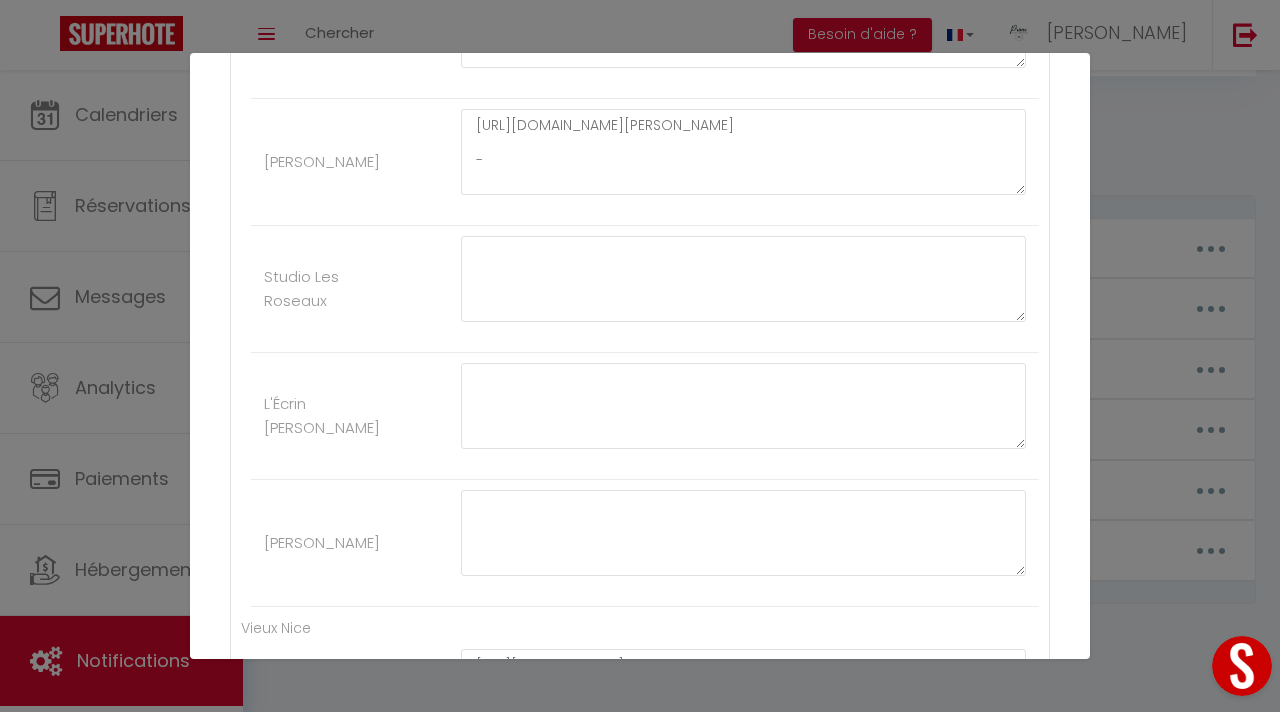 scroll, scrollTop: 521, scrollLeft: 0, axis: vertical 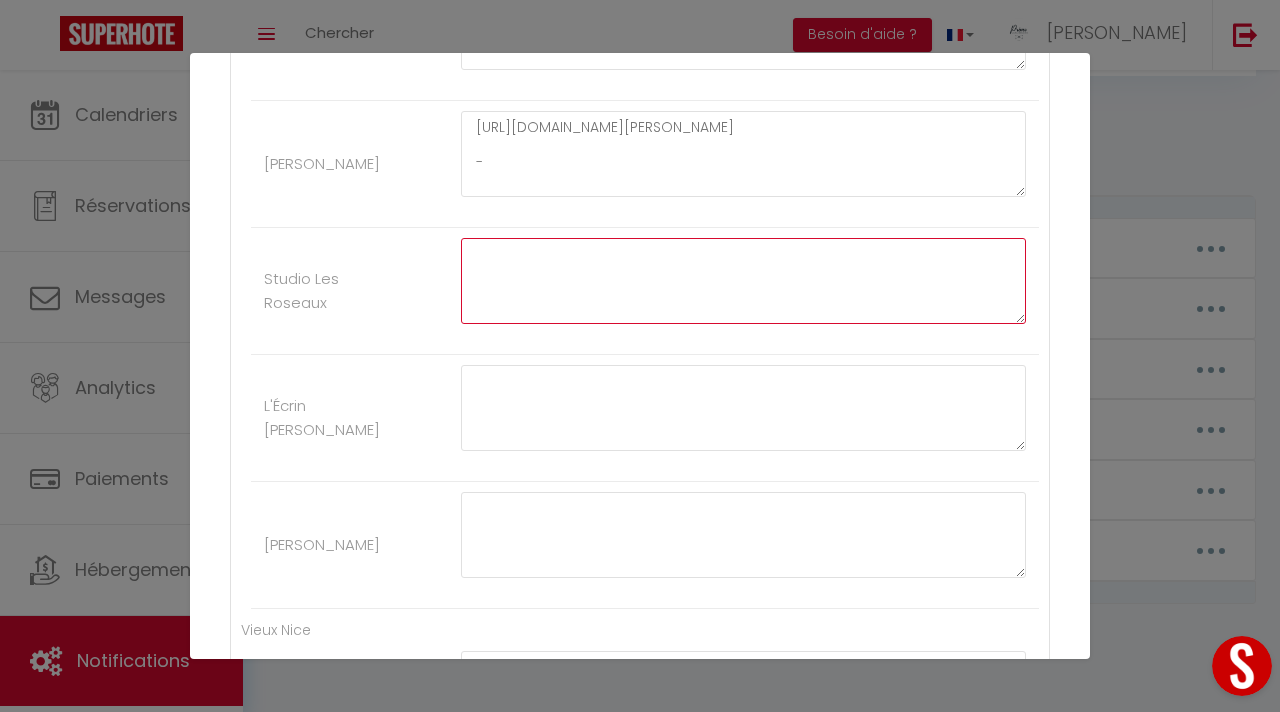 click at bounding box center (743, 281) 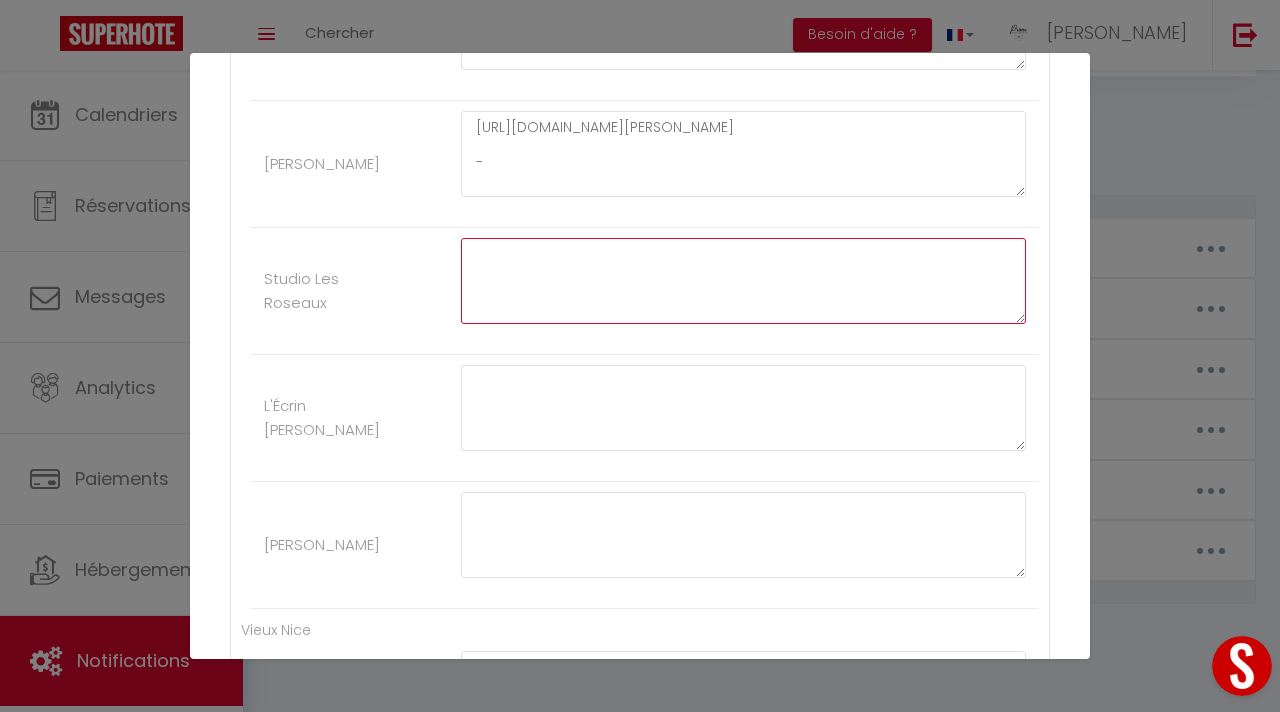 paste on "[URL][DOMAIN_NAME]" 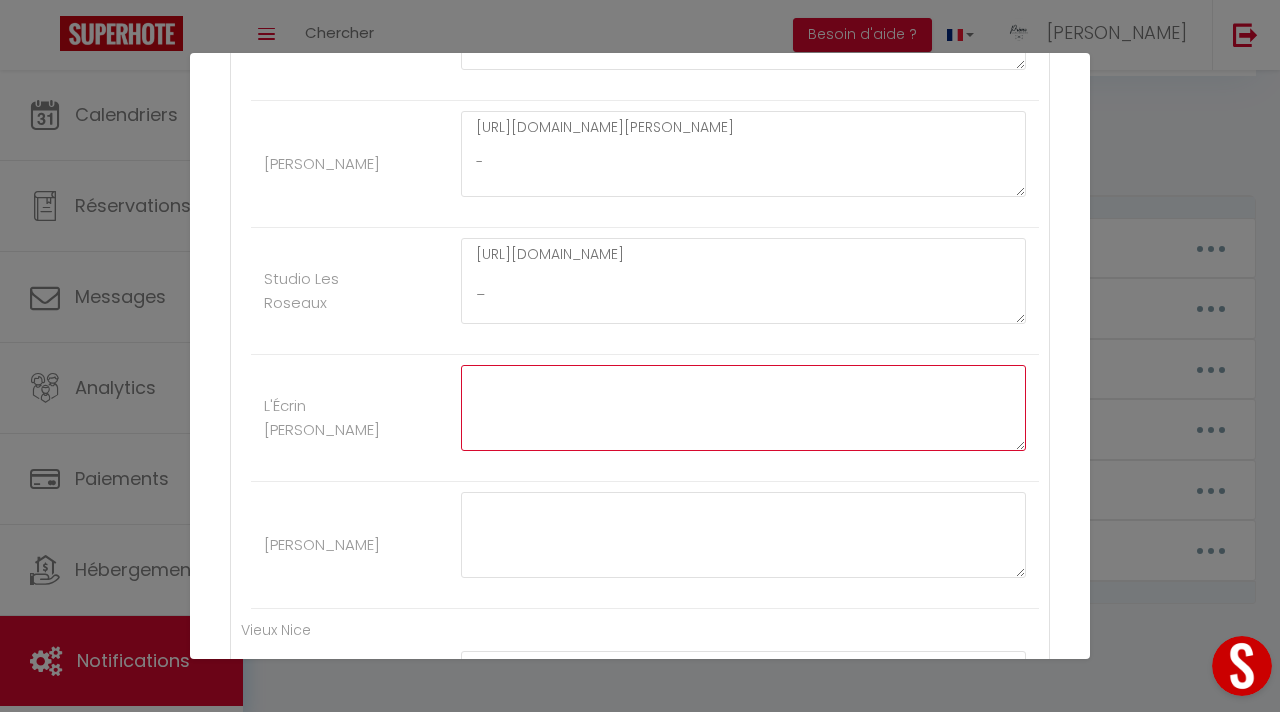 click at bounding box center (743, 408) 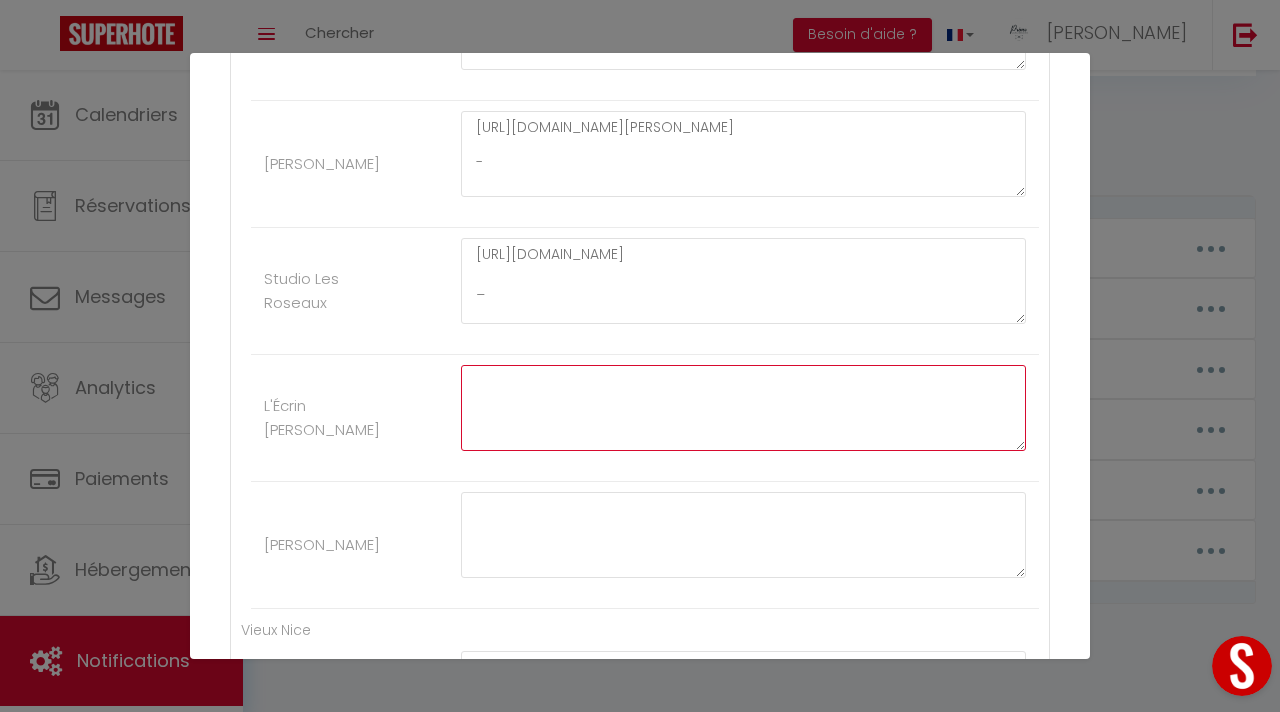 paste on "[URL][DOMAIN_NAME]" 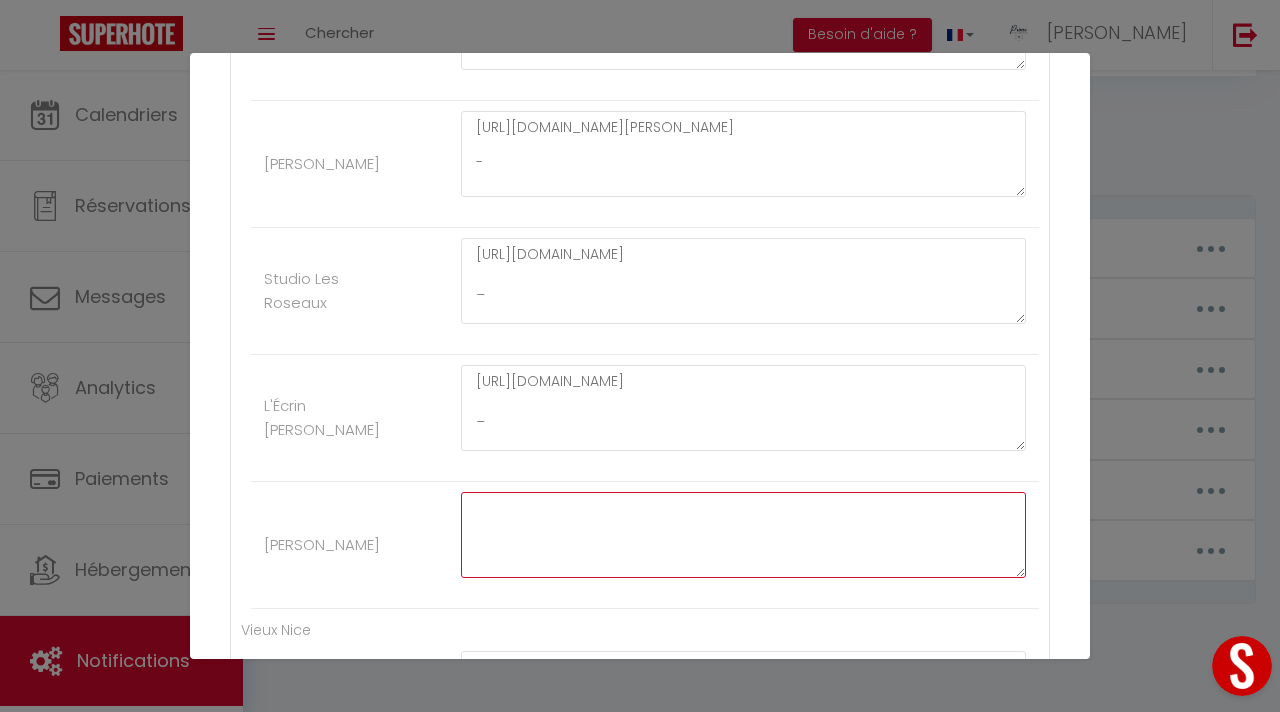 click at bounding box center [743, 535] 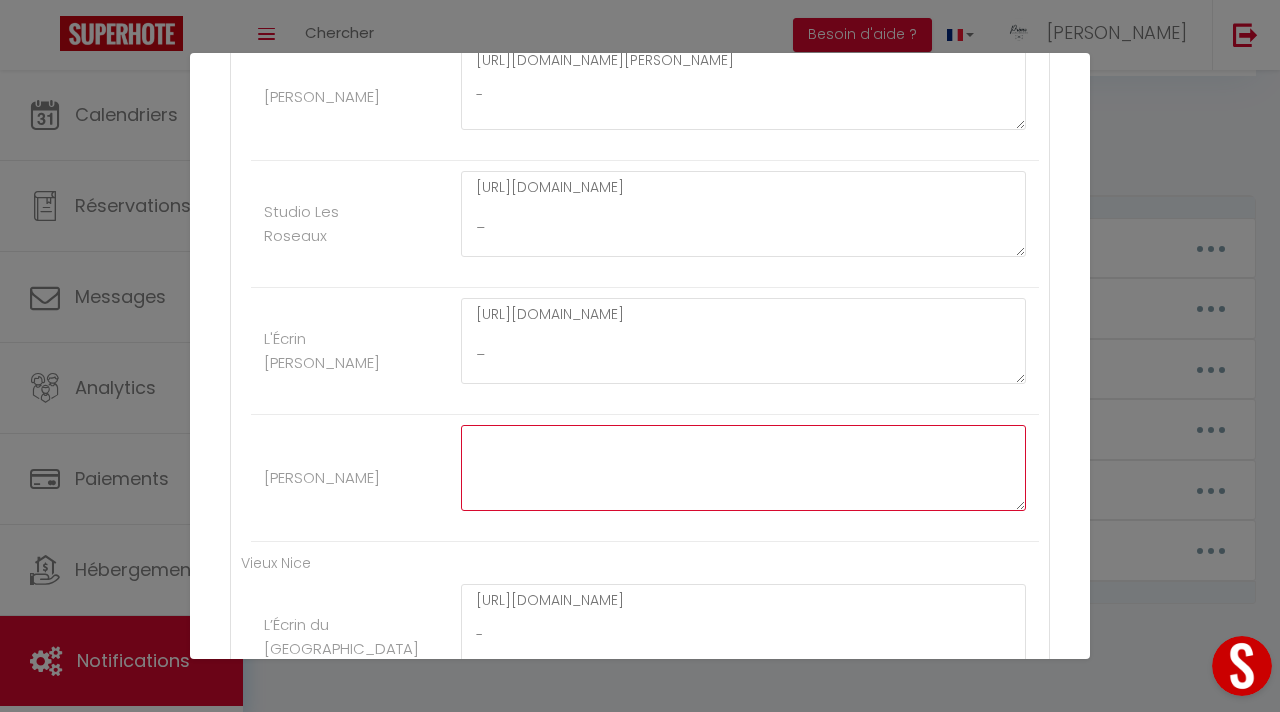 scroll, scrollTop: 579, scrollLeft: 0, axis: vertical 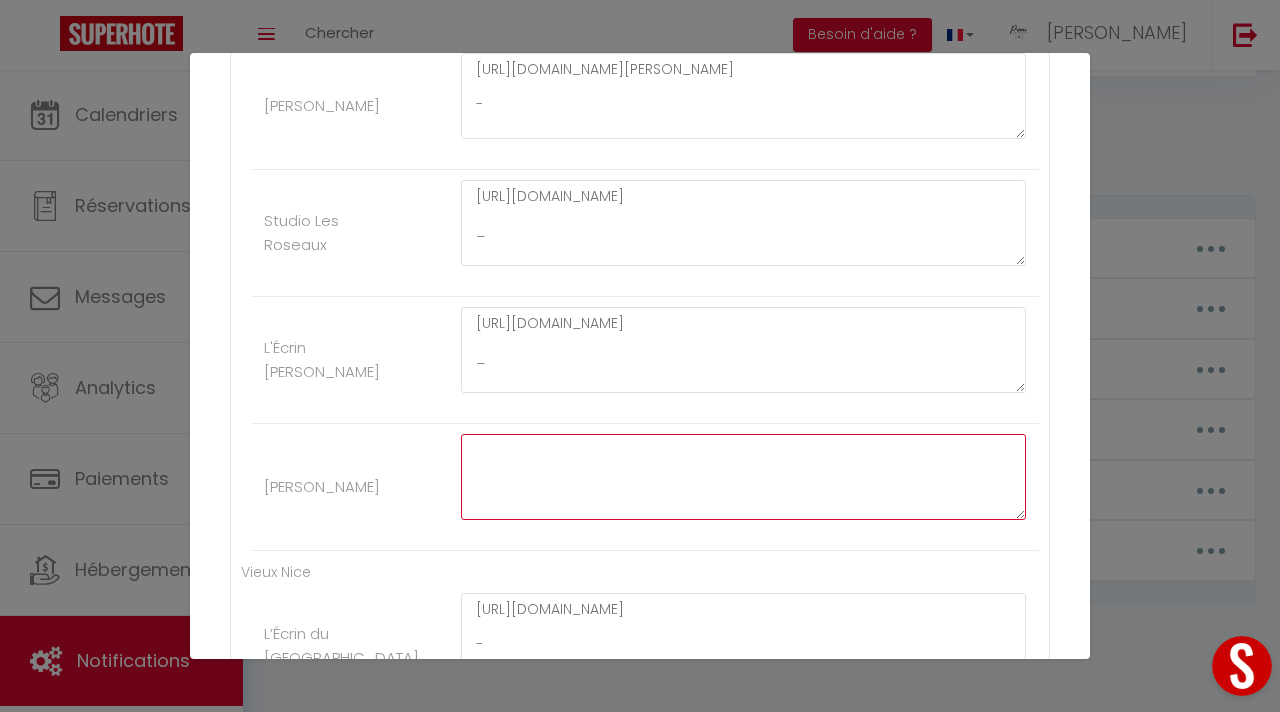 paste on "[URL][DOMAIN_NAME]" 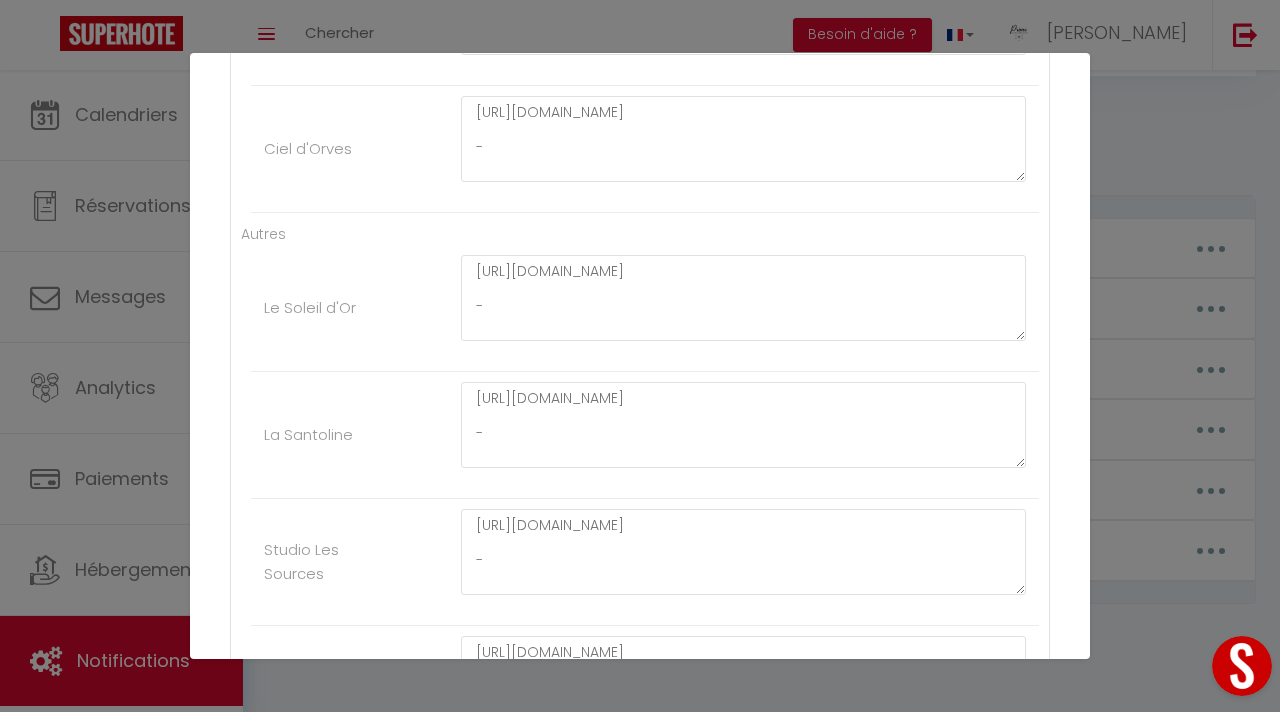 scroll, scrollTop: 3387, scrollLeft: 0, axis: vertical 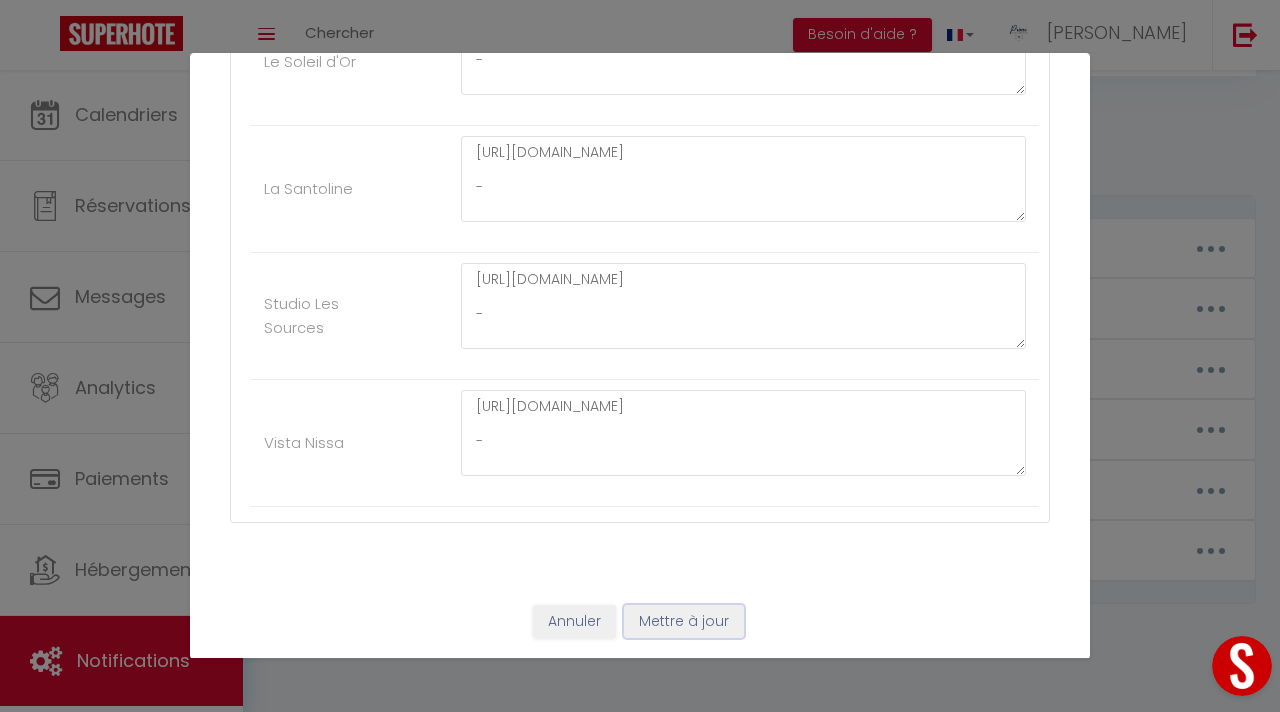 click on "Mettre à jour" at bounding box center [684, 622] 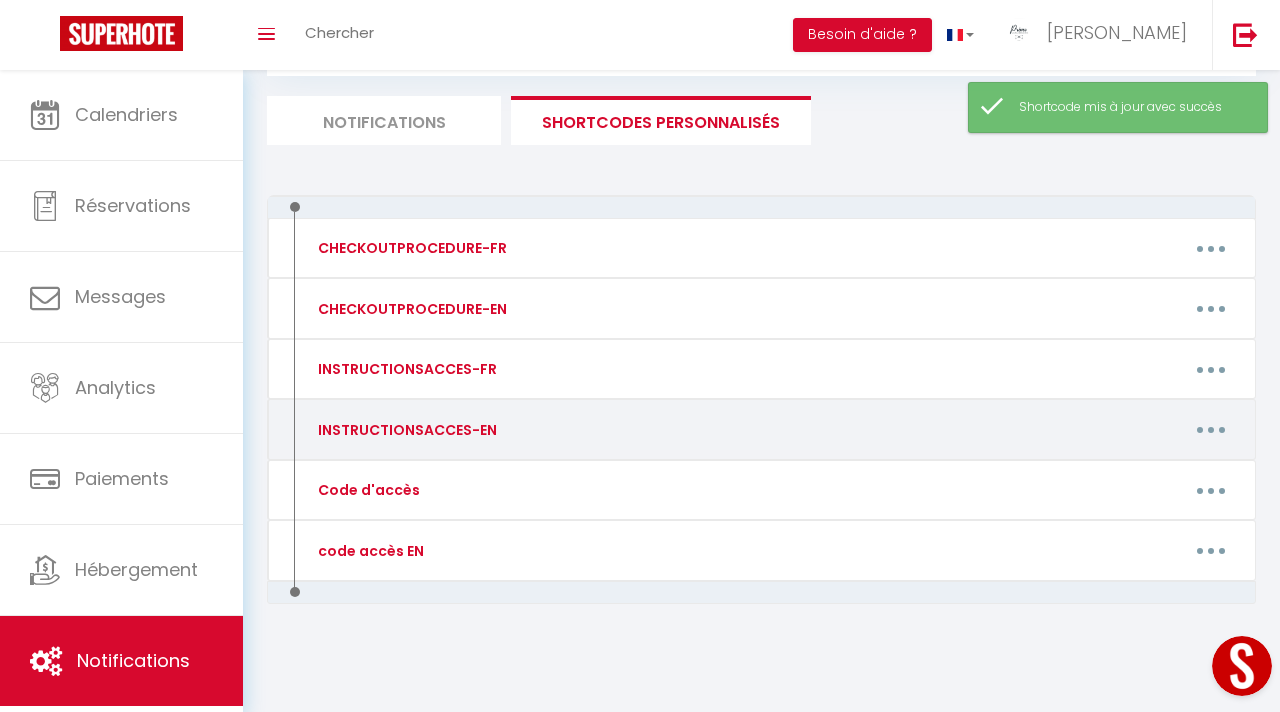 click at bounding box center [1211, 430] 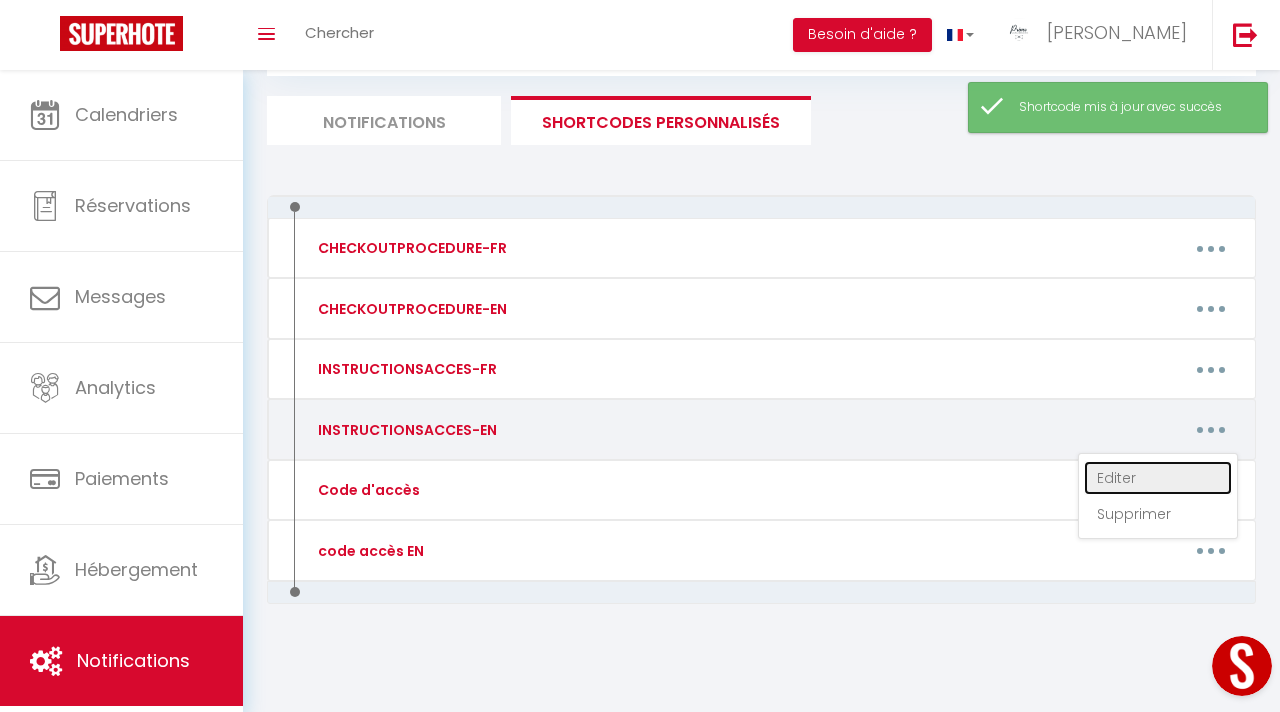 click on "Editer" at bounding box center [1158, 478] 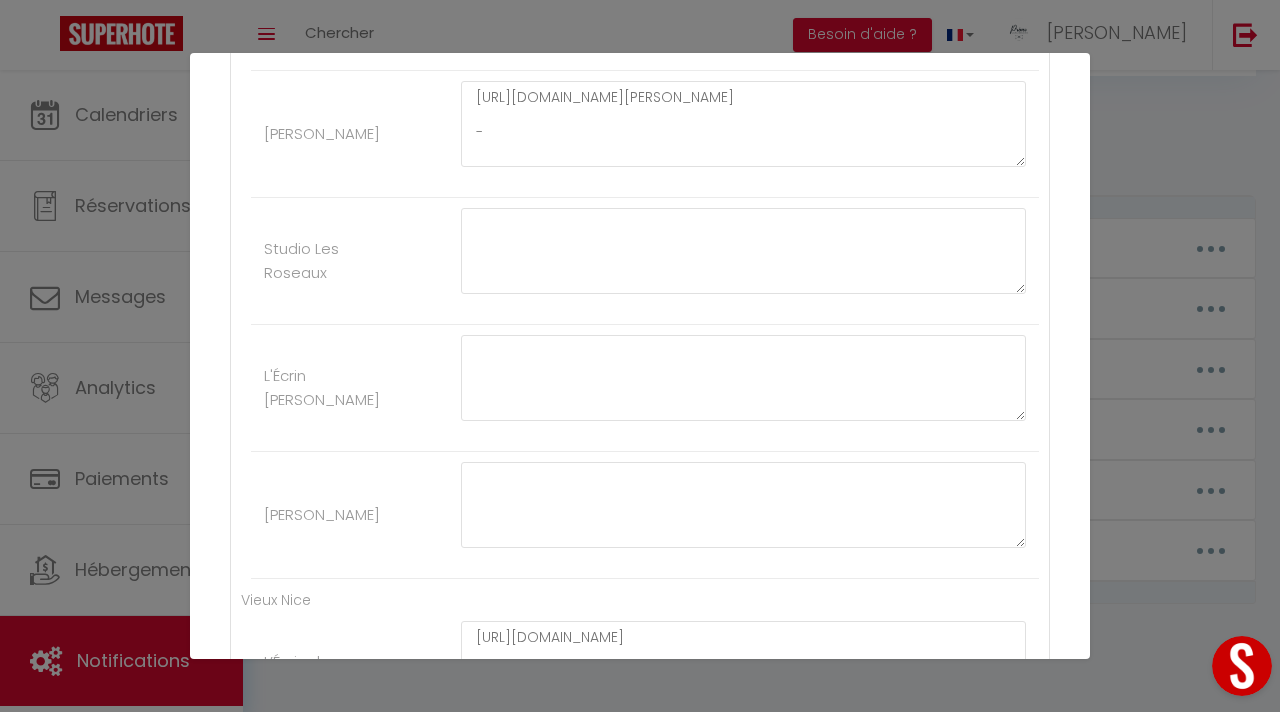 scroll, scrollTop: 508, scrollLeft: 0, axis: vertical 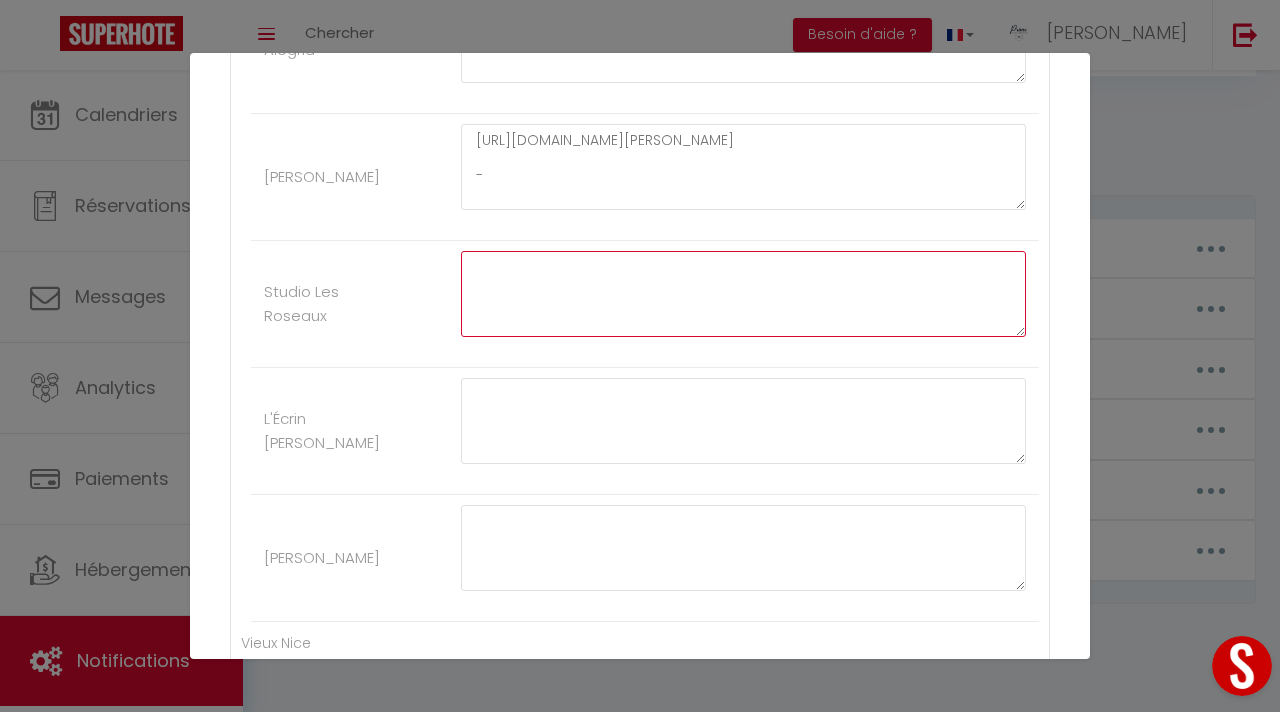 click at bounding box center (743, 294) 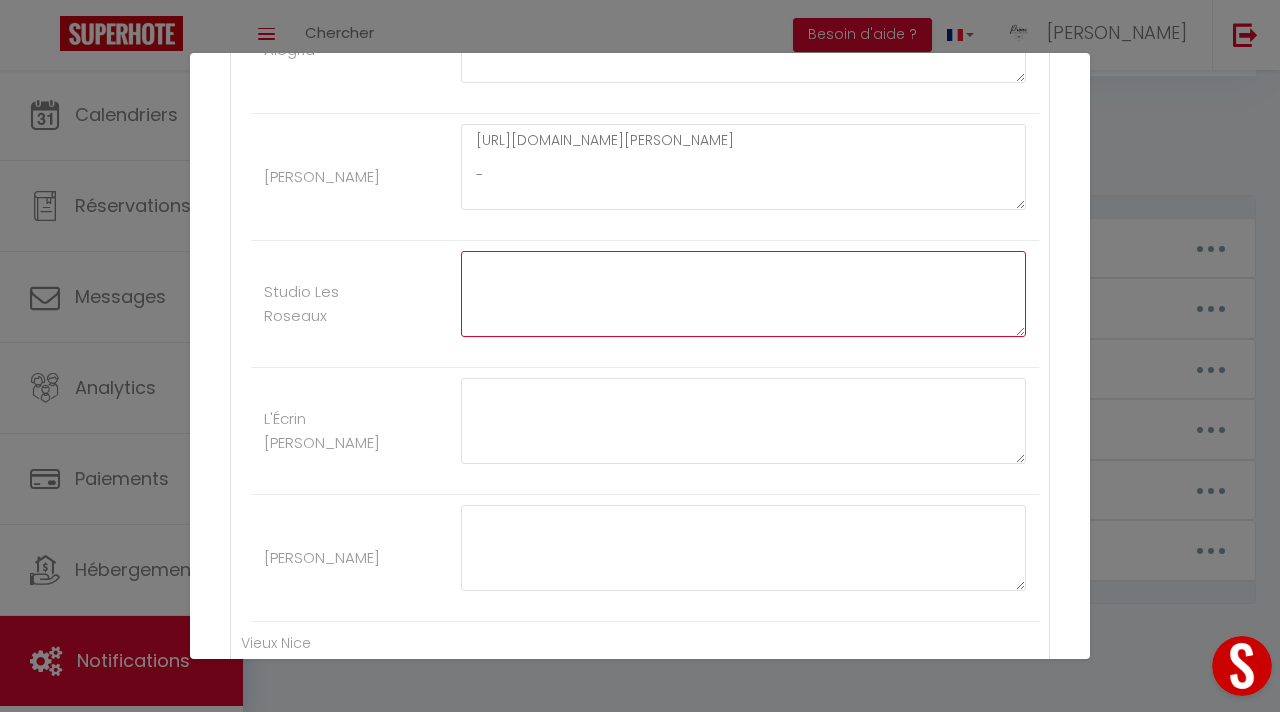 paste on "[URL][DOMAIN_NAME]" 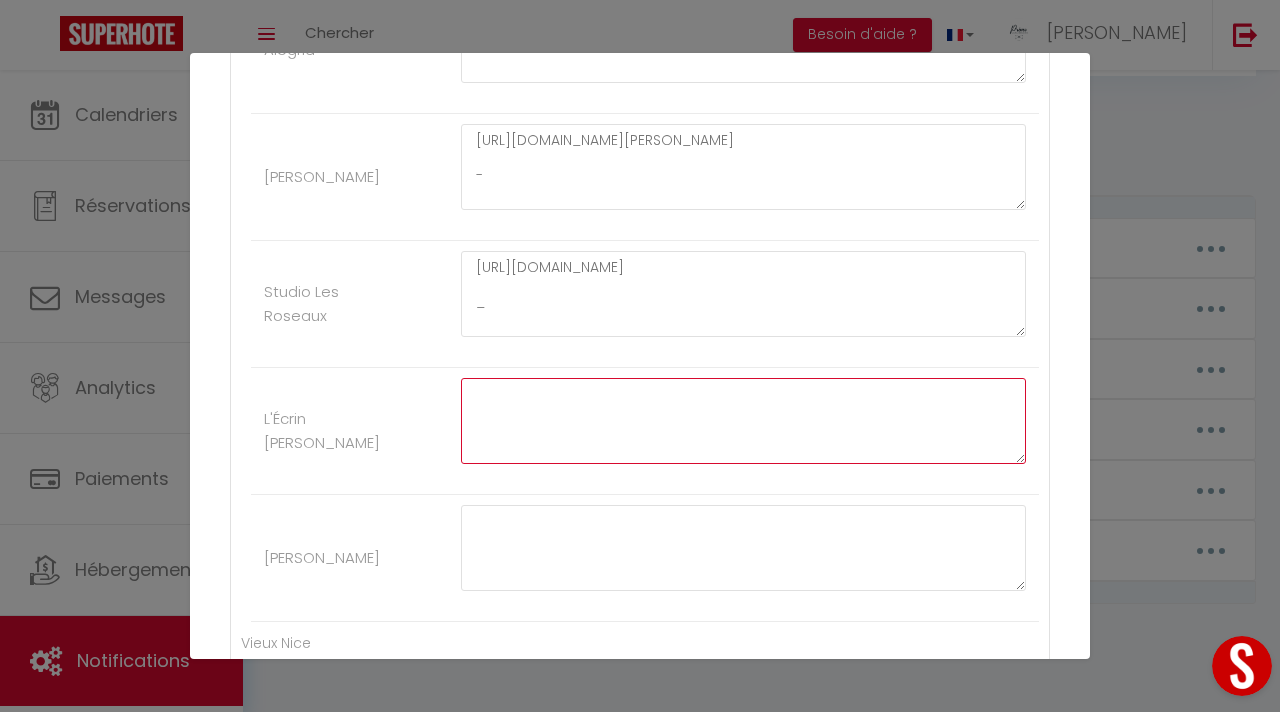 click at bounding box center [743, 421] 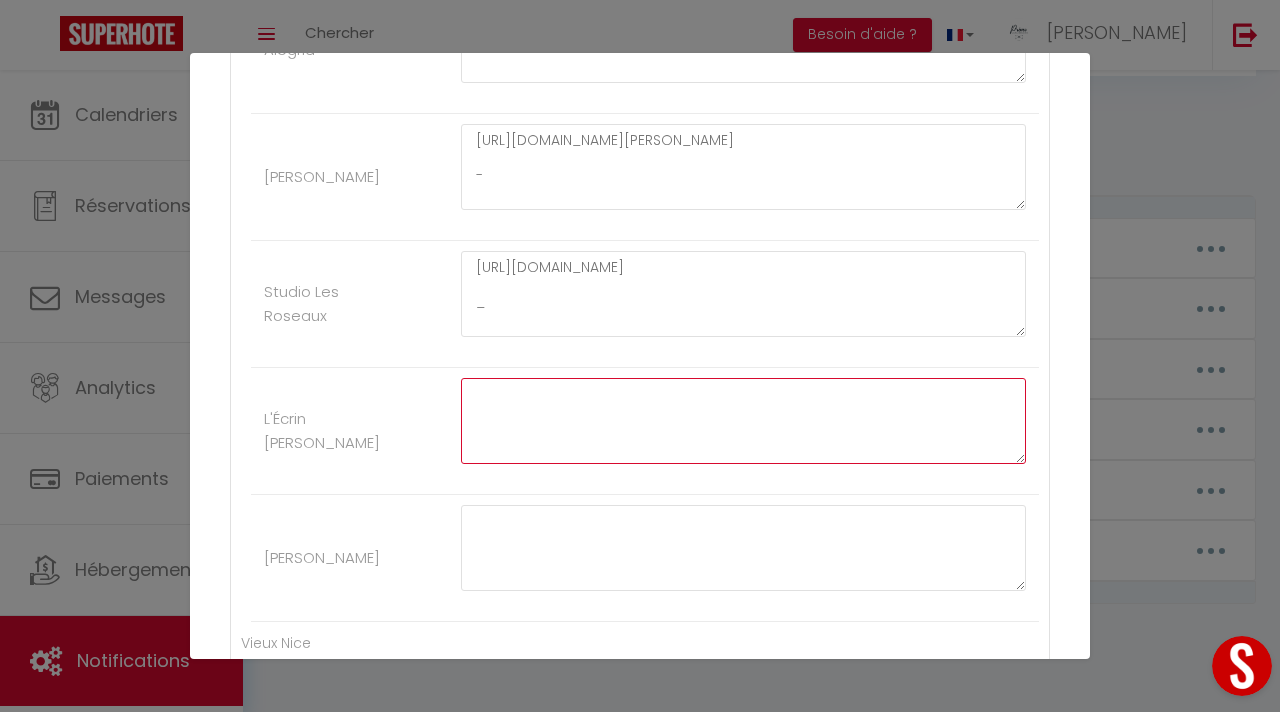 paste on "[URL][DOMAIN_NAME]" 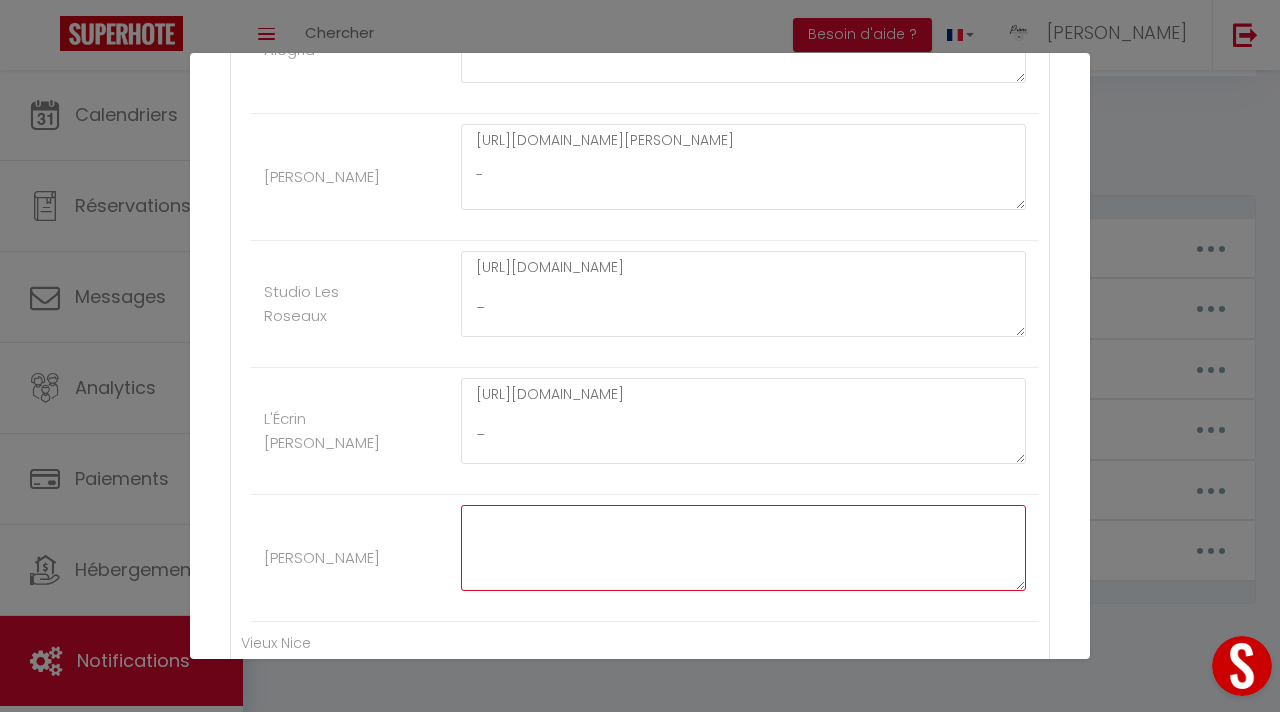 click at bounding box center (743, 548) 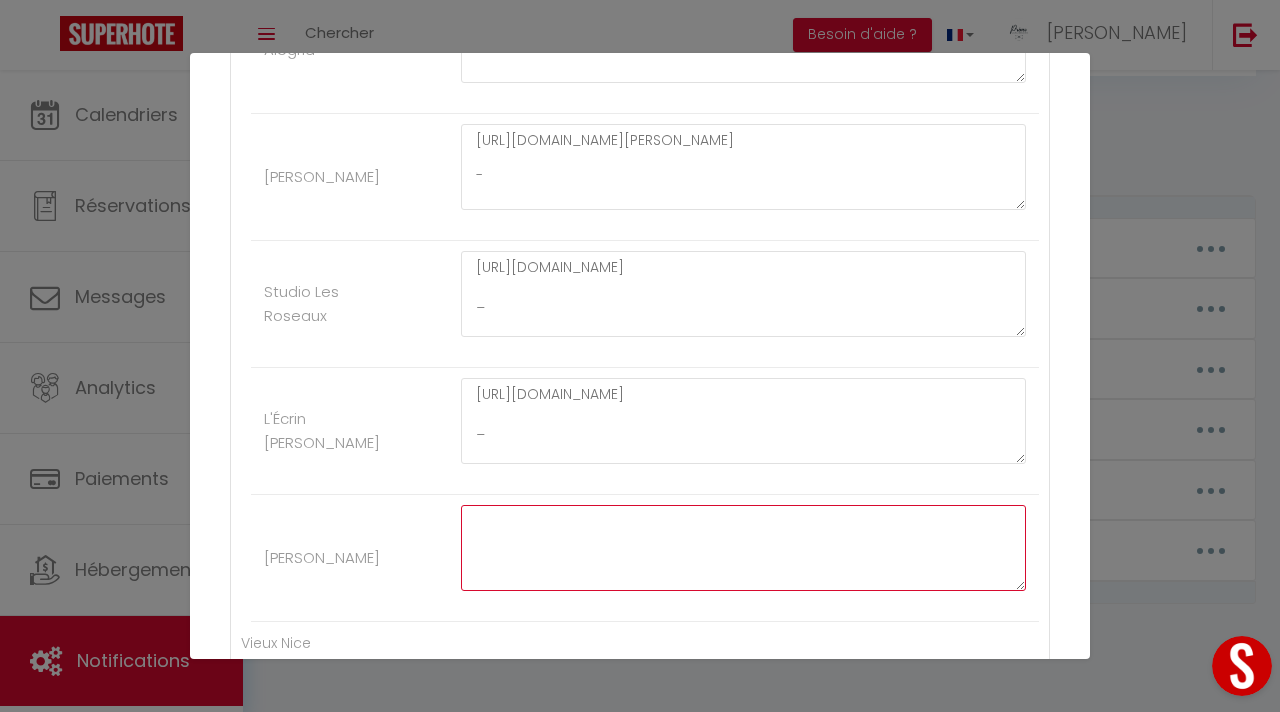 paste on "[URL][DOMAIN_NAME]" 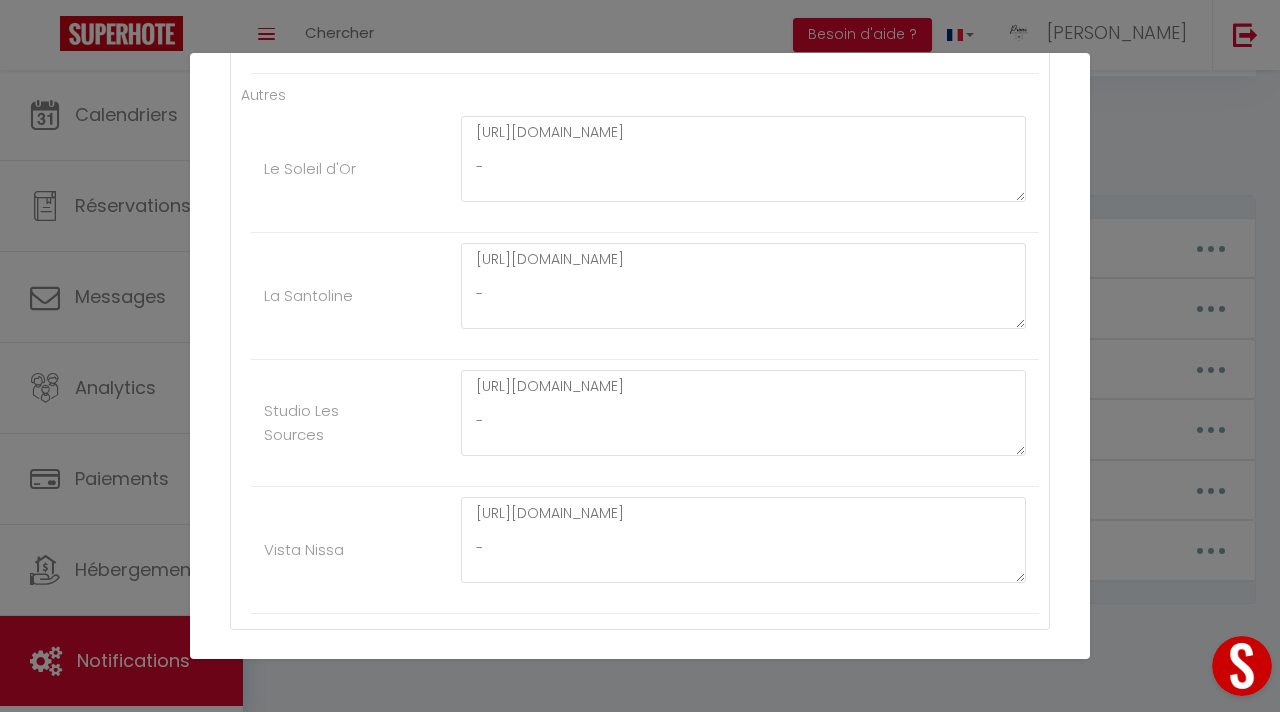 scroll, scrollTop: 3387, scrollLeft: 0, axis: vertical 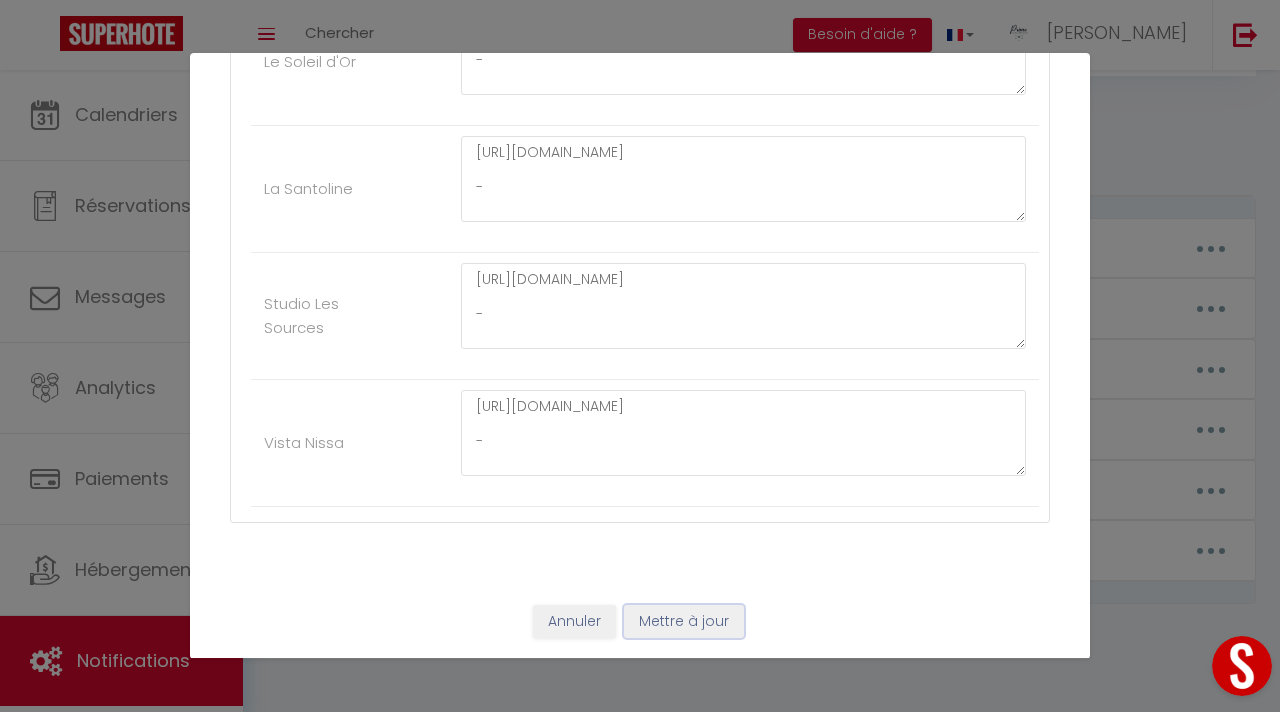 click on "Mettre à jour" at bounding box center [684, 622] 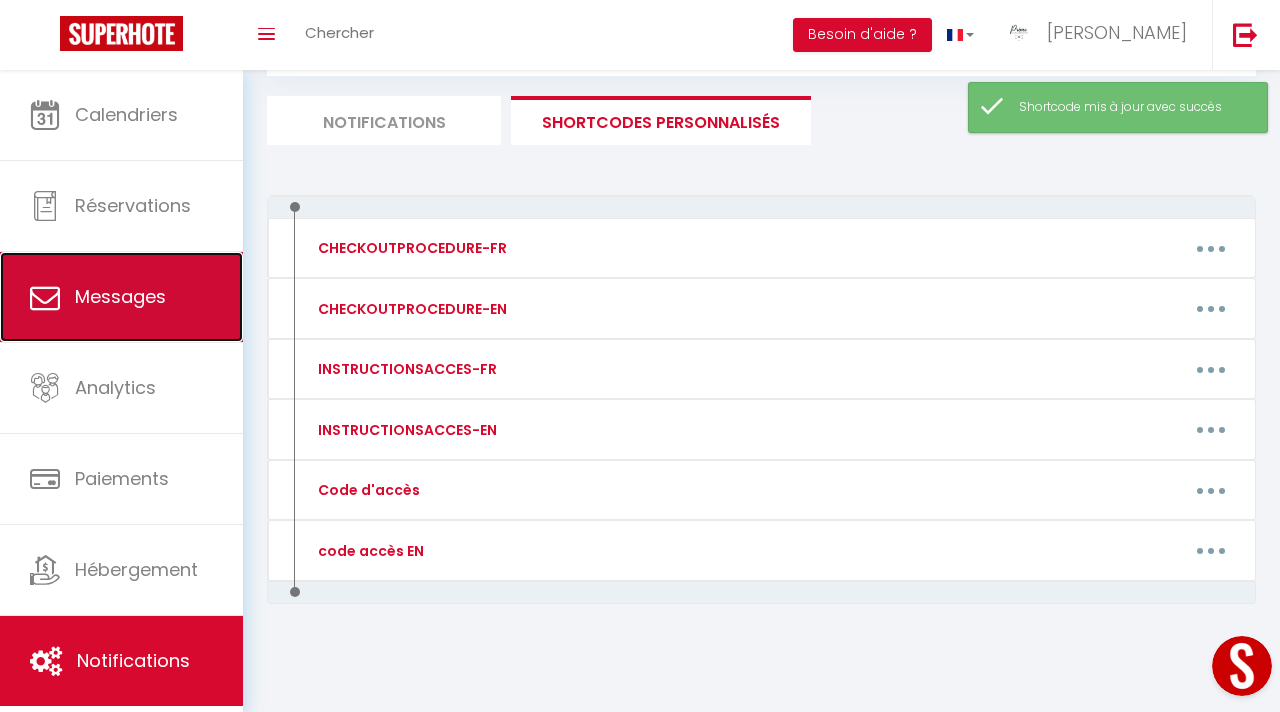 click on "Messages" at bounding box center (121, 297) 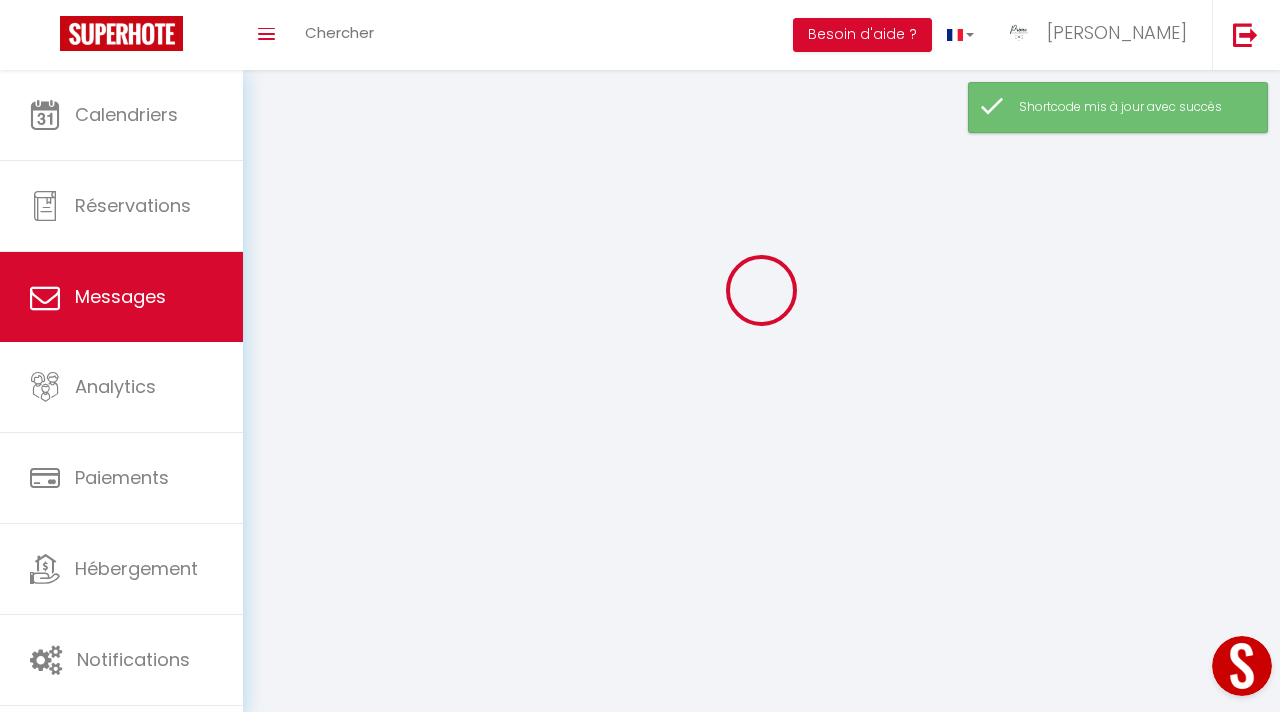 scroll, scrollTop: 0, scrollLeft: 0, axis: both 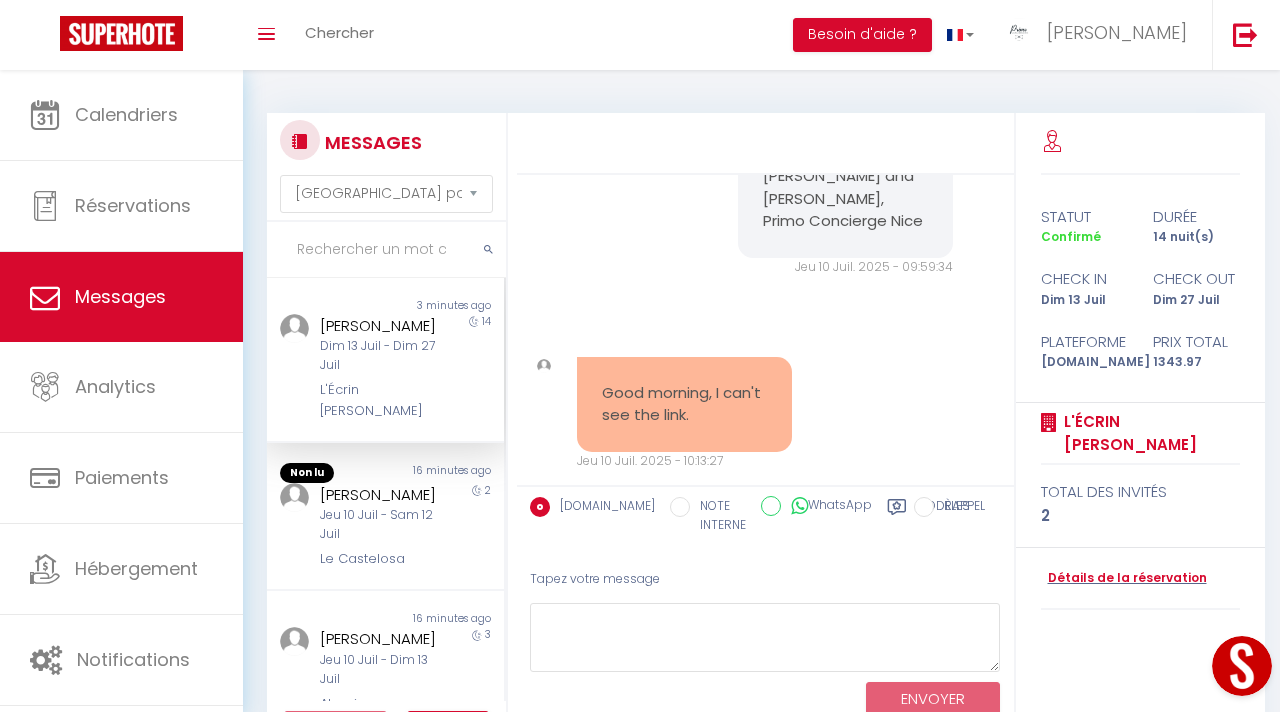 click on "Dim 13 Juil - Dim 27 Juil" at bounding box center (382, 356) 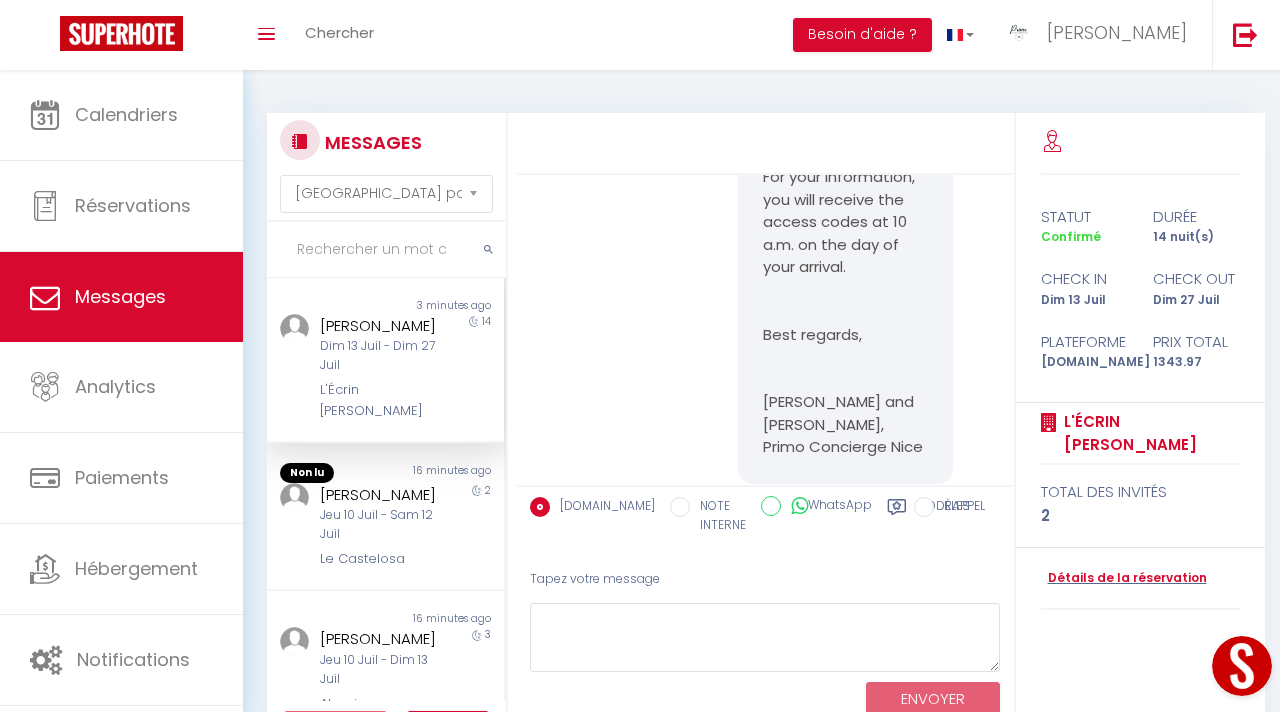 scroll, scrollTop: 1796, scrollLeft: 0, axis: vertical 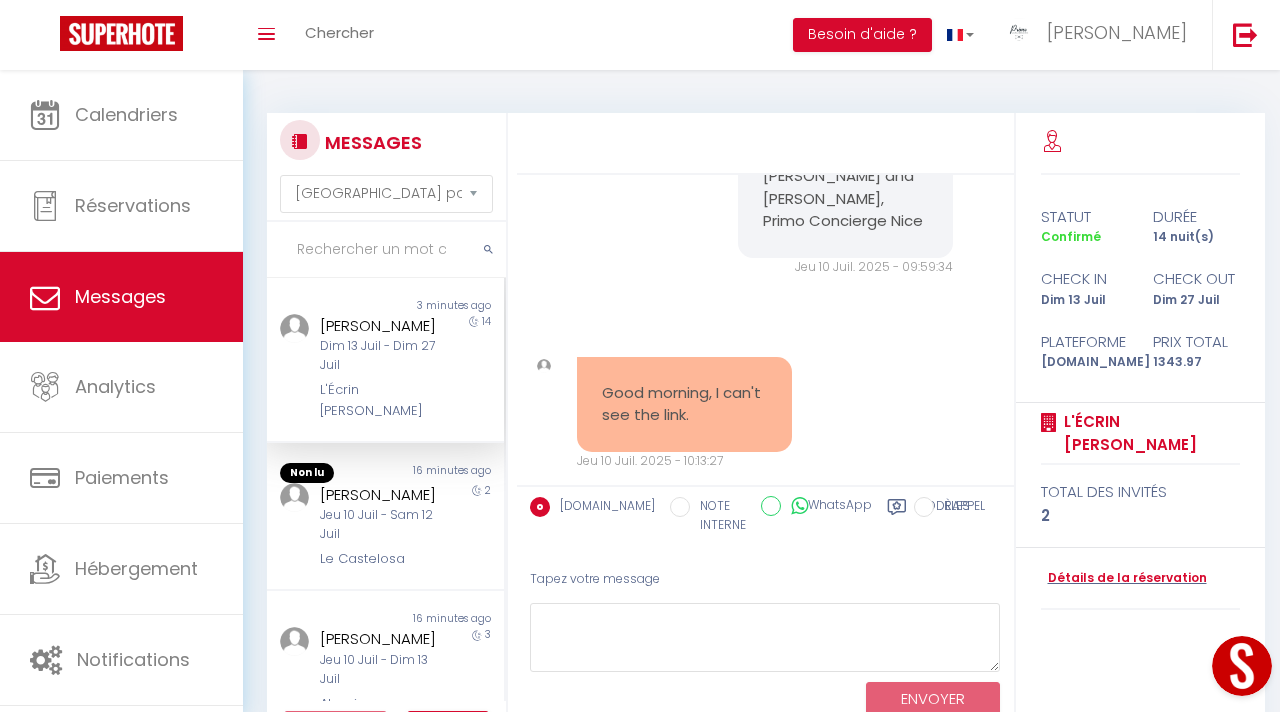 click on "Modèles" at bounding box center [943, 517] 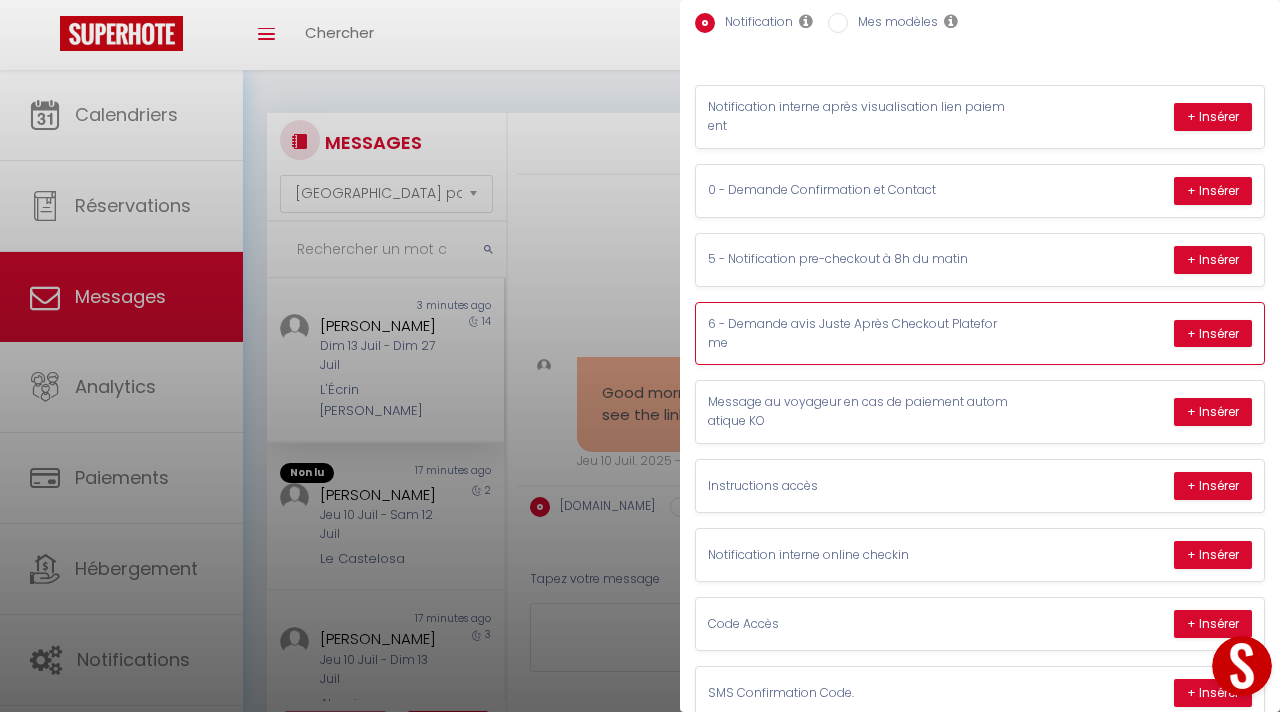 scroll, scrollTop: 122, scrollLeft: 0, axis: vertical 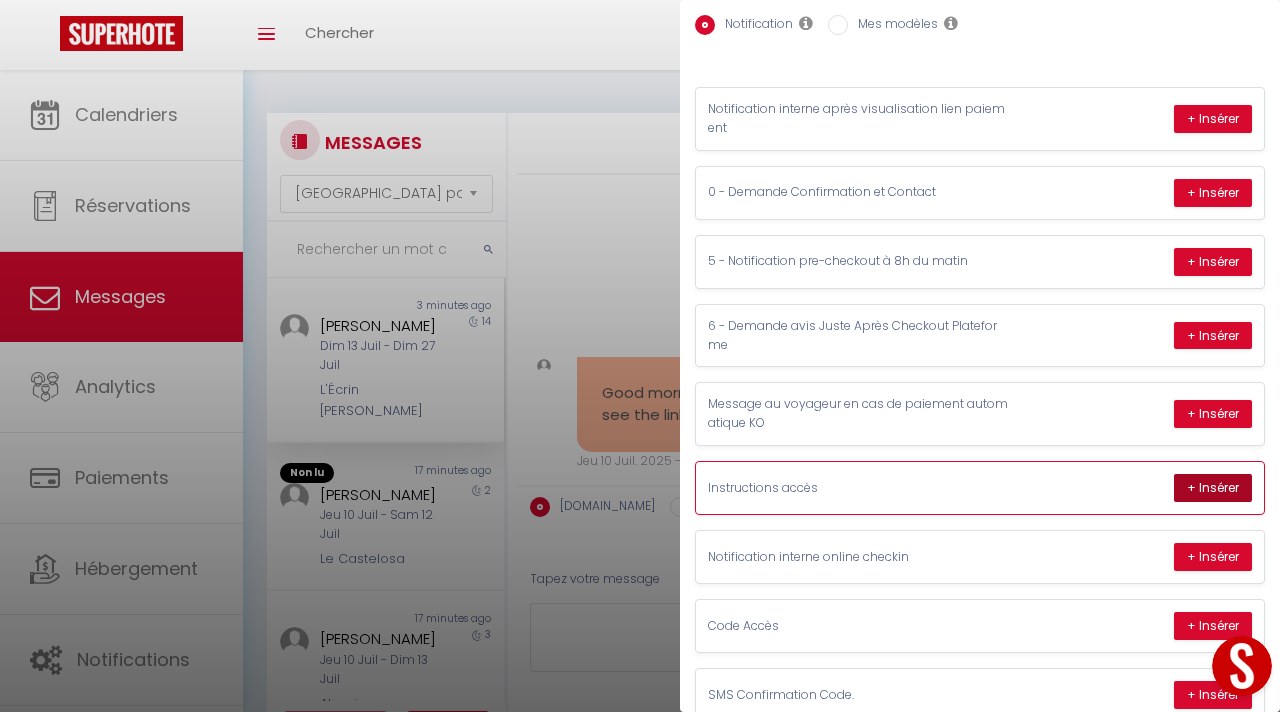 click on "+ Insérer" at bounding box center [1213, 488] 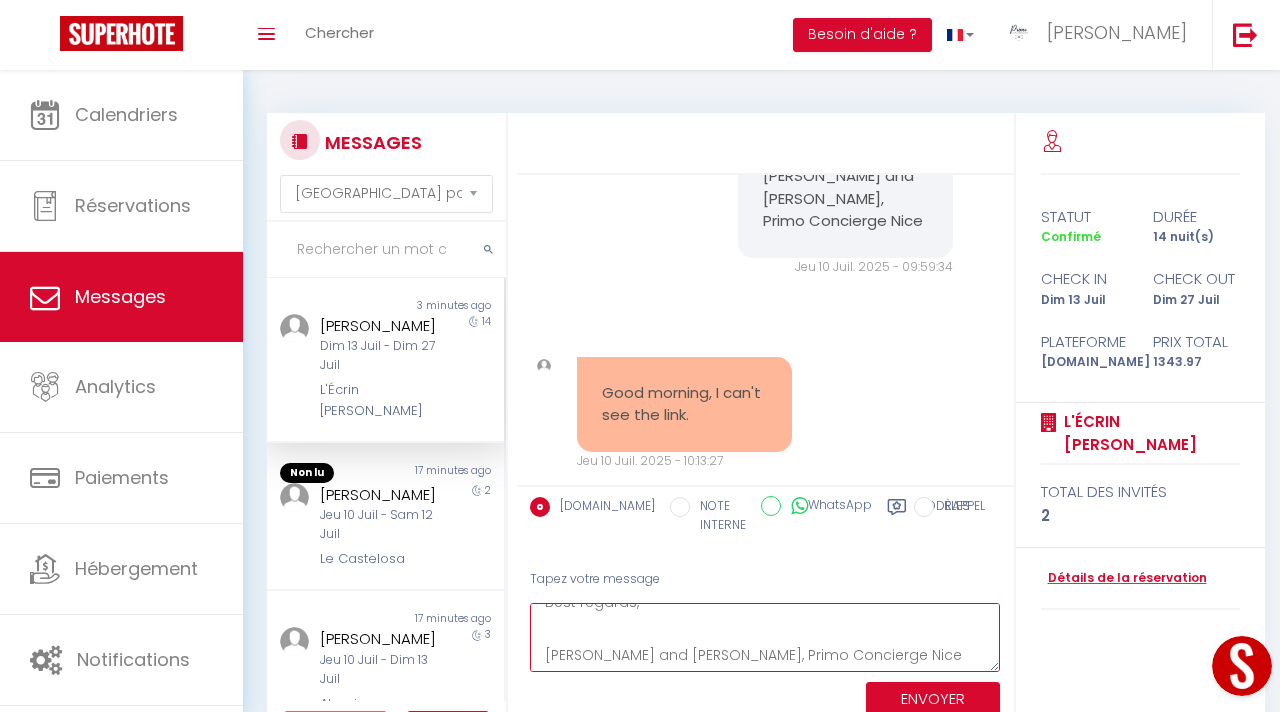 scroll, scrollTop: 0, scrollLeft: 0, axis: both 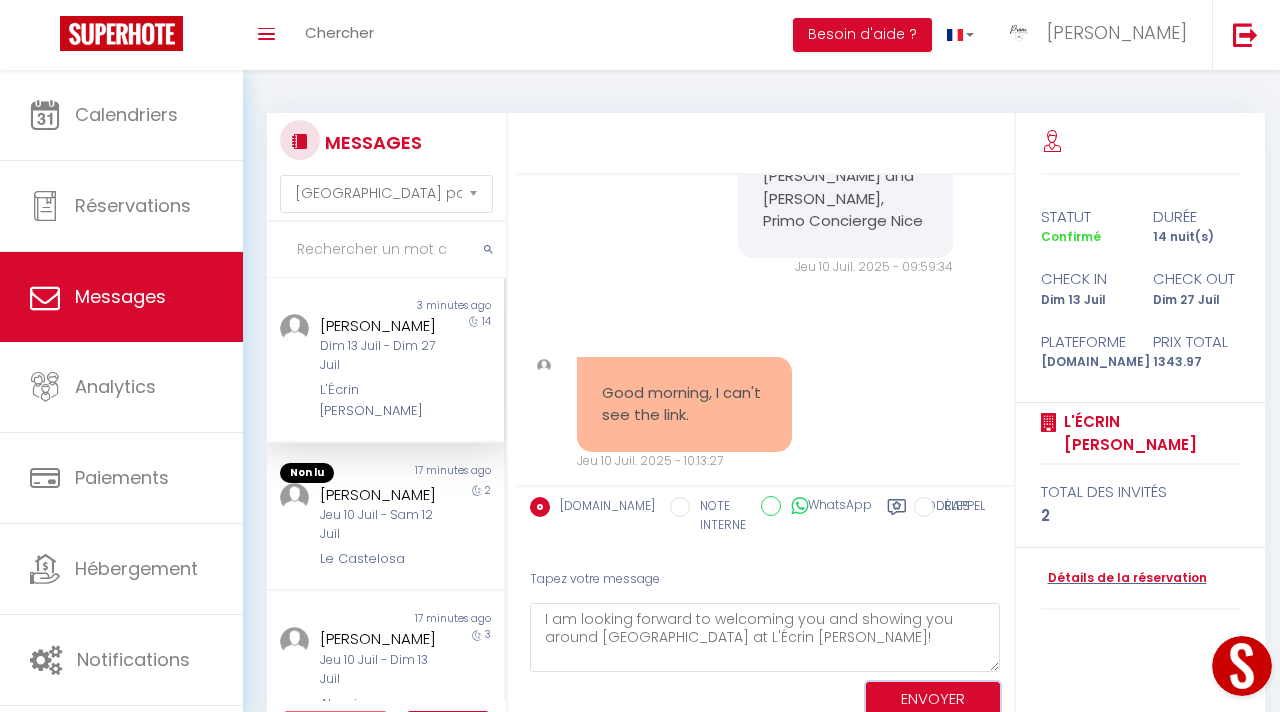 click on "ENVOYER" at bounding box center (933, 699) 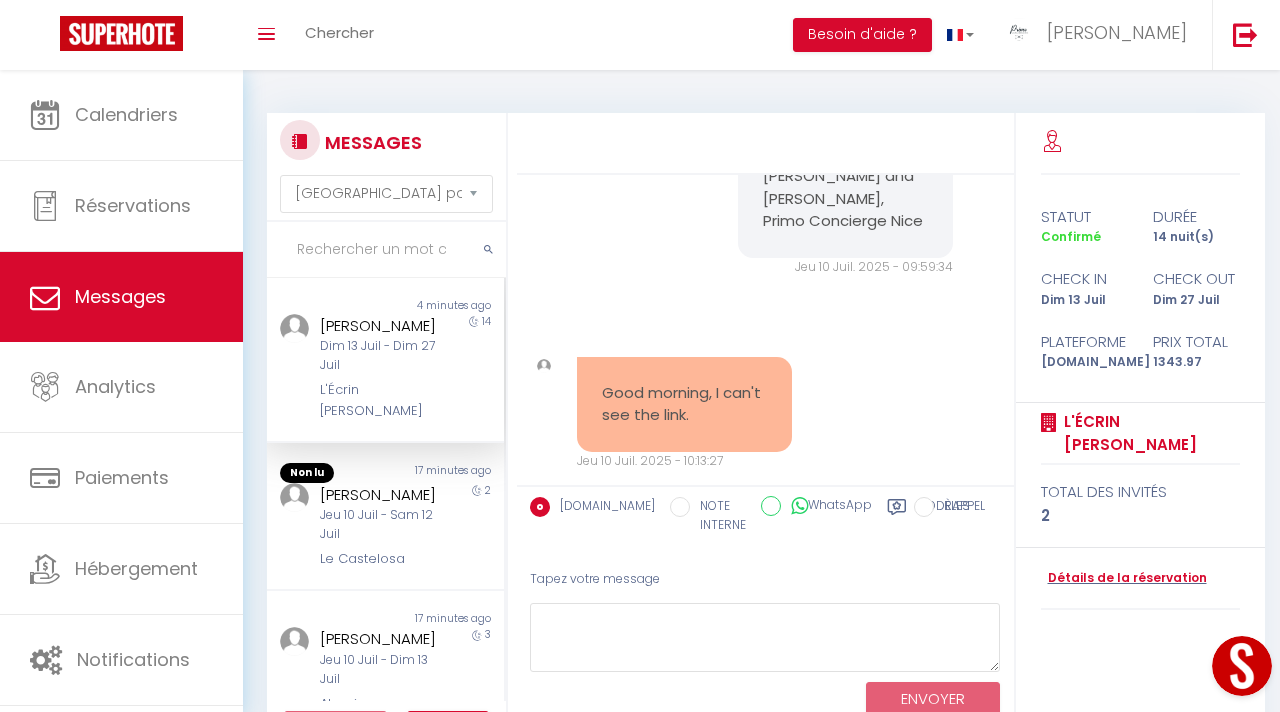 scroll, scrollTop: 2733, scrollLeft: 0, axis: vertical 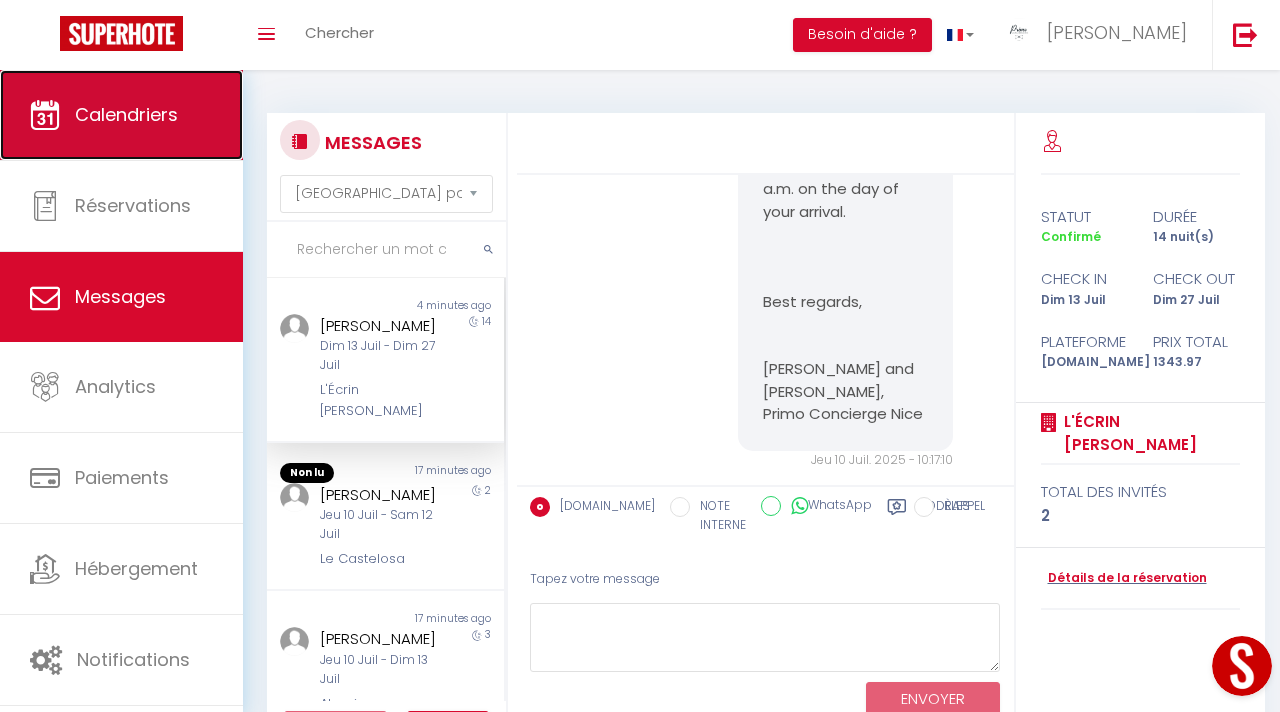 click on "Calendriers" at bounding box center (121, 115) 